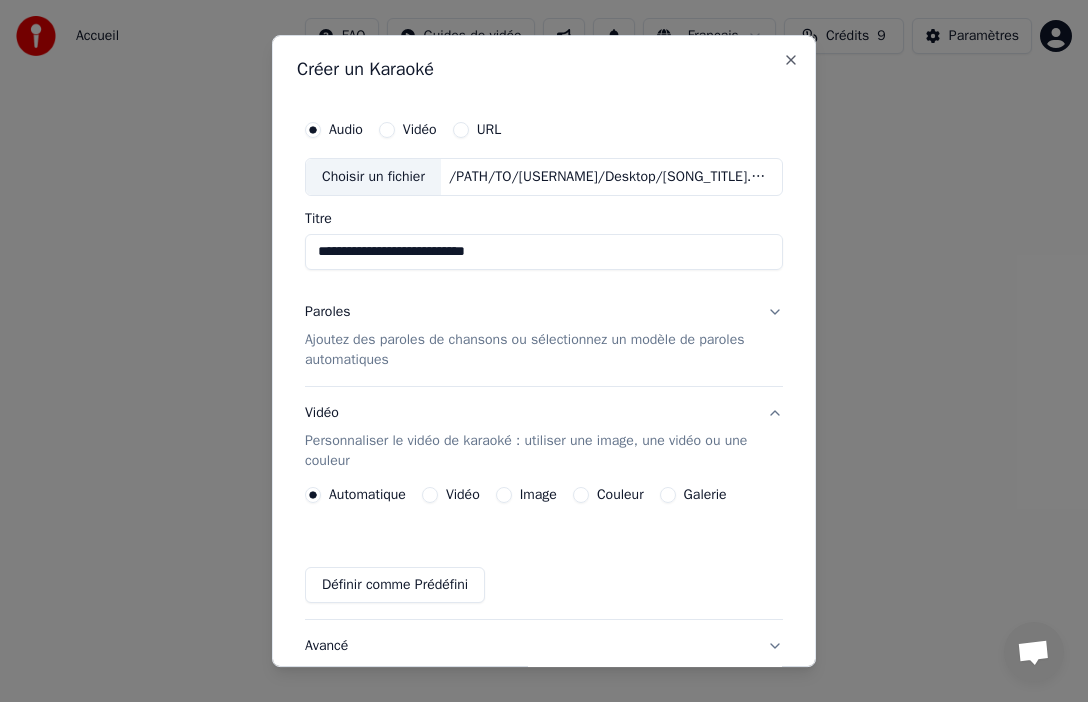 scroll, scrollTop: 0, scrollLeft: 0, axis: both 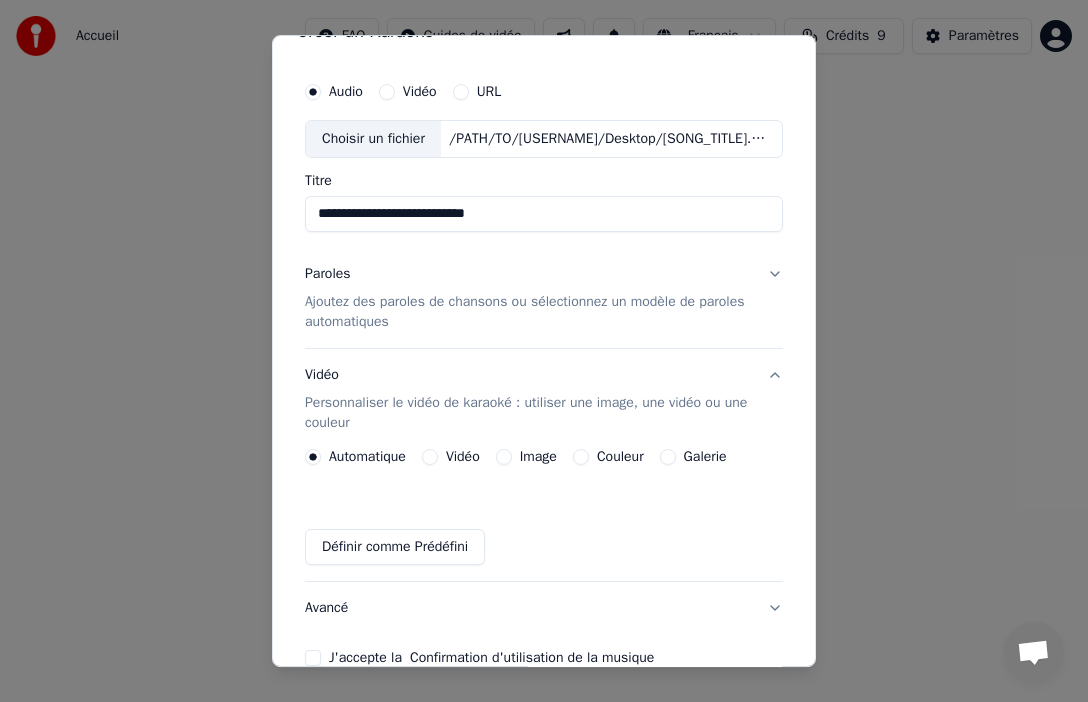 click on "Image" at bounding box center (504, 457) 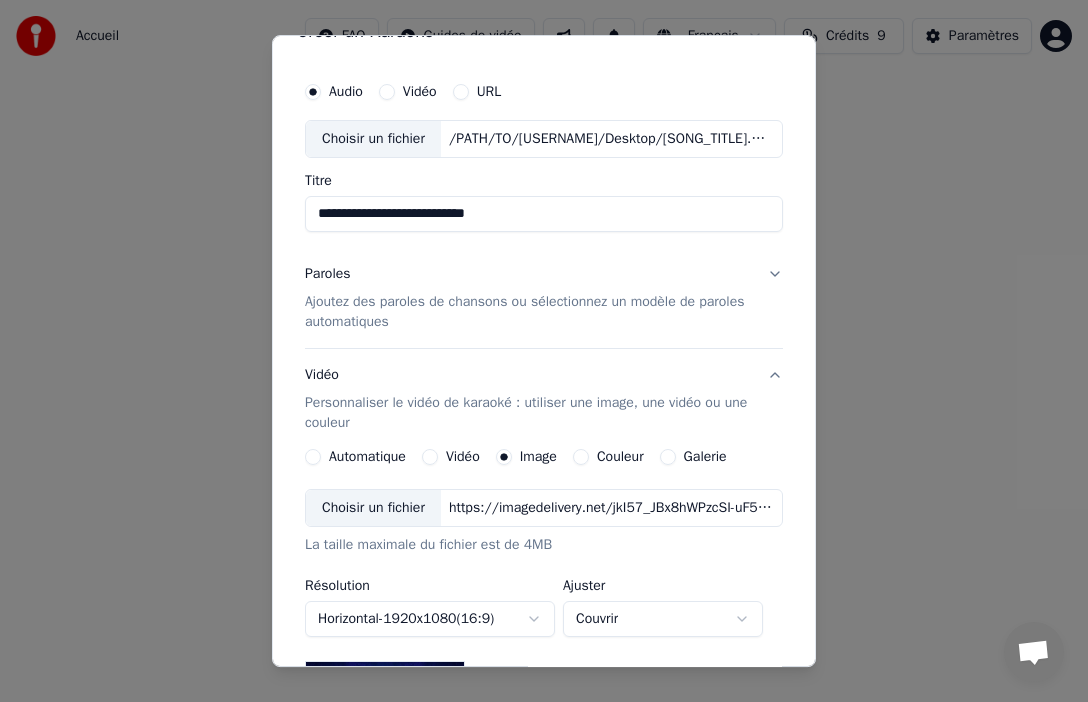 click on "Choisir un fichier" at bounding box center [373, 508] 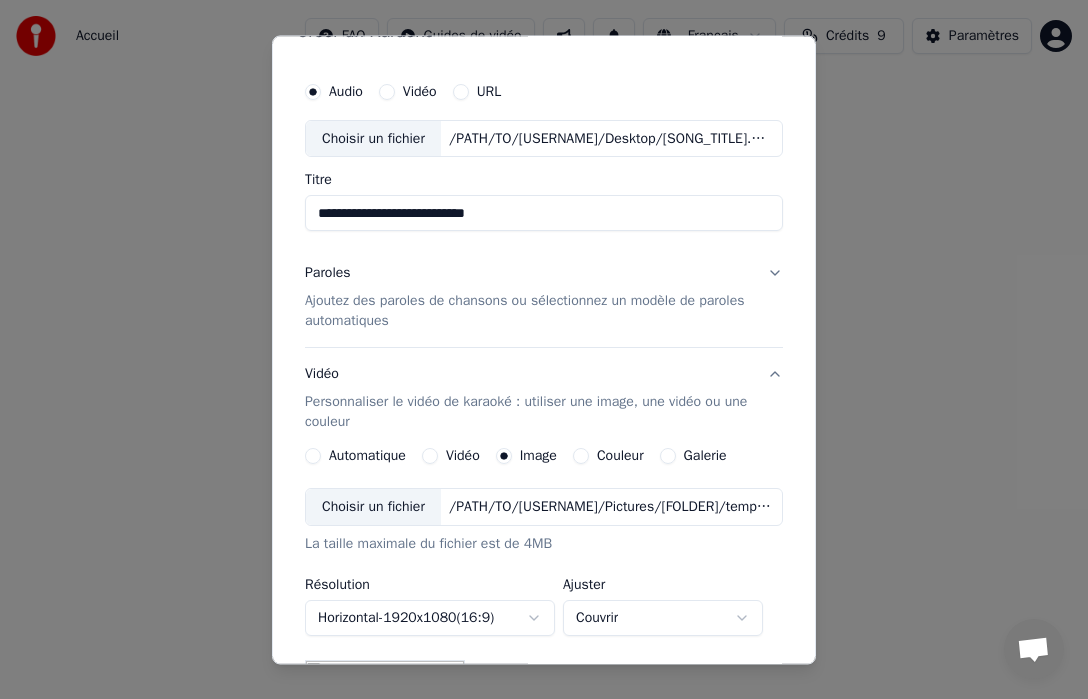 click on "/PATH/TO/[USERNAME]/Pictures/[FOLDER]/temp_file_1752499819766.jpg" at bounding box center [611, 508] 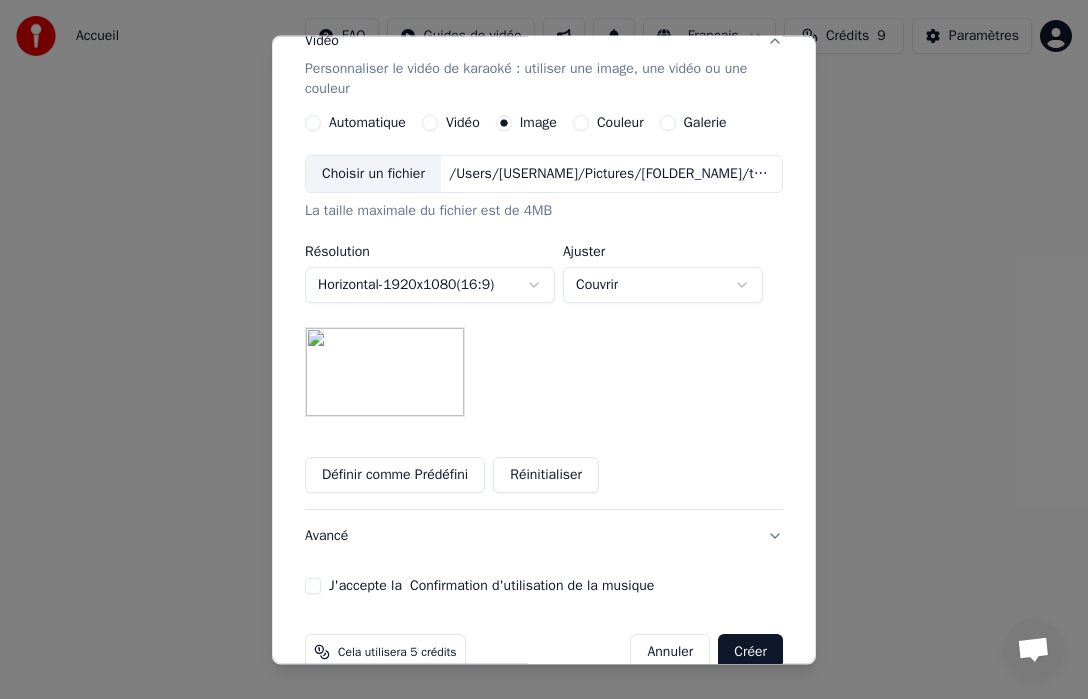 scroll, scrollTop: 384, scrollLeft: 0, axis: vertical 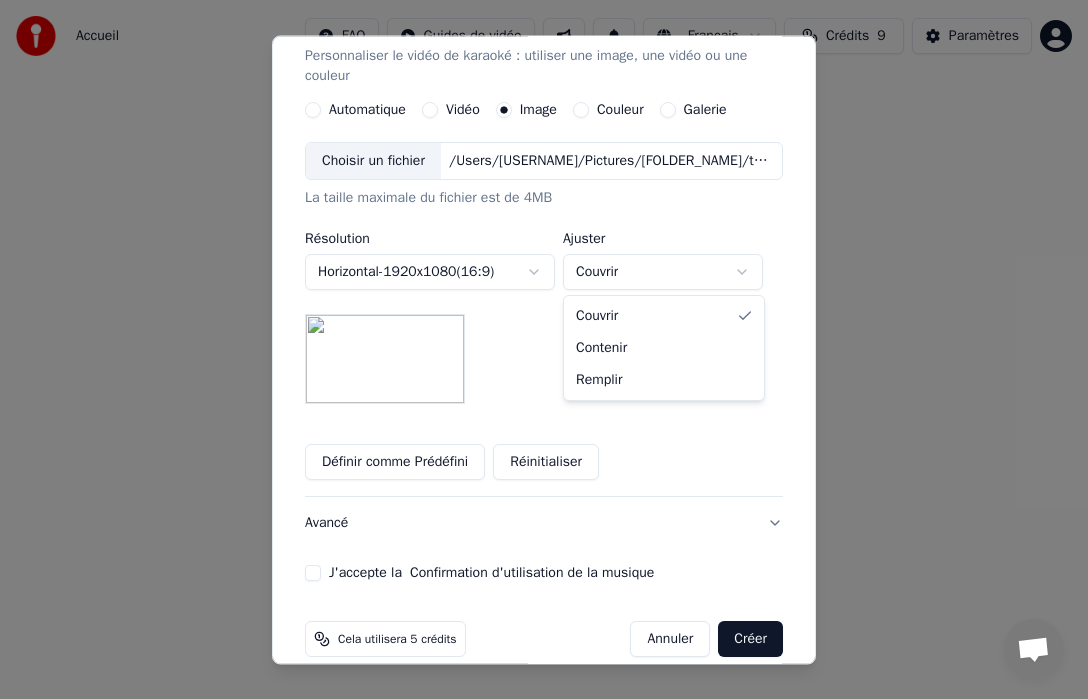 click on "**********" at bounding box center [544, 310] 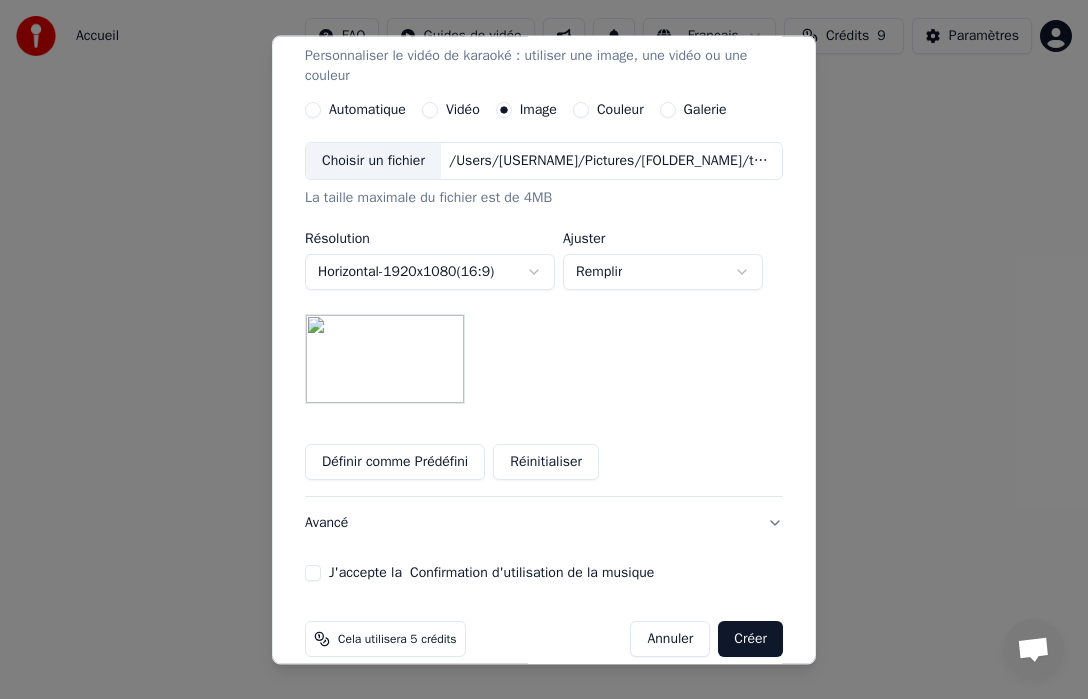 click on "**********" at bounding box center (544, 310) 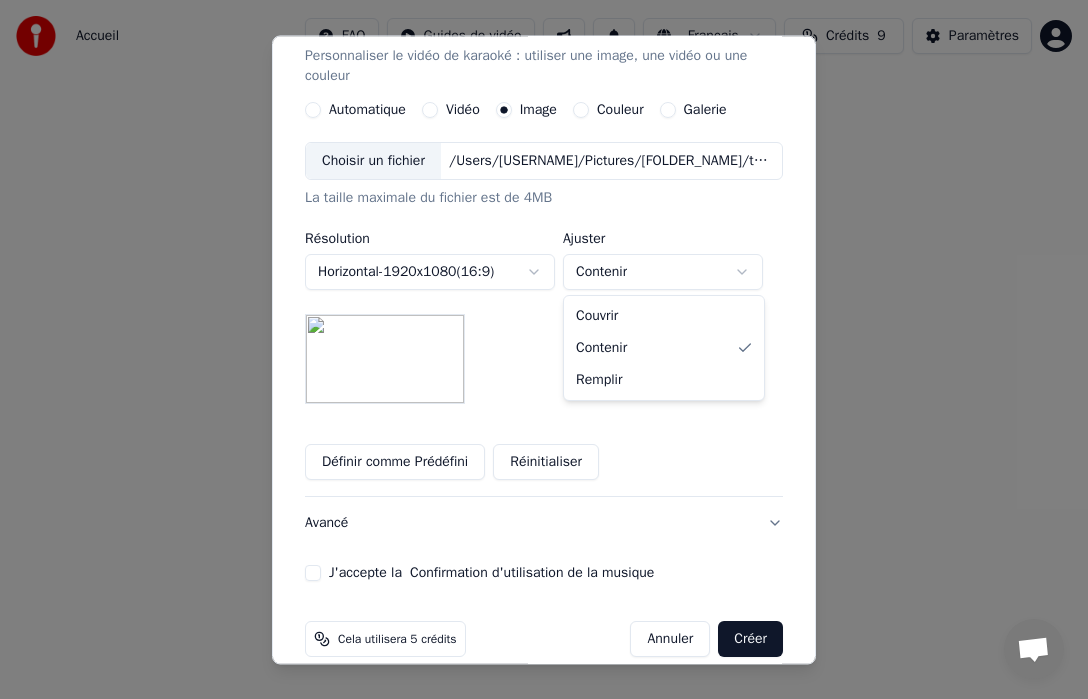 click on "**********" at bounding box center [544, 310] 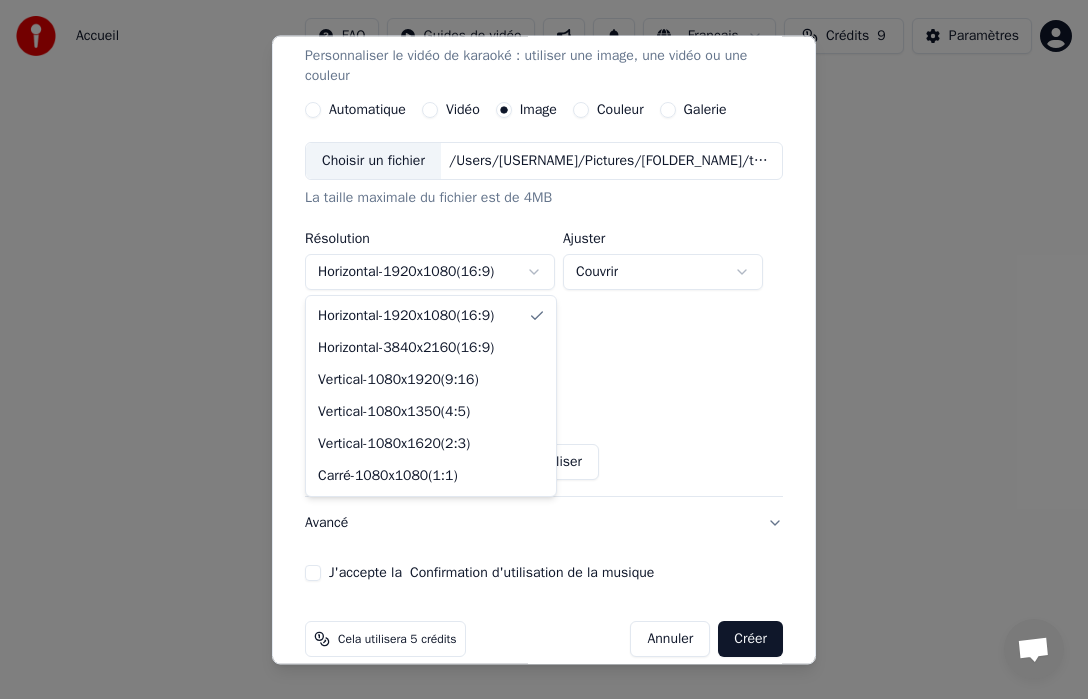 click on "**********" at bounding box center (544, 310) 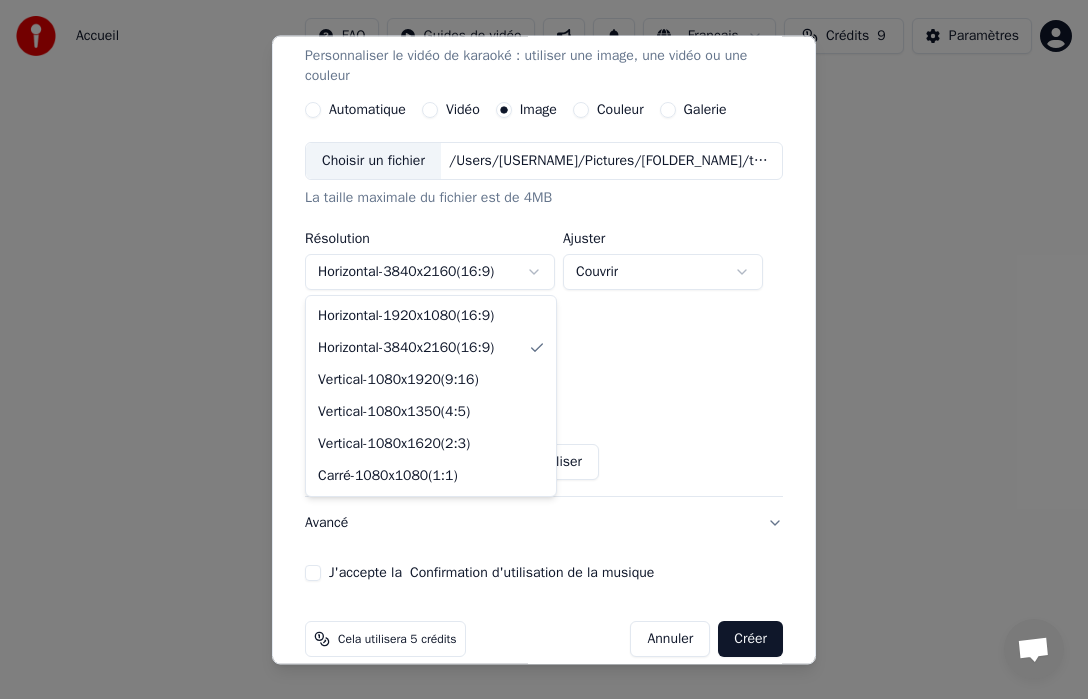 click on "**********" at bounding box center [544, 310] 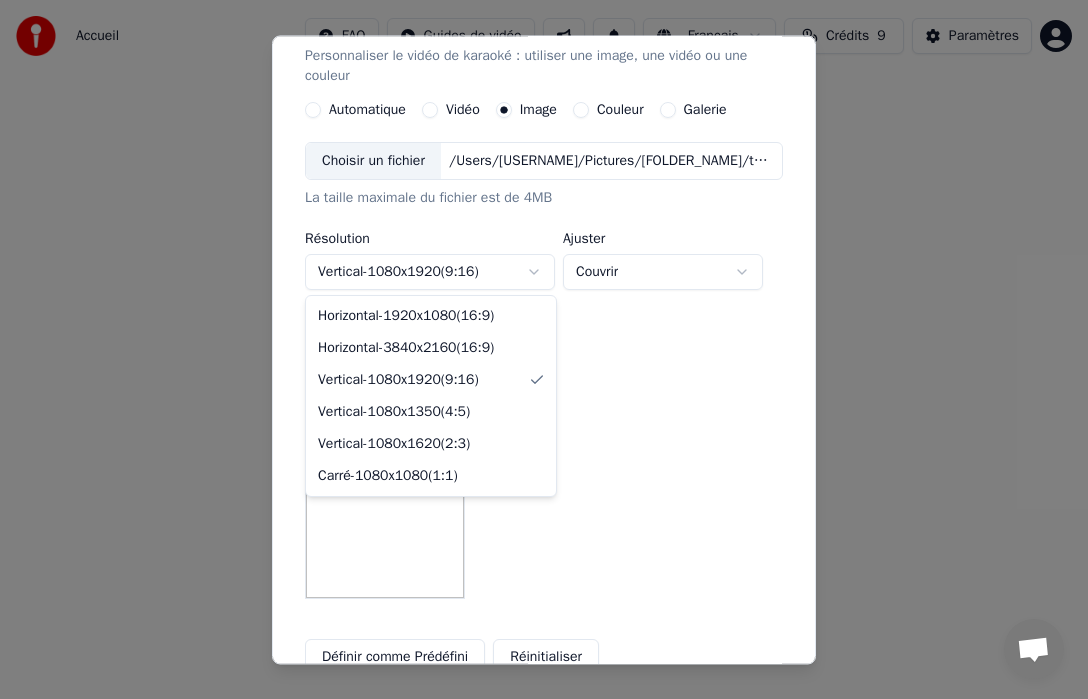 click on "**********" at bounding box center (544, 310) 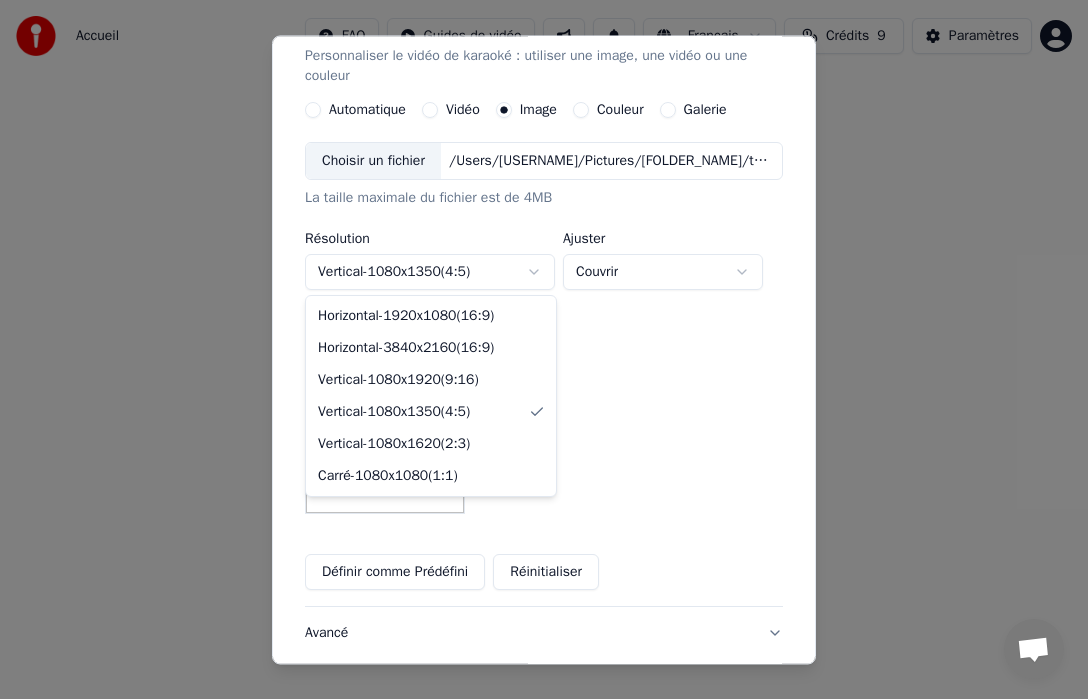 click on "**********" at bounding box center [544, 310] 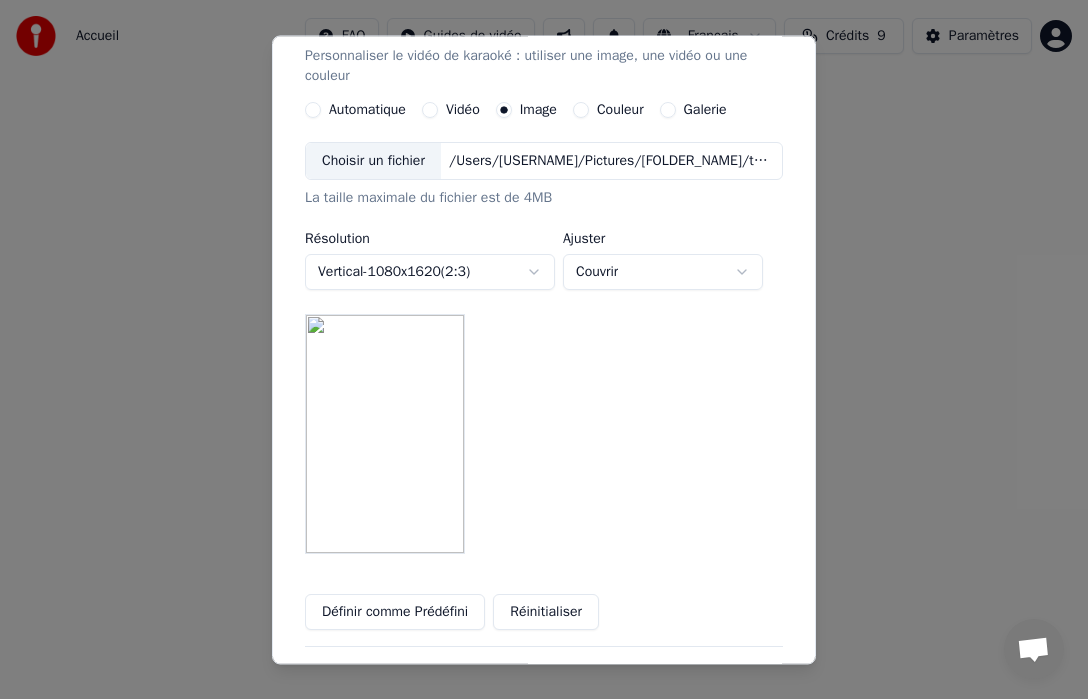 click on "**********" at bounding box center [544, 310] 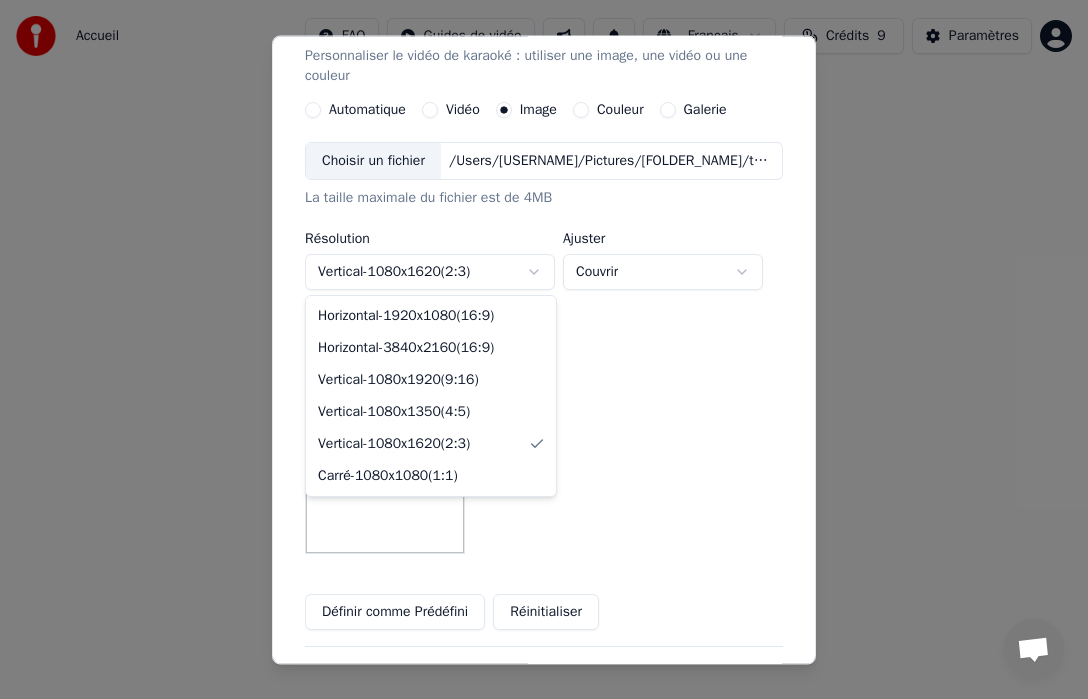 select on "*********" 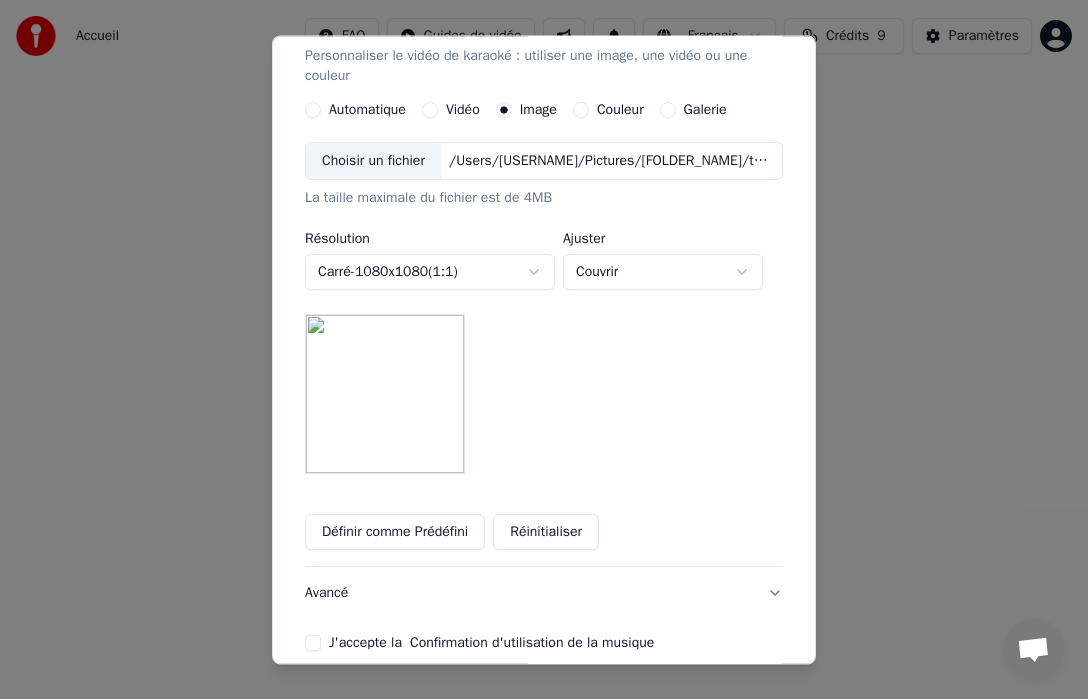click on "/Users/[USERNAME]/Pictures/[FOLDER_NAME]/temp_file_1752499819805.jpg" at bounding box center [611, 162] 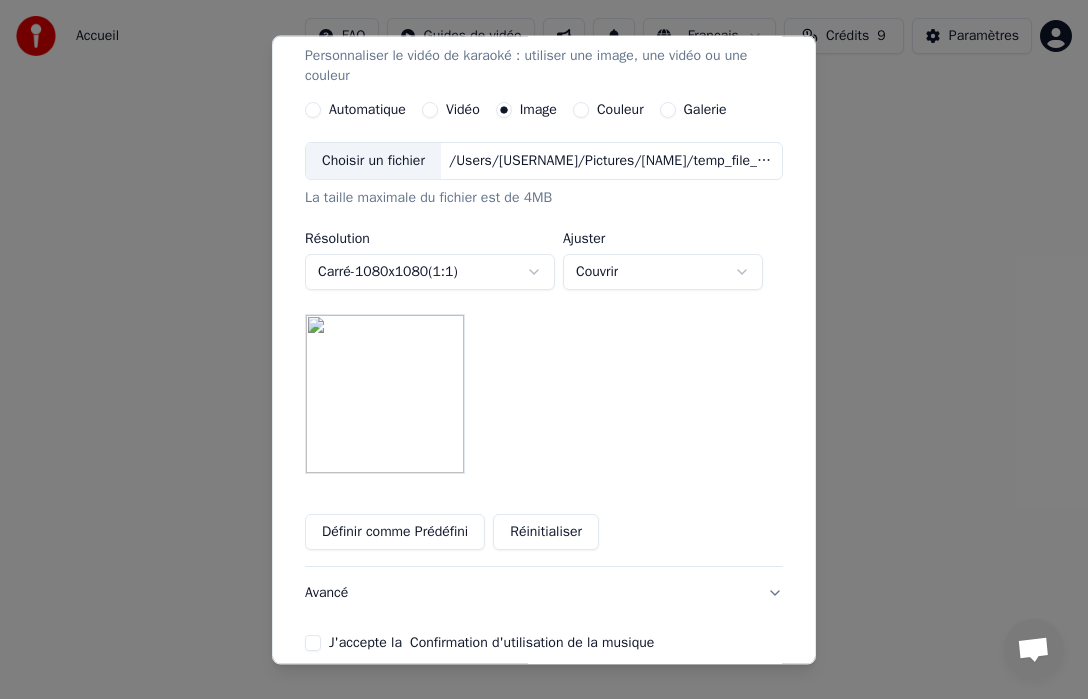 click on "/Users/[USERNAME]/Pictures/[NAME]/temp_file_1752499819849.jpg" at bounding box center (611, 162) 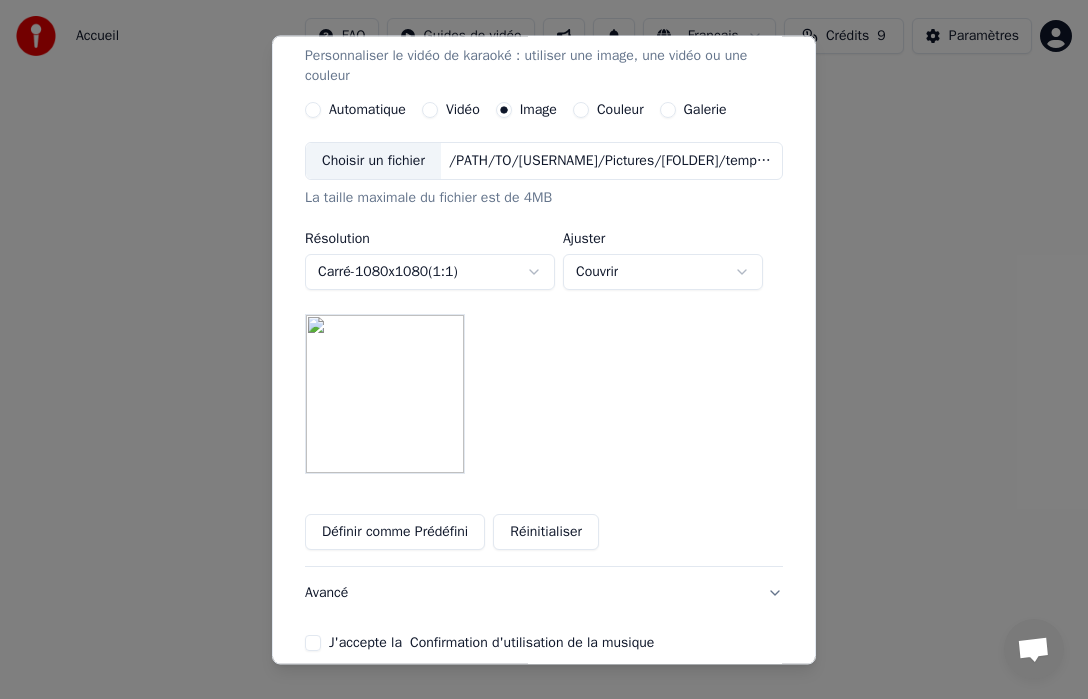 click on "**********" at bounding box center [544, 310] 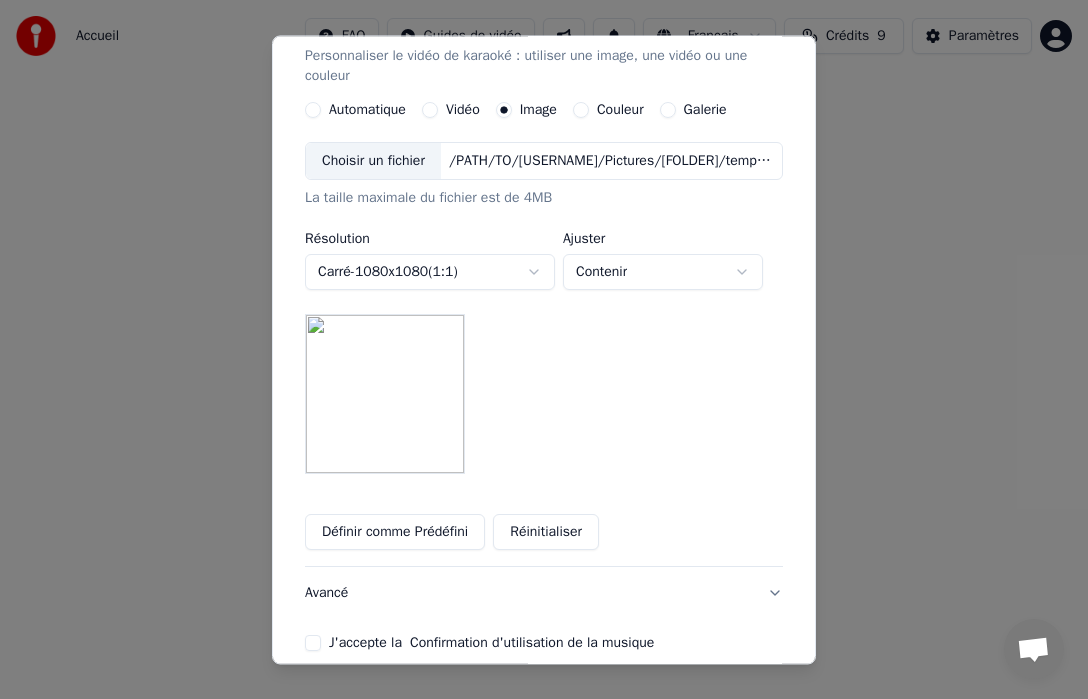 click on "**********" at bounding box center [544, 310] 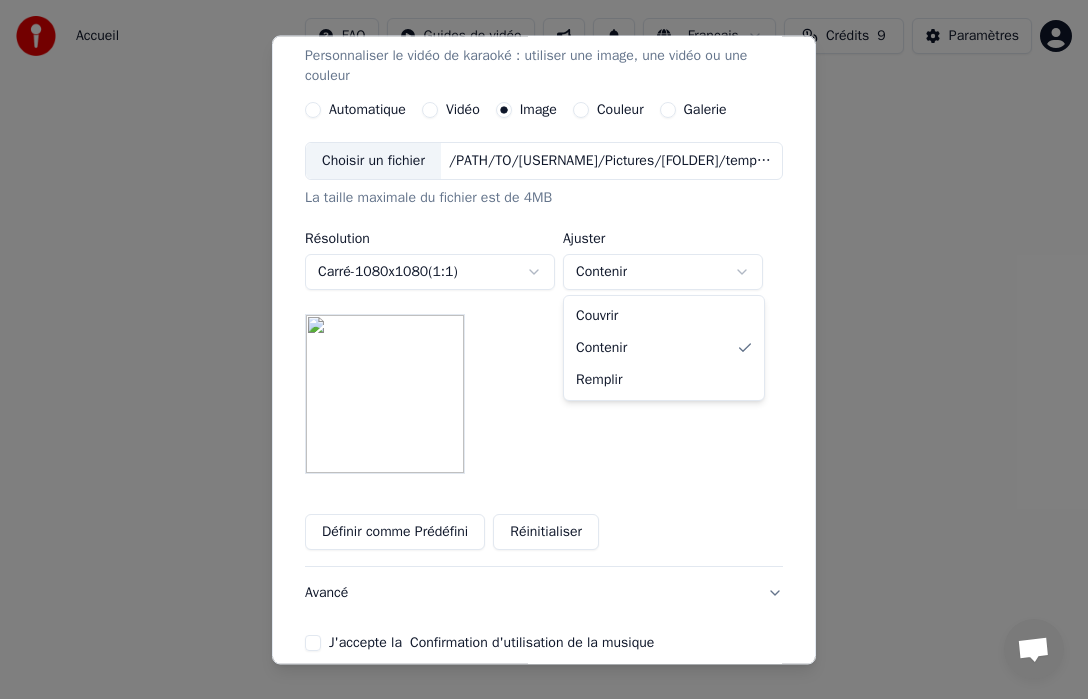 select on "*****" 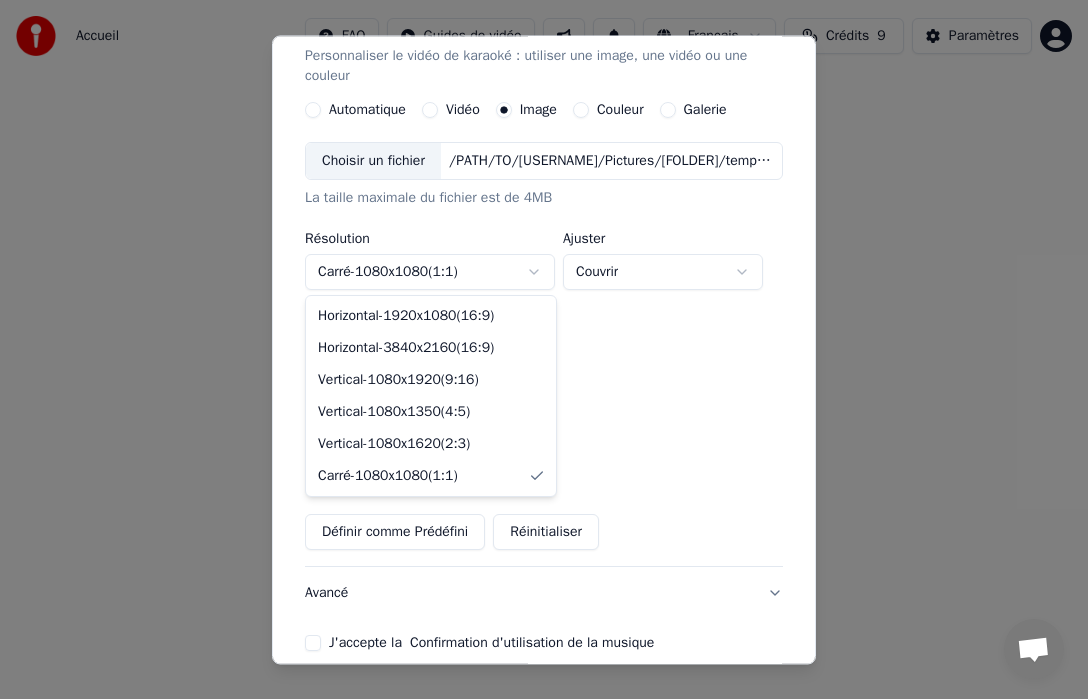 click on "**********" at bounding box center [544, 310] 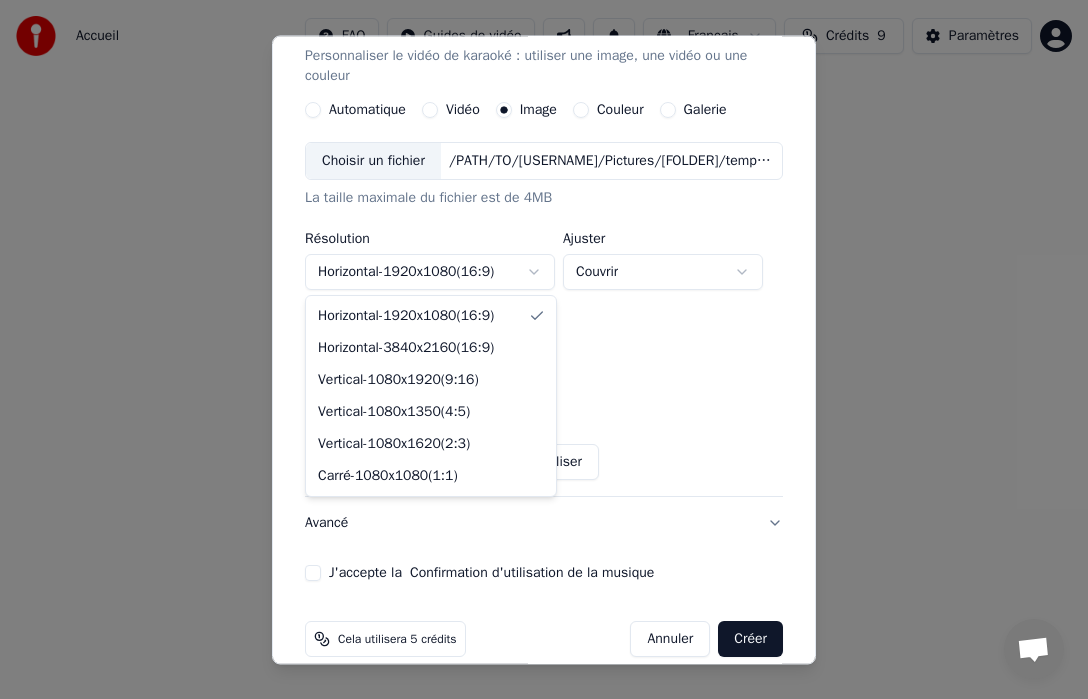click on "**********" at bounding box center (544, 310) 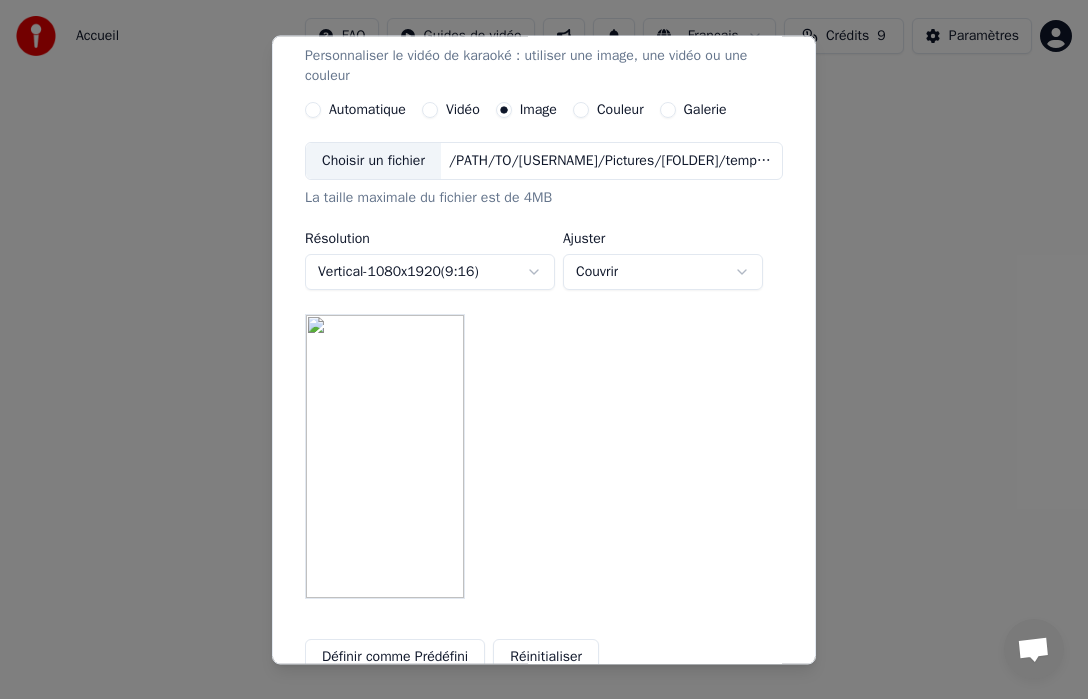 click on "Galerie" at bounding box center (668, 111) 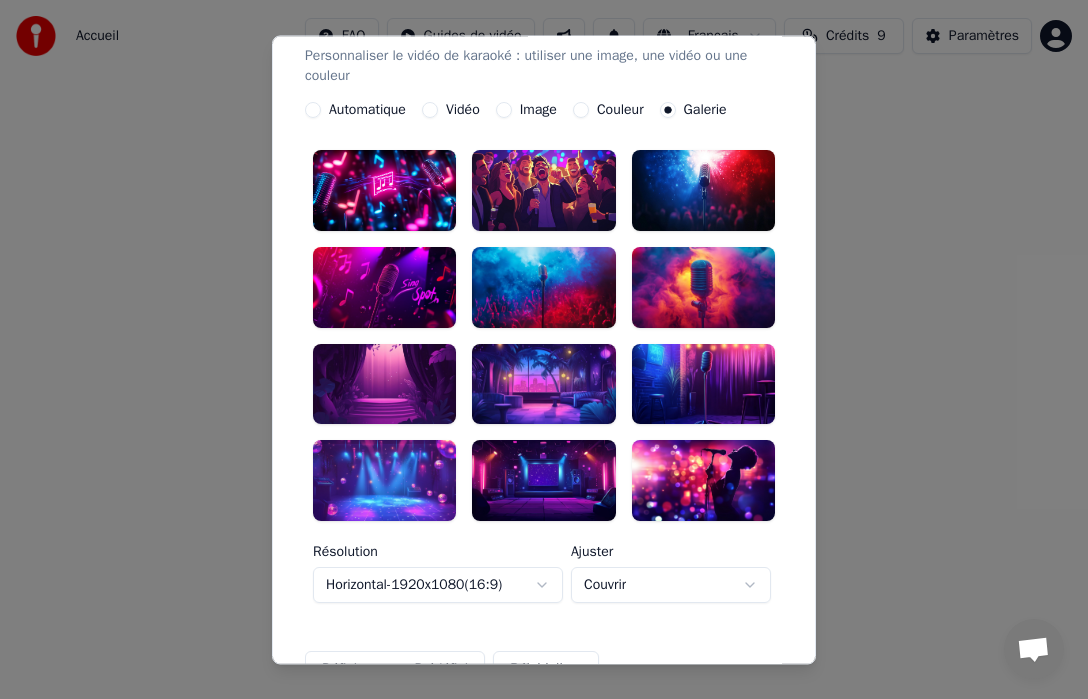 click at bounding box center (384, 191) 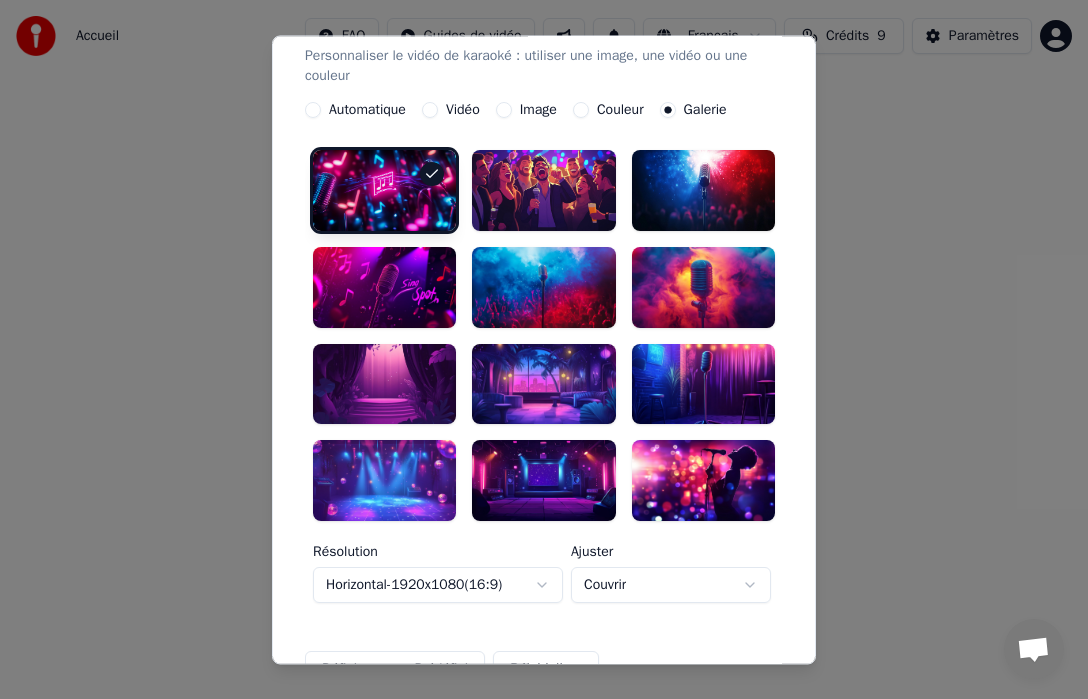 click at bounding box center [384, 191] 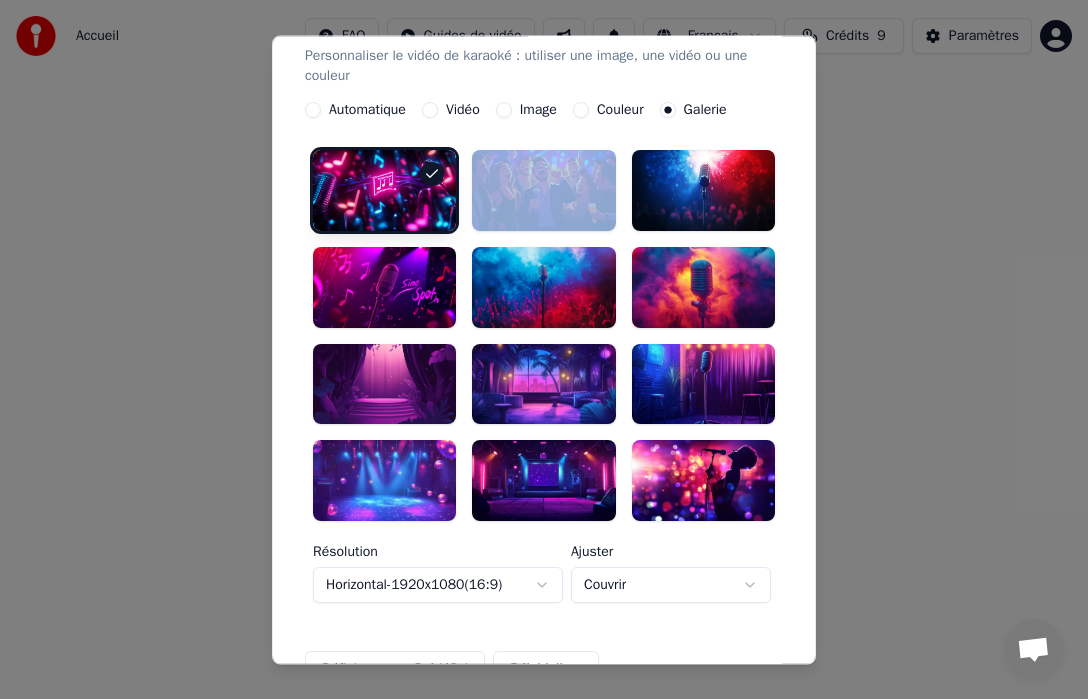 click at bounding box center (384, 191) 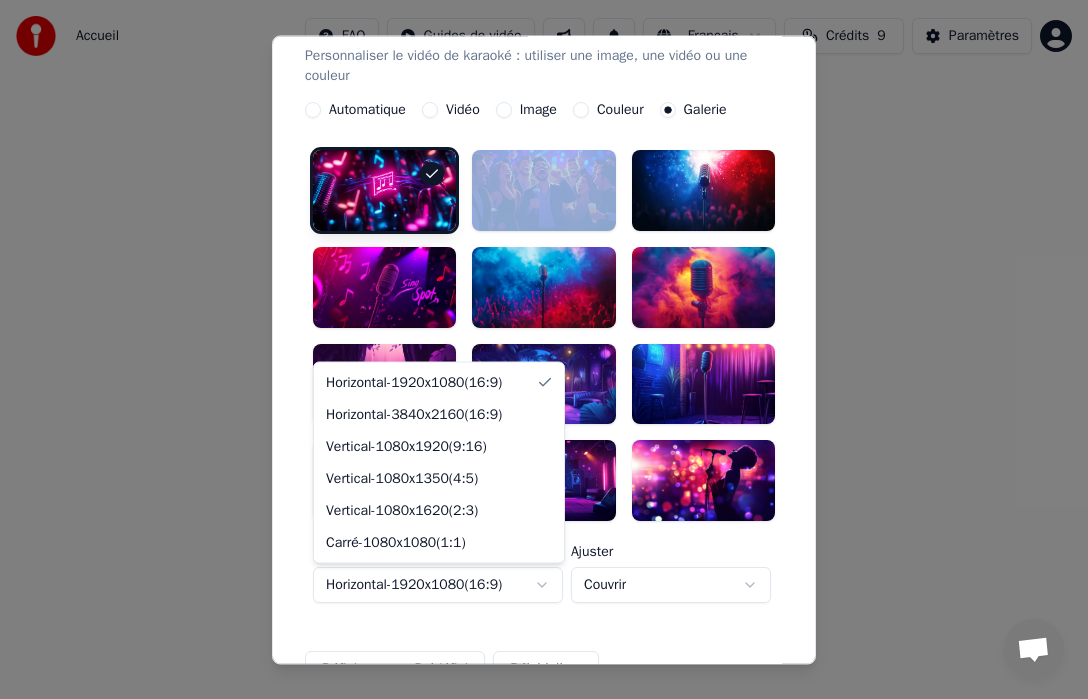 select on "*********" 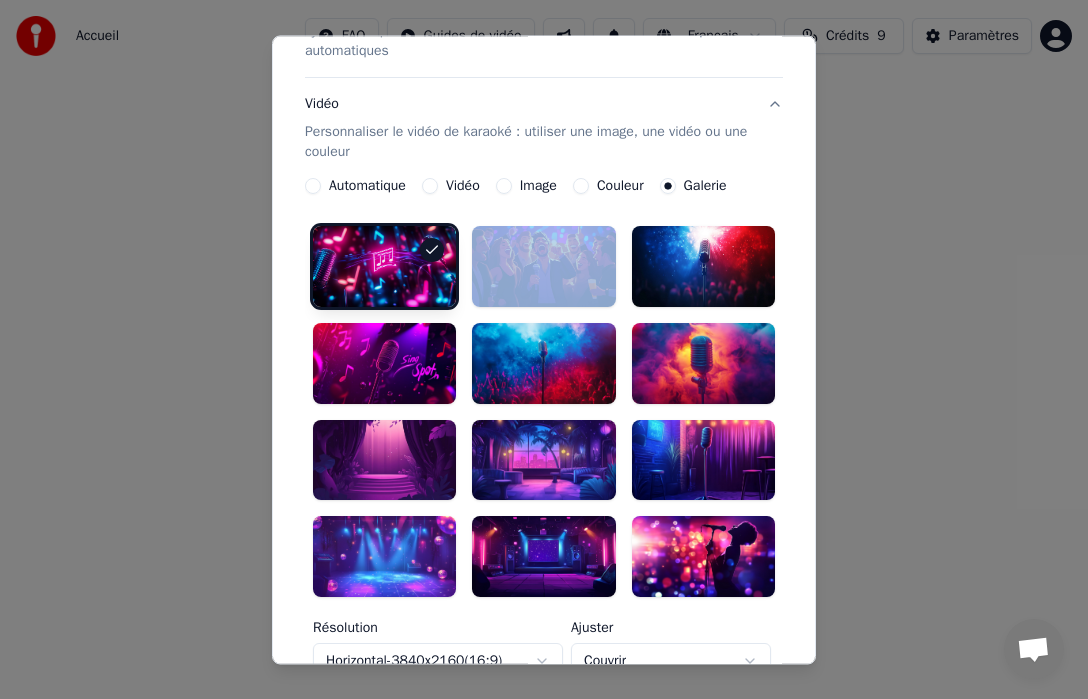 scroll, scrollTop: 260, scrollLeft: 0, axis: vertical 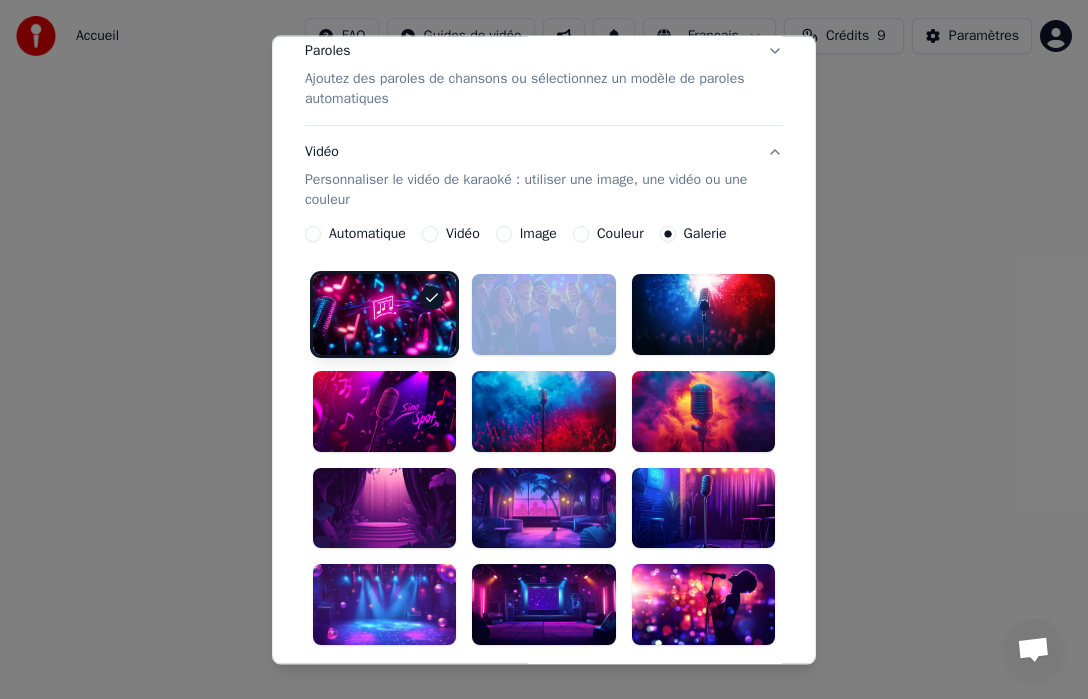 click on "Couleur" at bounding box center [581, 235] 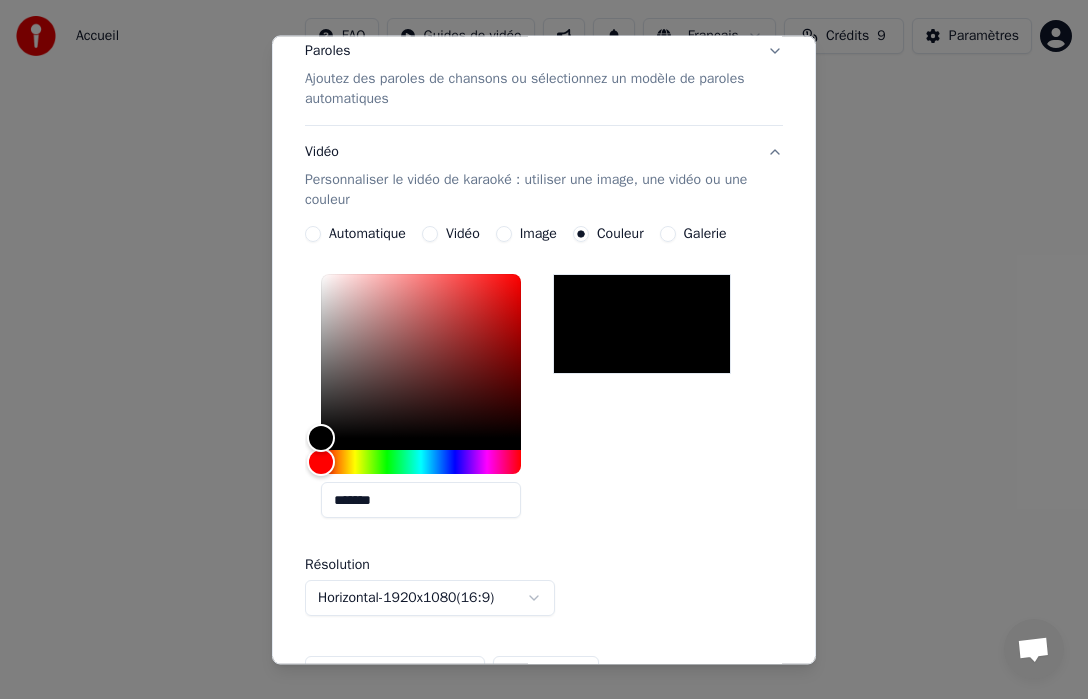 click on "Image" at bounding box center [504, 235] 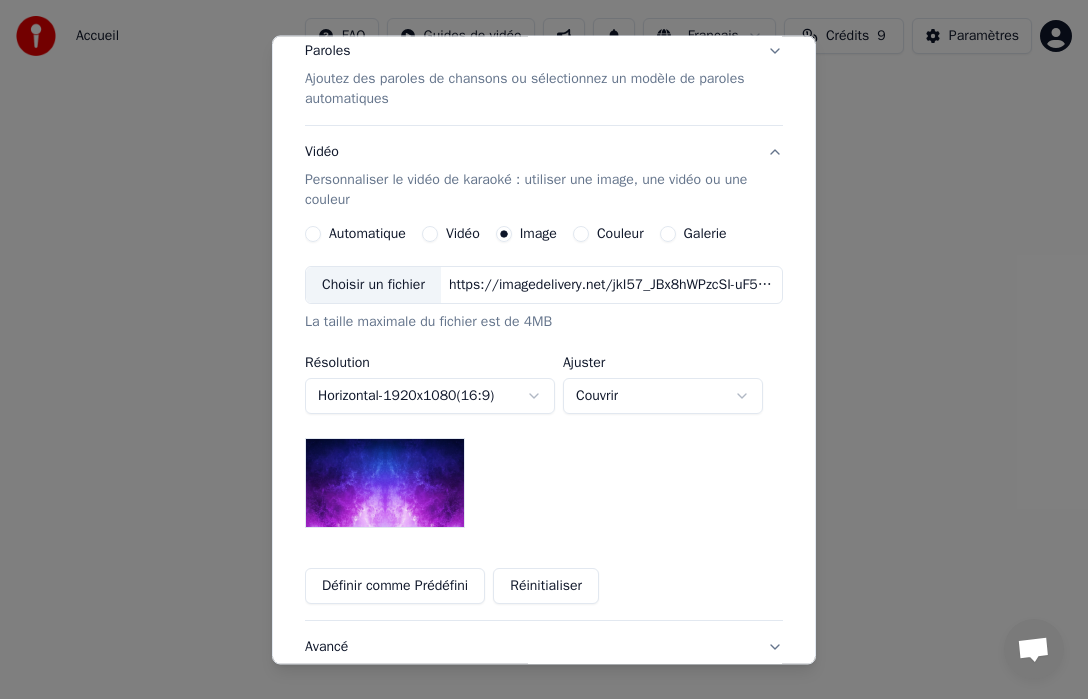 click on "https://imagedelivery.net/jkI57_JBx8hWPzcSI-uF5w/c7639807-3f76-4ea5-9112-66e75e03d200/16x9" at bounding box center (611, 286) 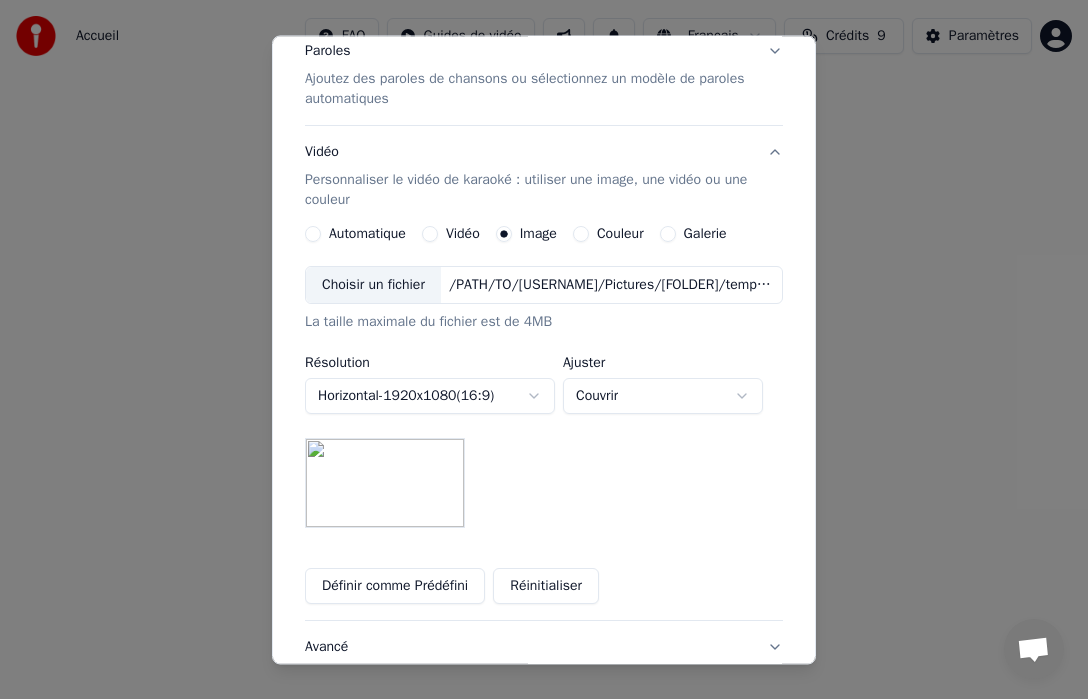 click on "**********" at bounding box center (544, 310) 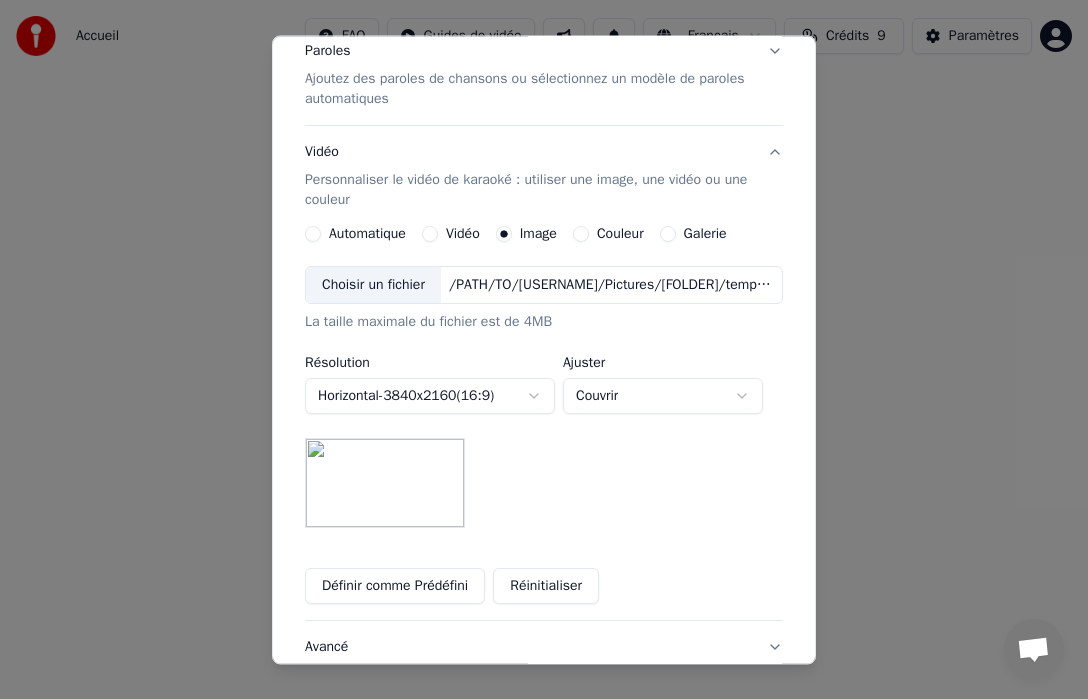 click on "**********" at bounding box center [544, 310] 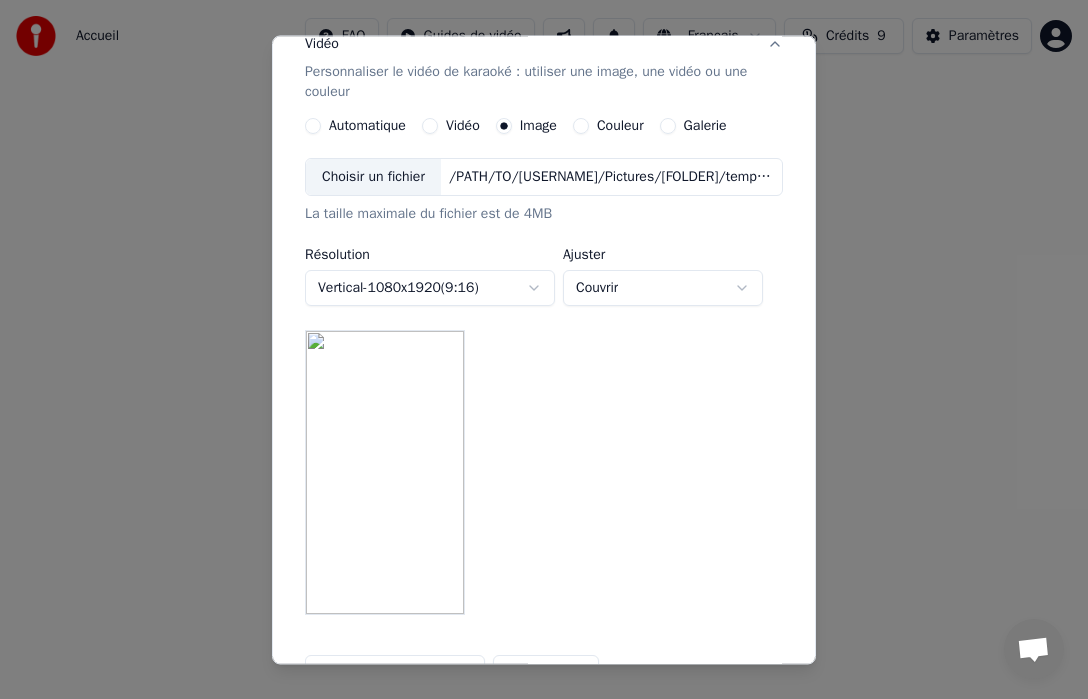 scroll, scrollTop: 372, scrollLeft: 0, axis: vertical 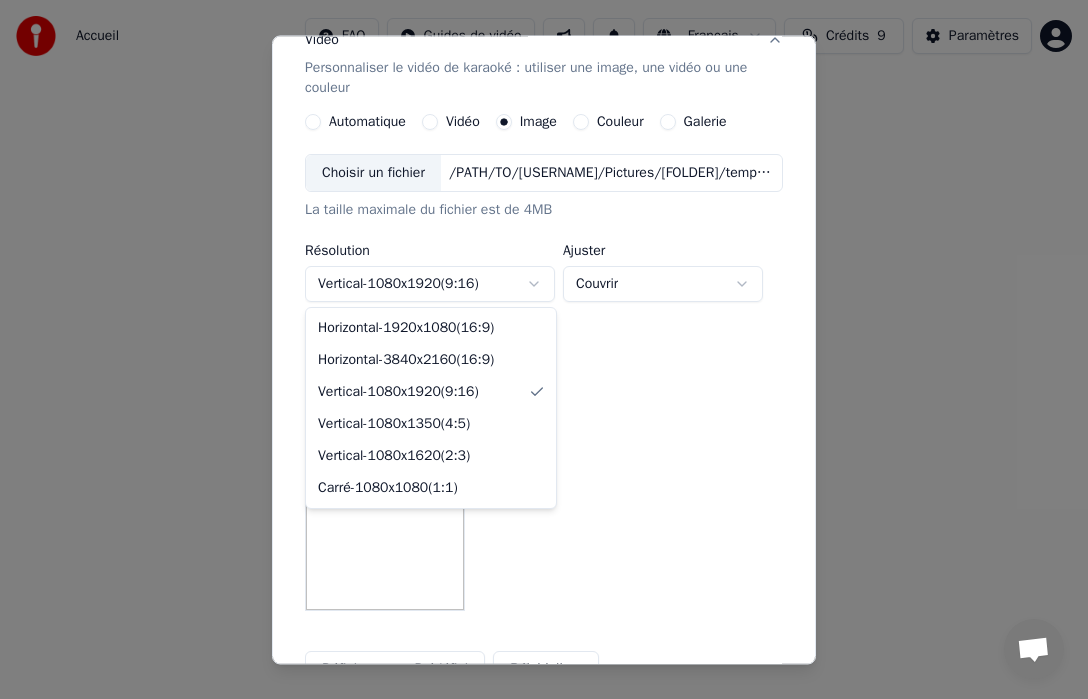 click on "**********" at bounding box center [544, 310] 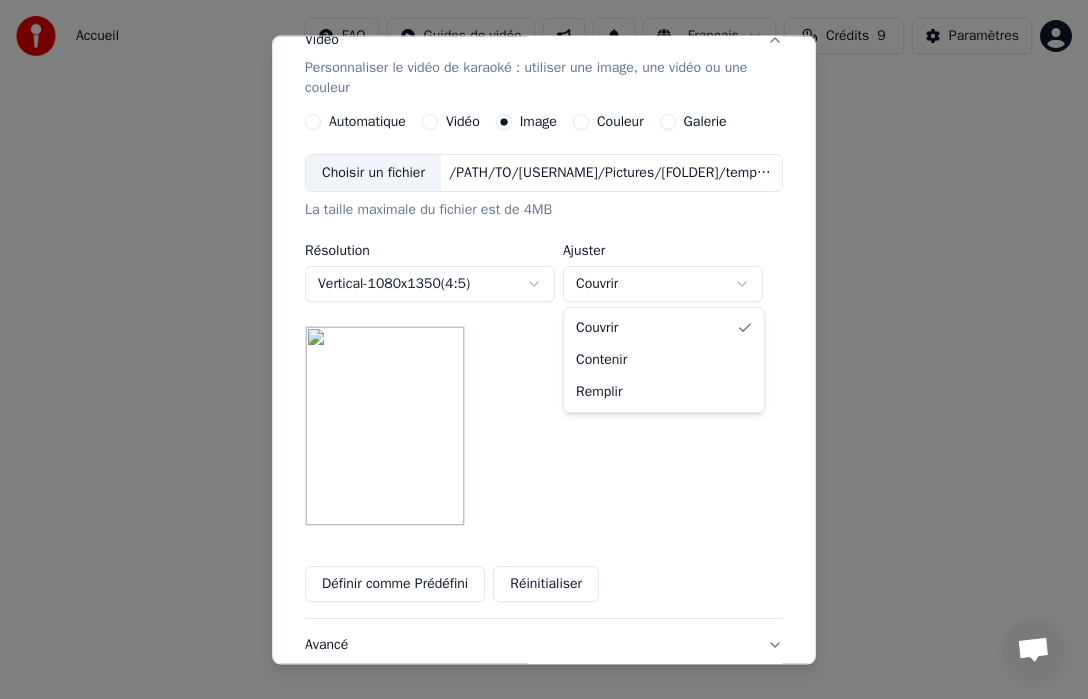 click on "**********" at bounding box center [544, 310] 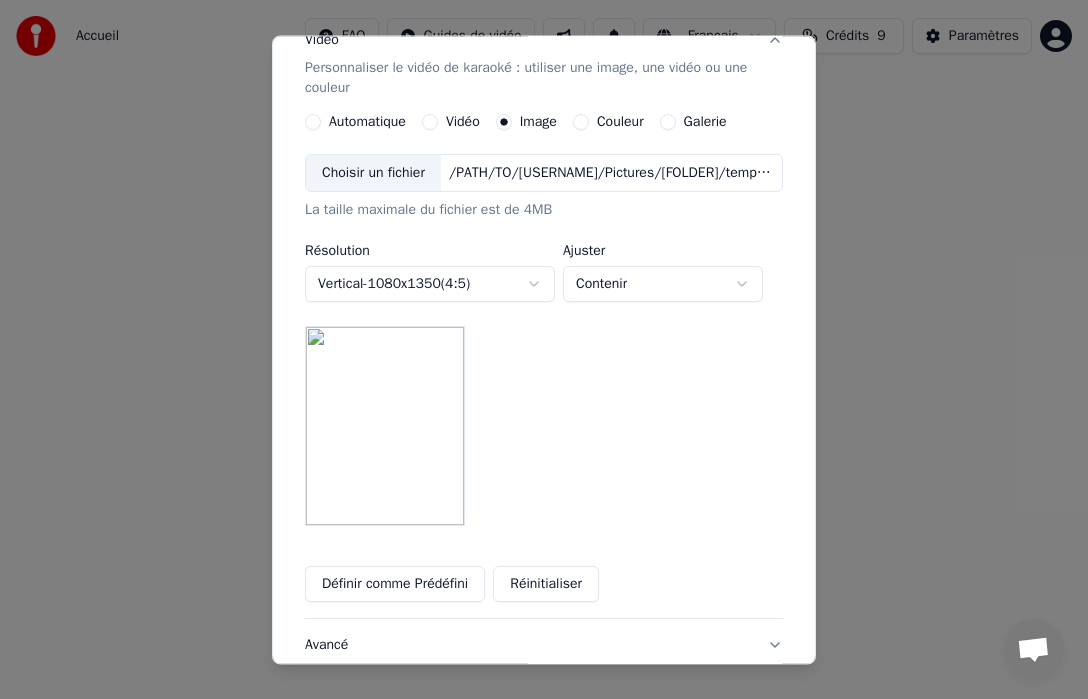 scroll, scrollTop: 521, scrollLeft: 0, axis: vertical 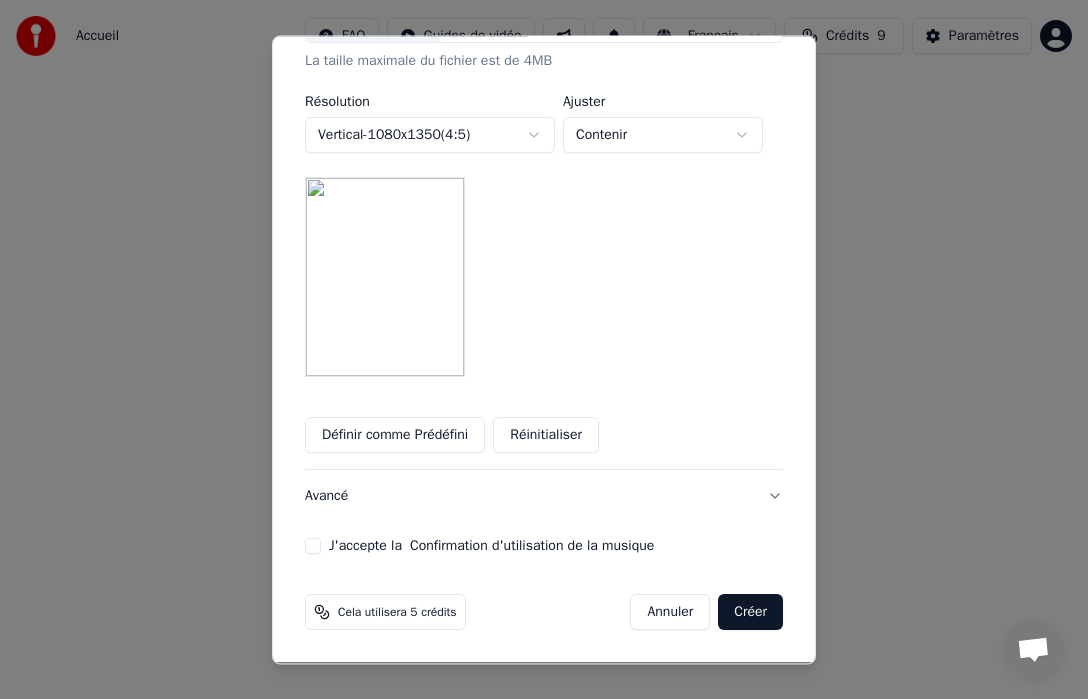 click on "Avancé" at bounding box center [544, 497] 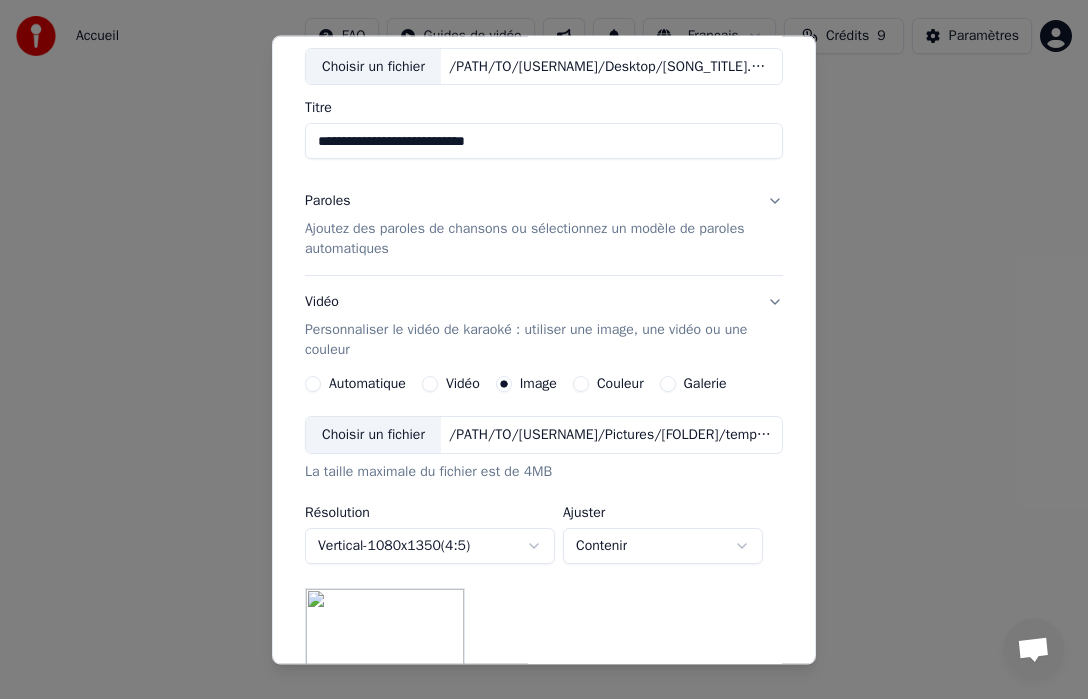 scroll, scrollTop: 91, scrollLeft: 0, axis: vertical 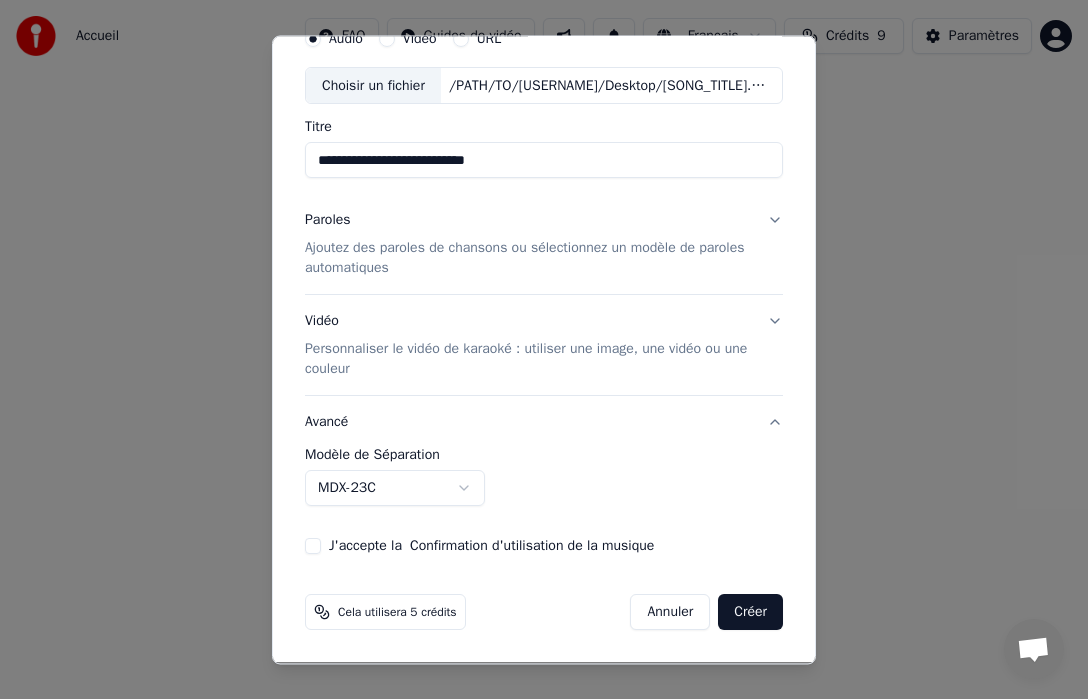 click on "Personnaliser le vidéo de karaoké : utiliser une image, une vidéo ou une couleur" at bounding box center (528, 360) 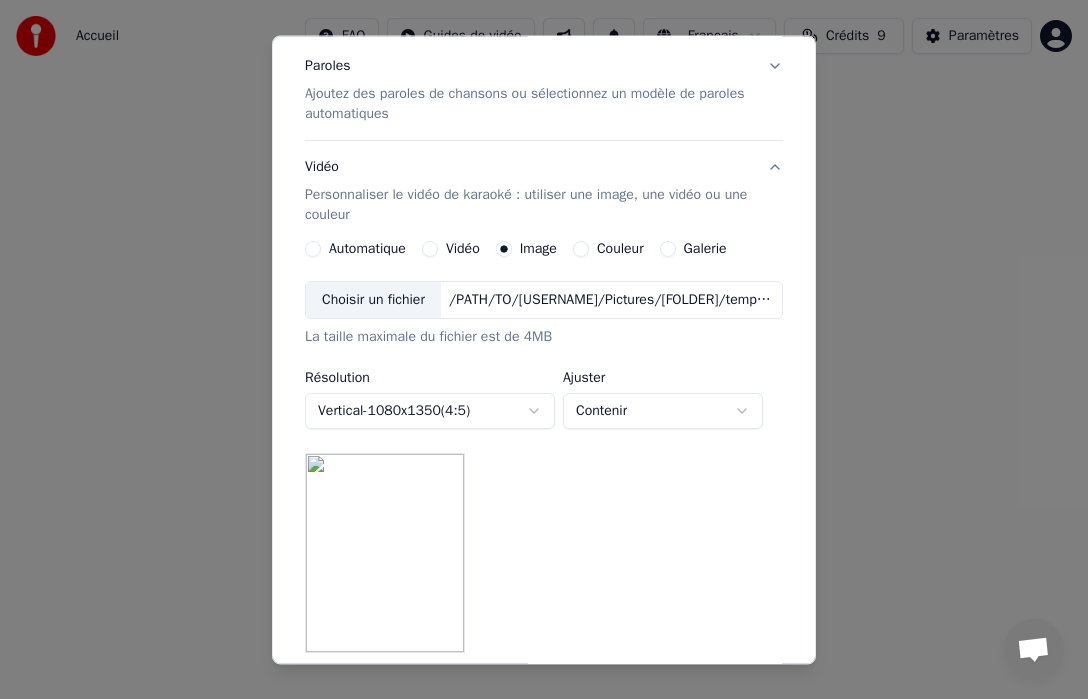 scroll, scrollTop: 246, scrollLeft: 0, axis: vertical 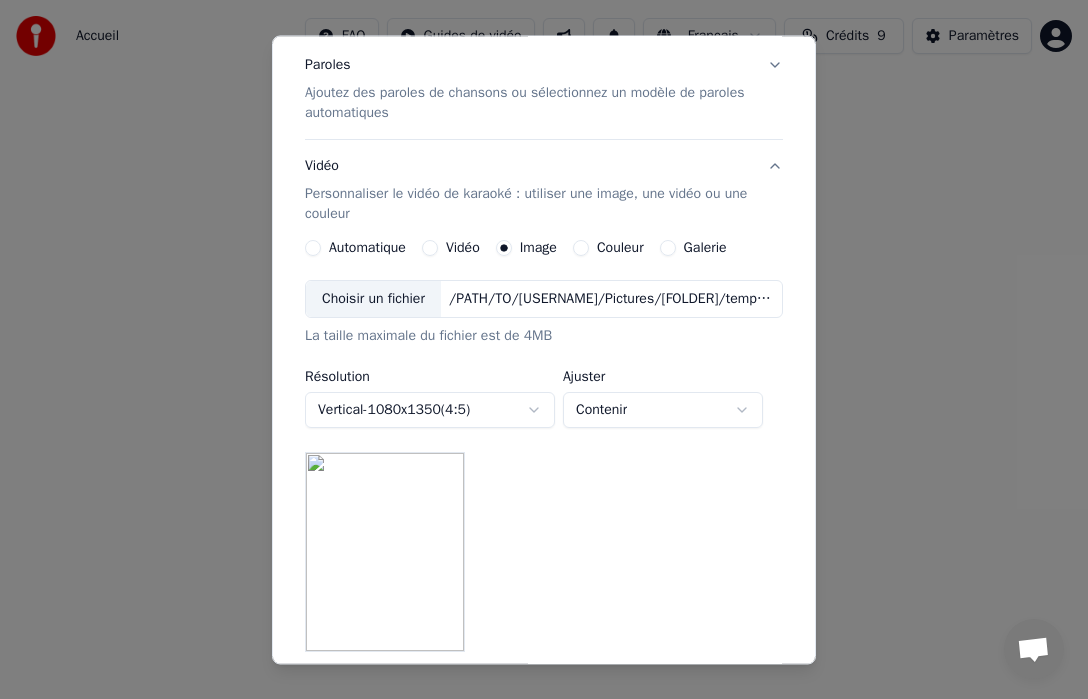 click on "Ajoutez des paroles de chansons ou sélectionnez un modèle de paroles automatiques" at bounding box center (528, 104) 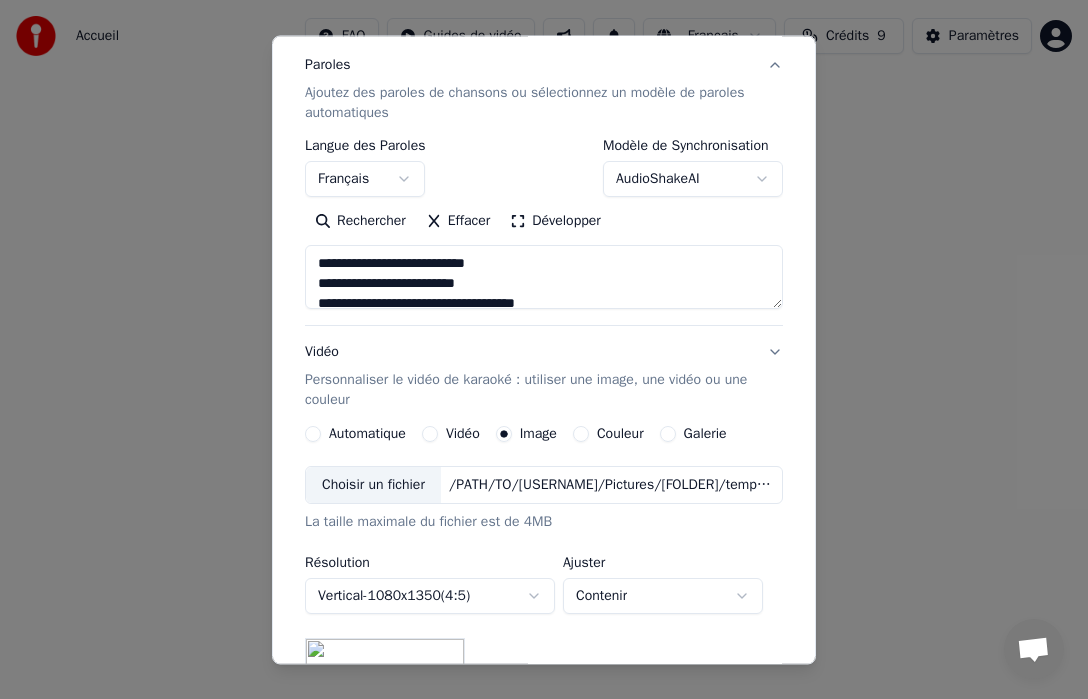 scroll, scrollTop: 203, scrollLeft: 0, axis: vertical 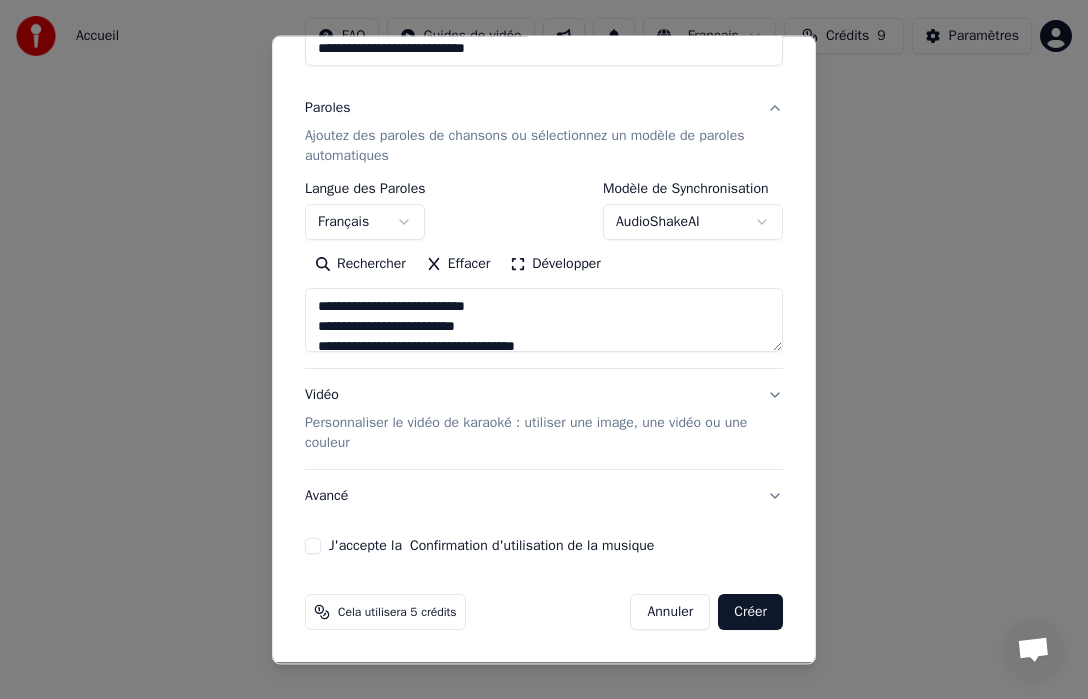click on "J'accepte la   Confirmation d'utilisation de la musique" at bounding box center [313, 547] 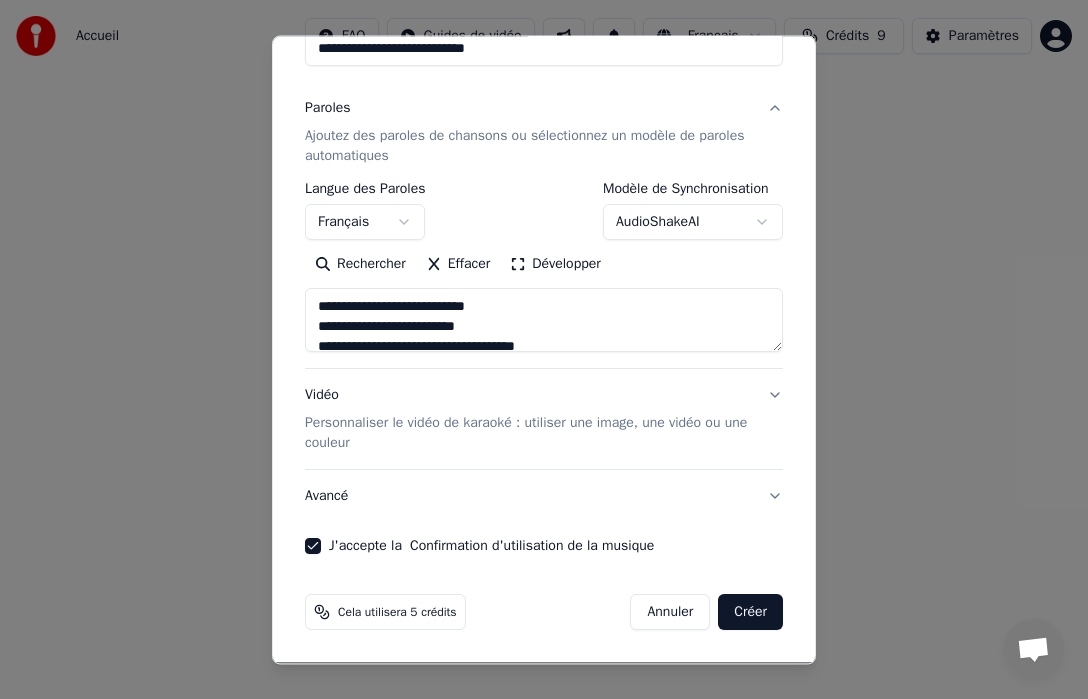 click on "Créer" at bounding box center [750, 613] 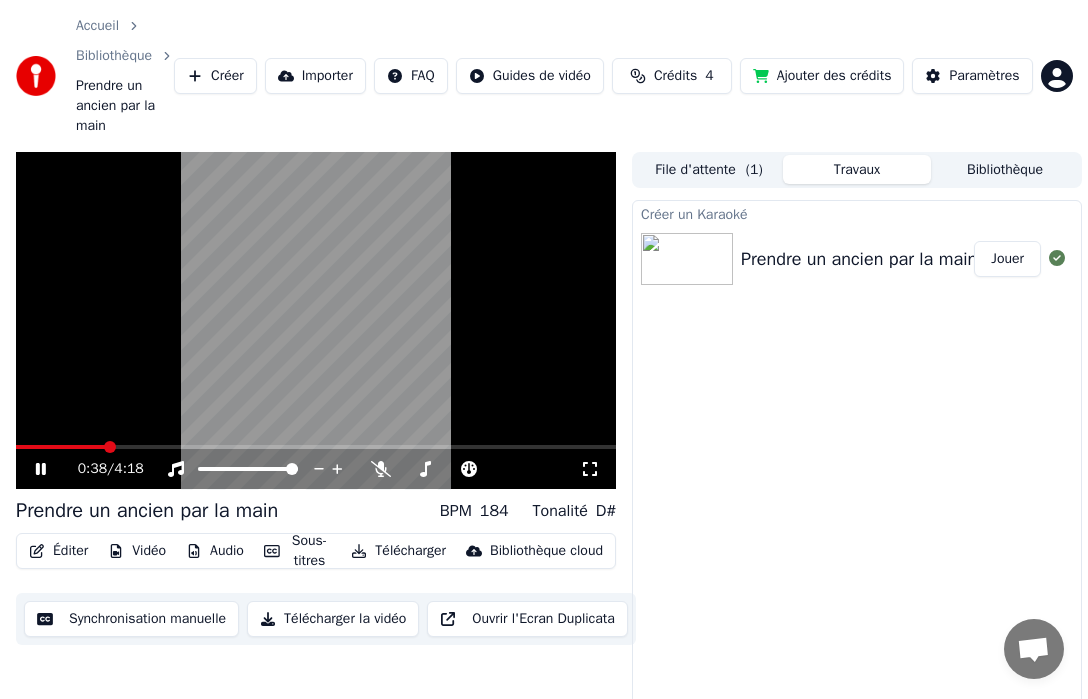 click 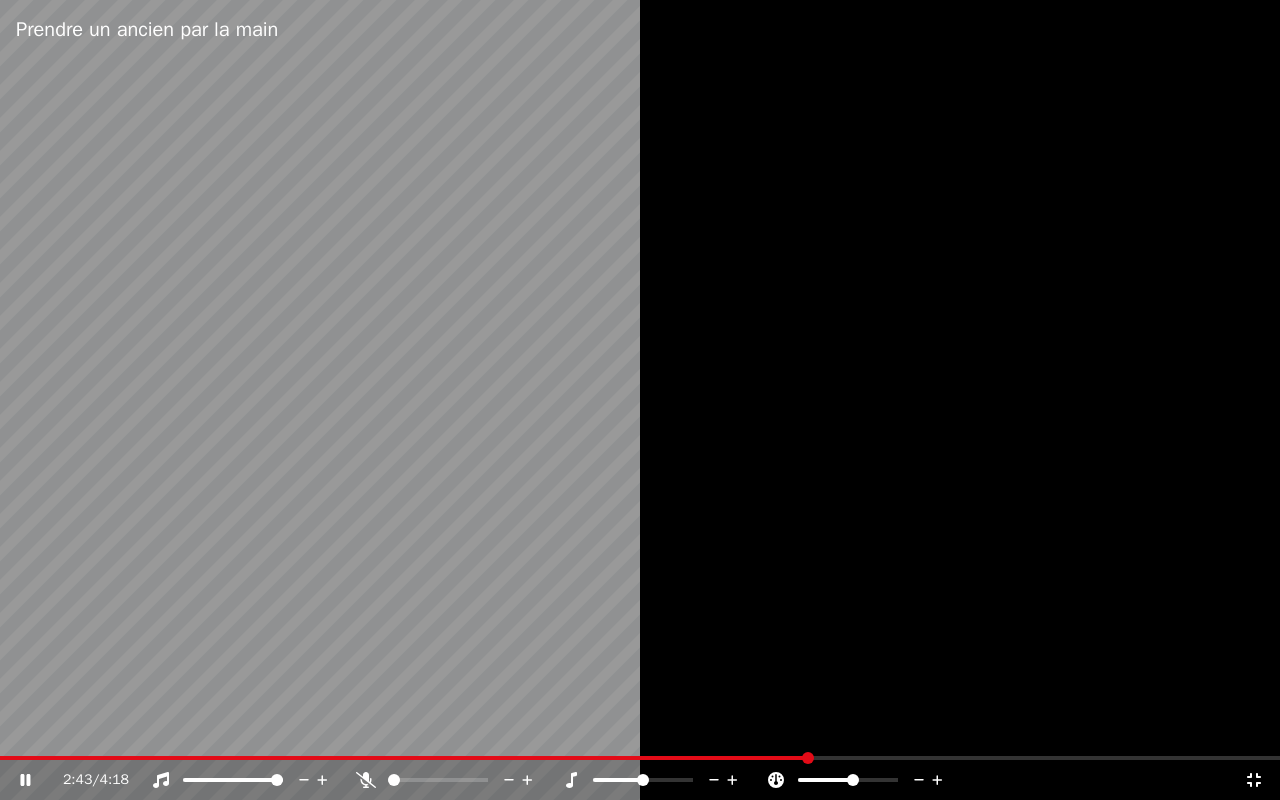 click at bounding box center (853, 780) 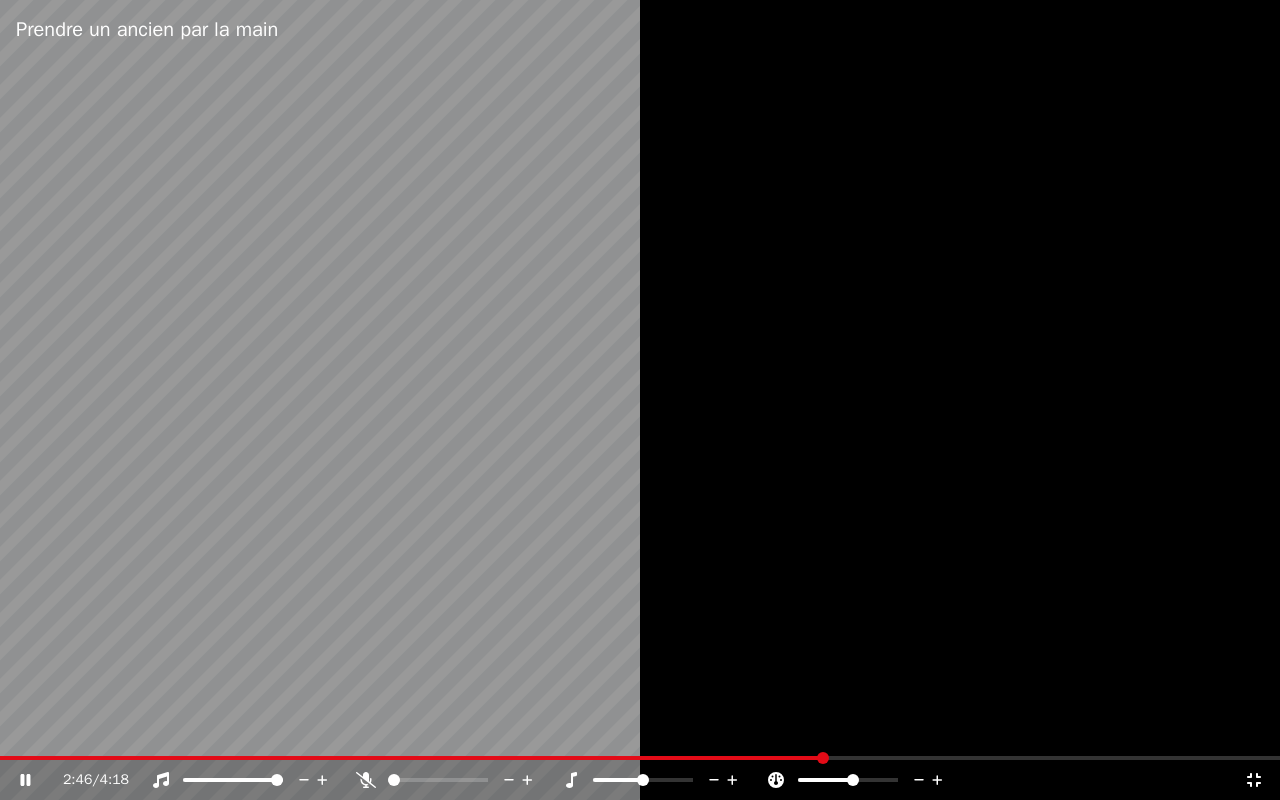drag, startPoint x: 831, startPoint y: 780, endPoint x: 859, endPoint y: 783, distance: 28.160255 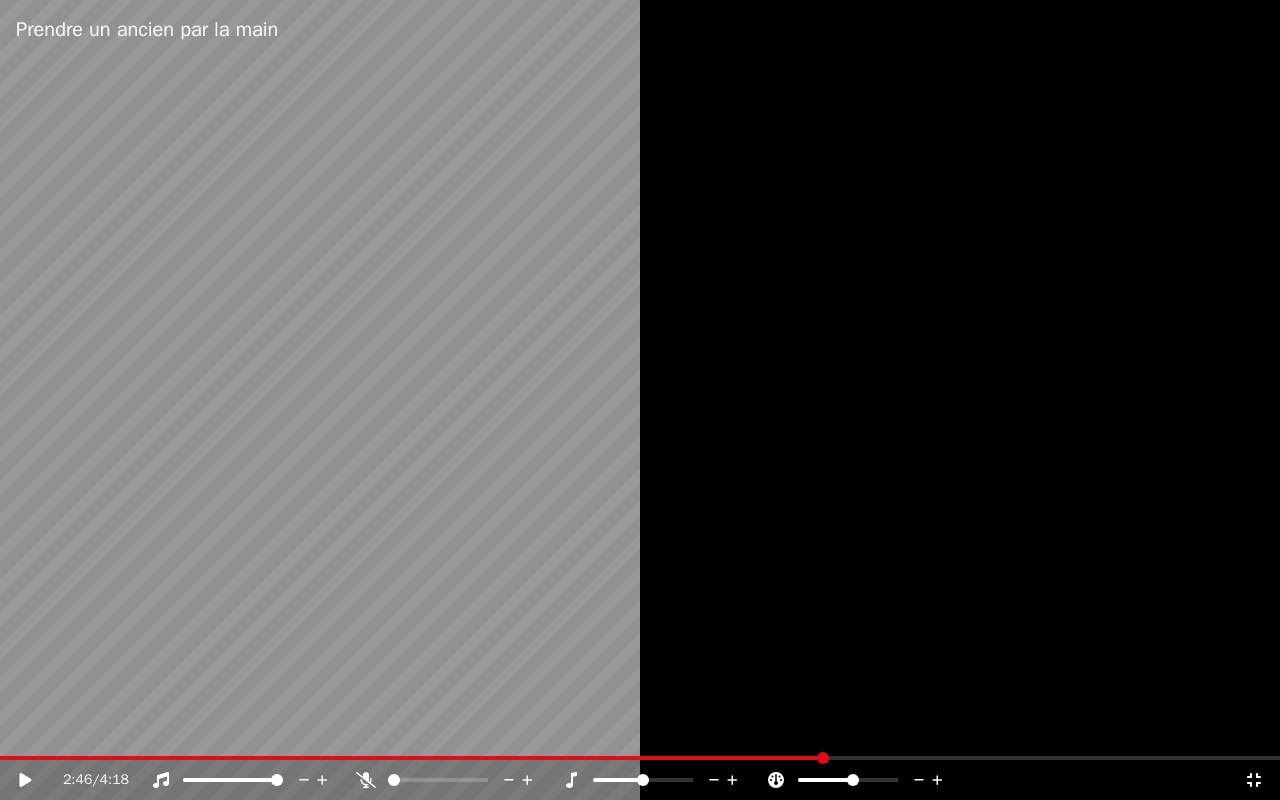 click 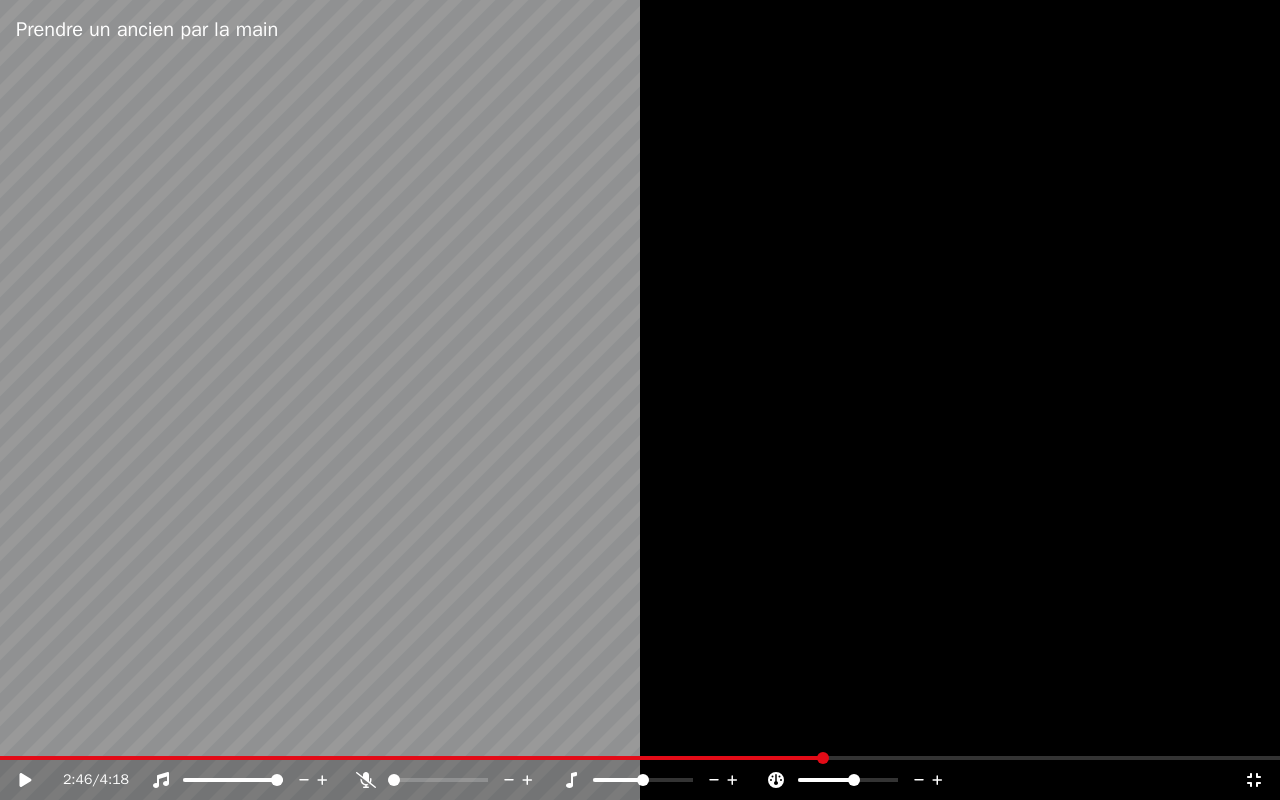click 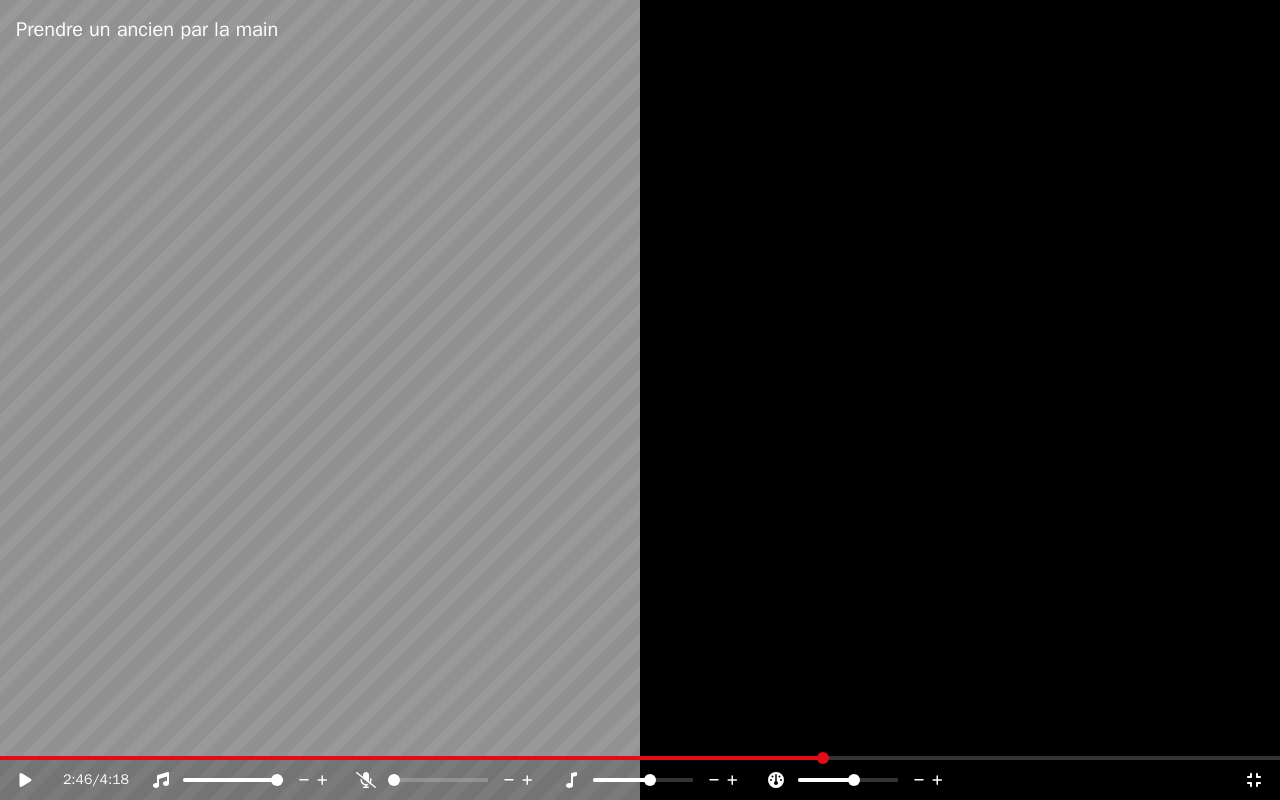 click 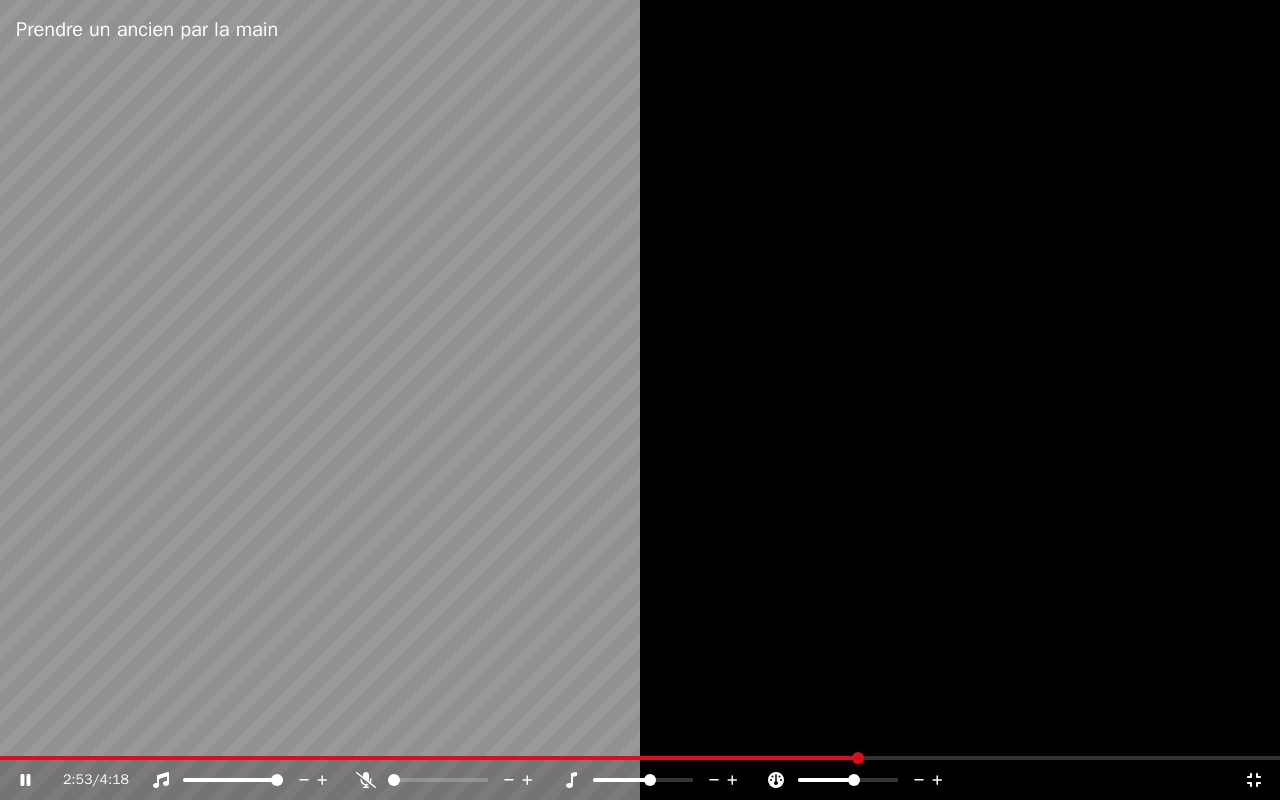 click 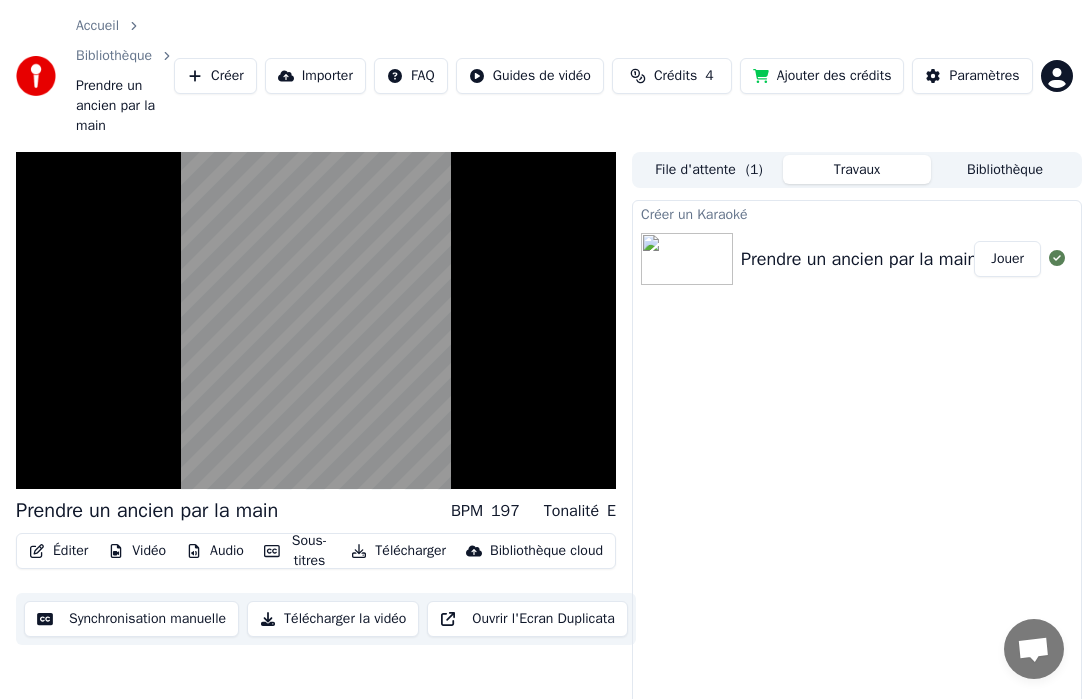 click on "Synchronisation manuelle" at bounding box center (131, 619) 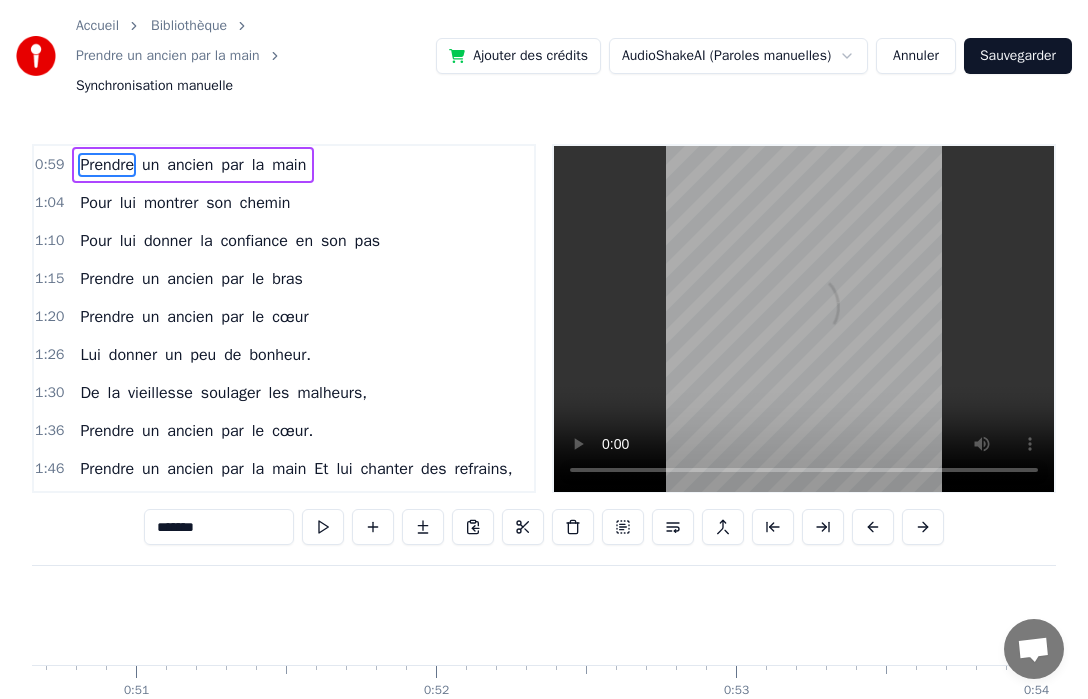scroll, scrollTop: 0, scrollLeft: 17713, axis: horizontal 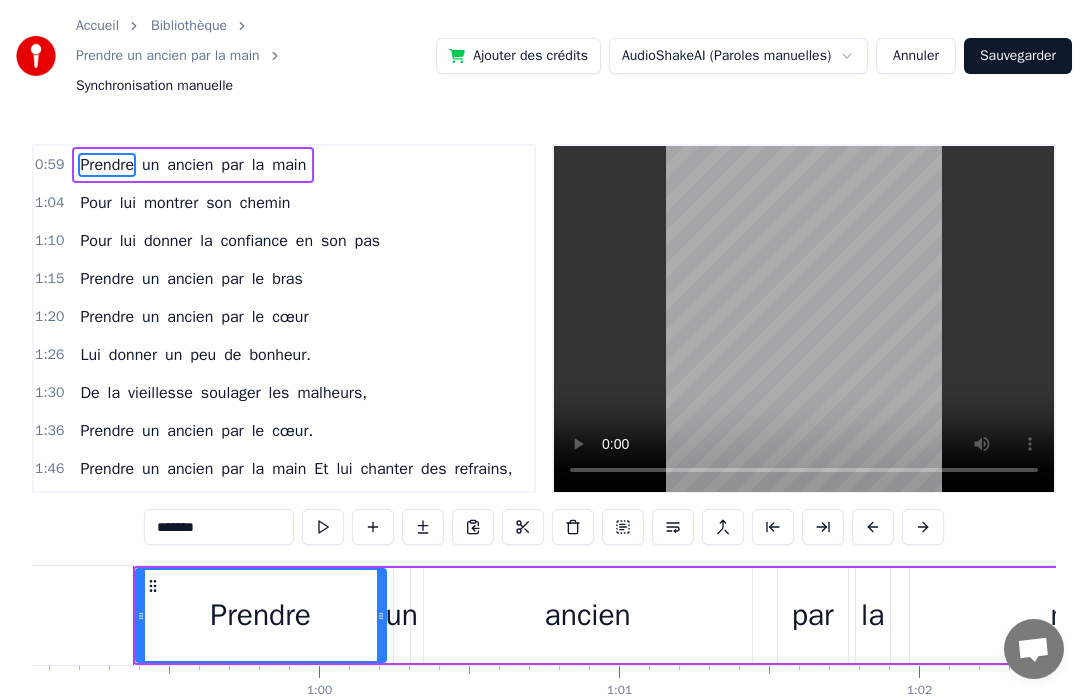 click on "Annuler" at bounding box center (916, 56) 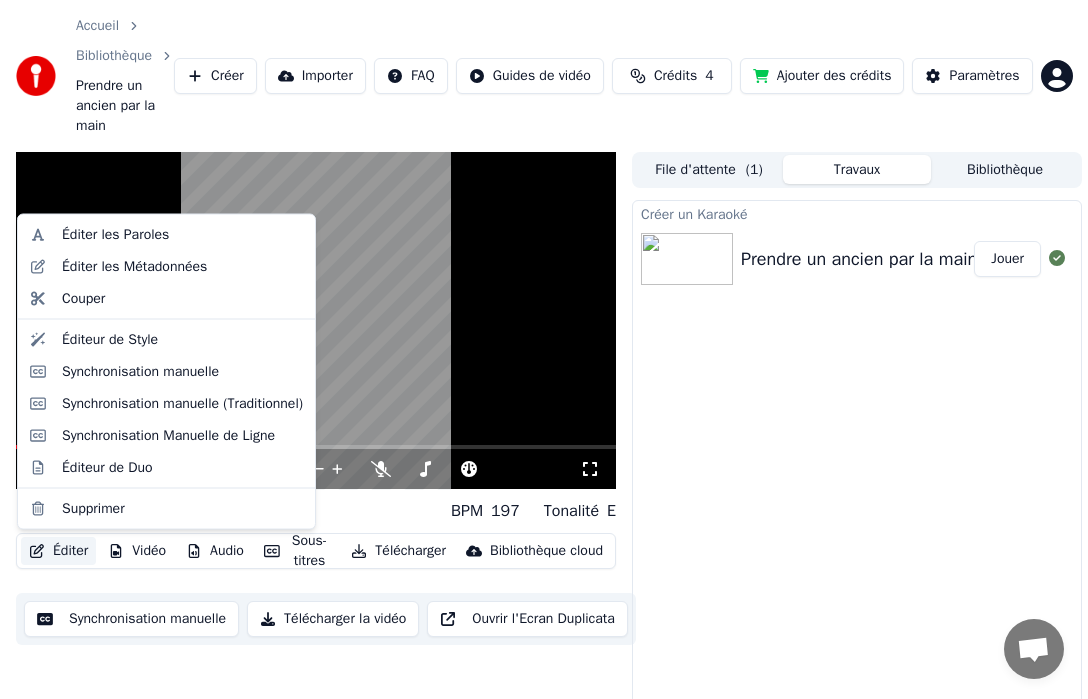 click on "Éditer" at bounding box center (58, 551) 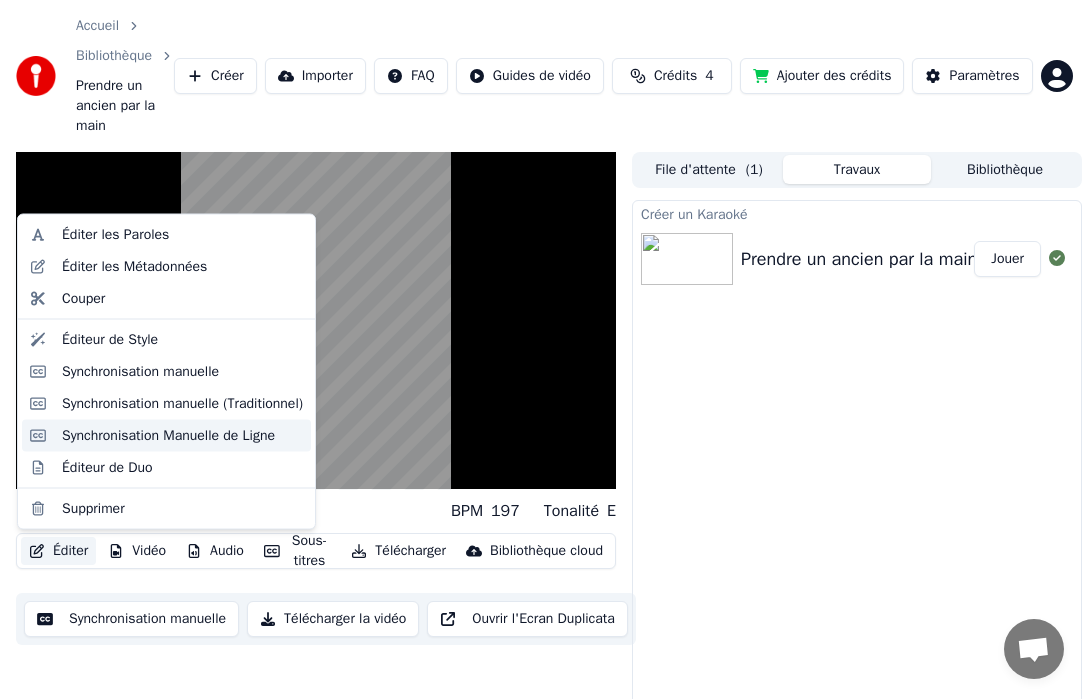 click on "Synchronisation Manuelle de Ligne" at bounding box center [168, 435] 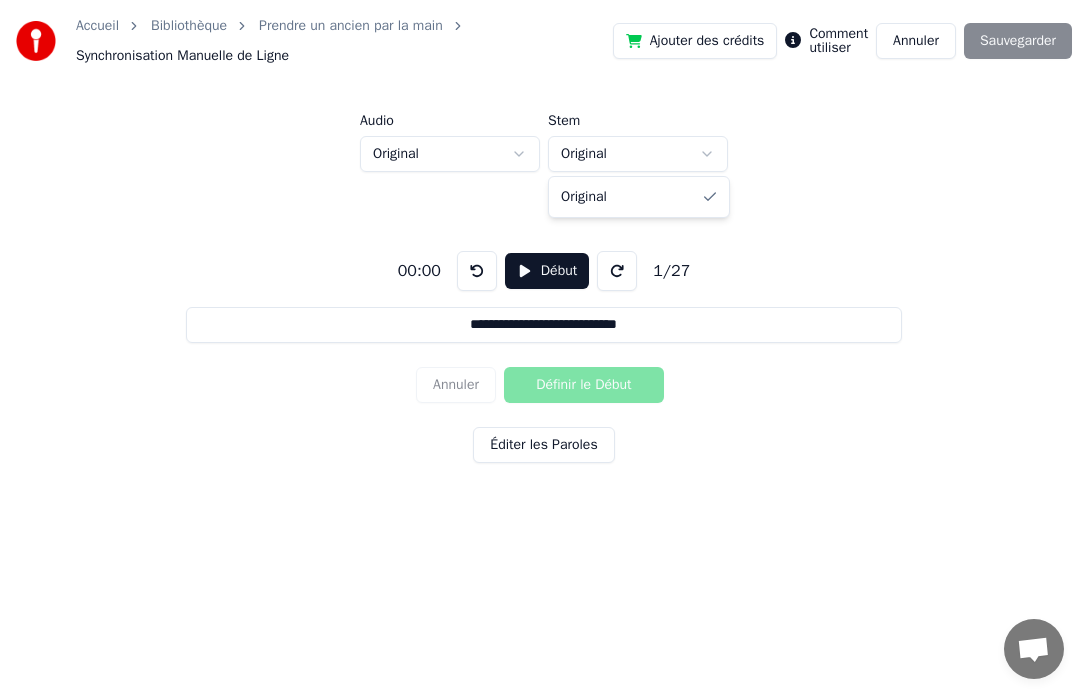 click on "**********" at bounding box center [544, 282] 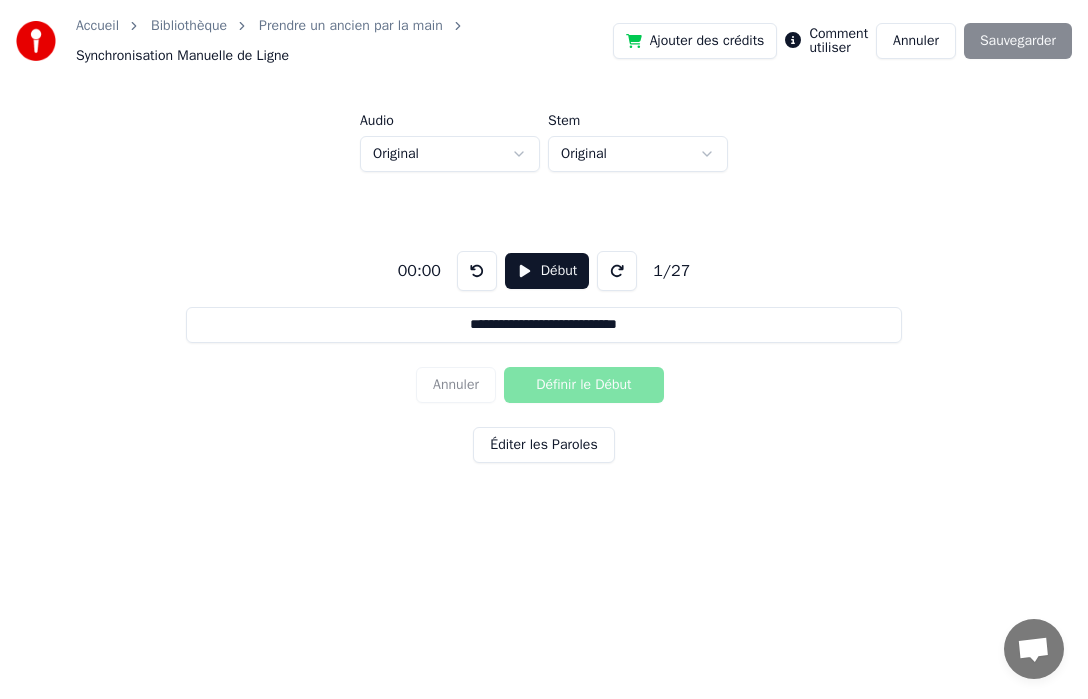 click on "**********" at bounding box center [544, 282] 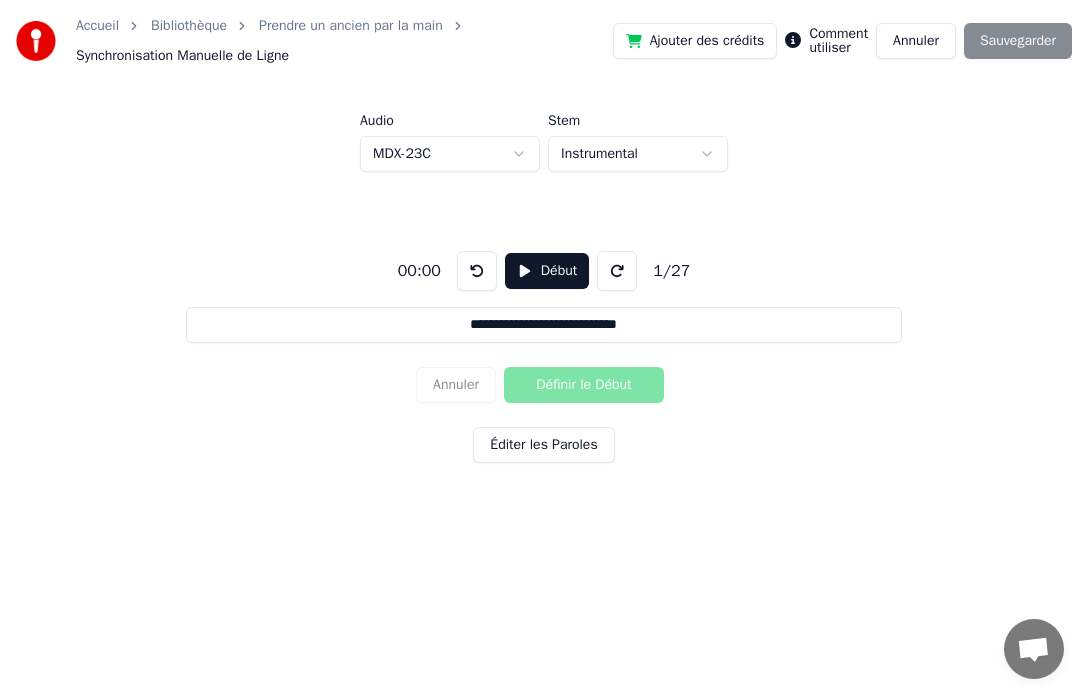 click on "**********" at bounding box center [544, 282] 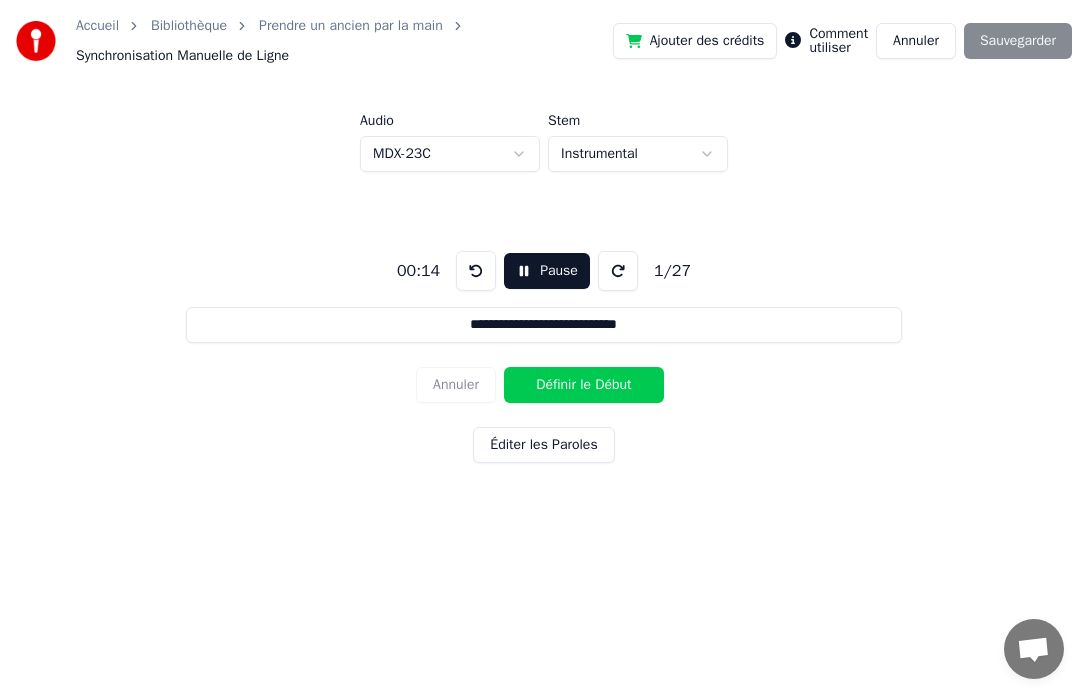 click on "Éditer les Paroles" at bounding box center (543, 445) 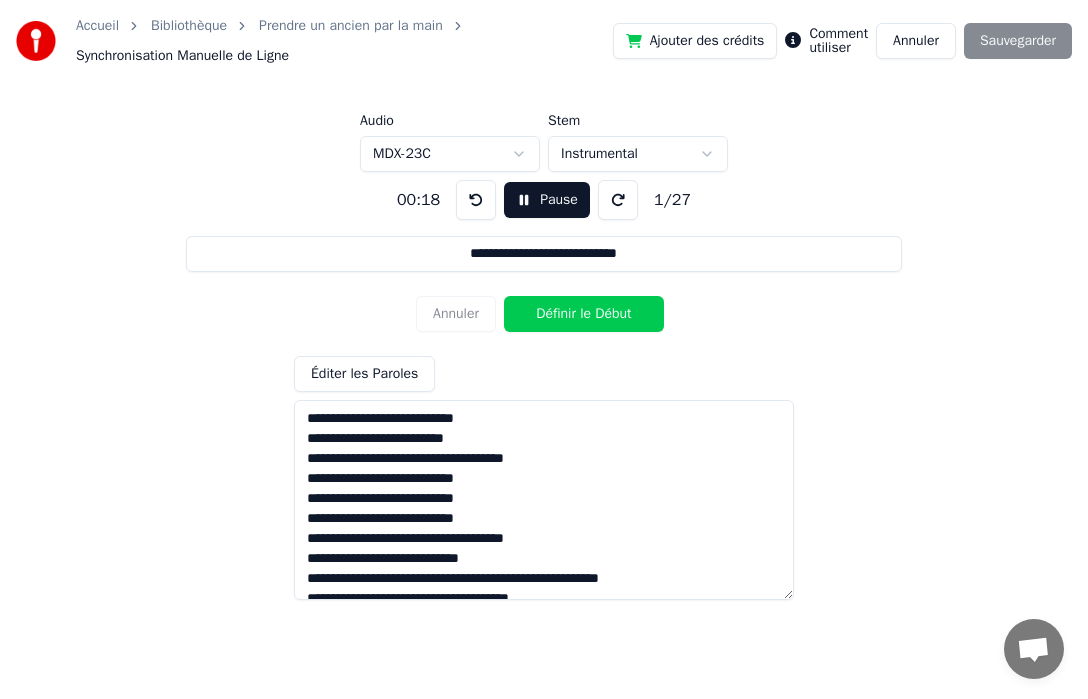 click on "Éditer les Paroles" at bounding box center [364, 374] 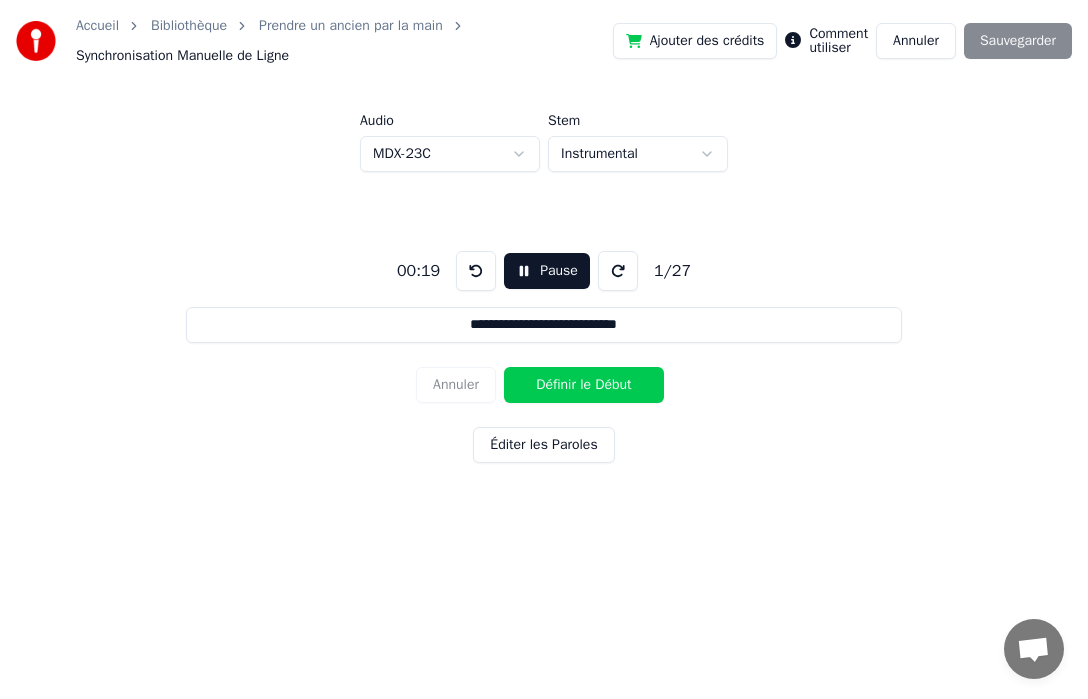 click on "Éditer les Paroles" at bounding box center (543, 445) 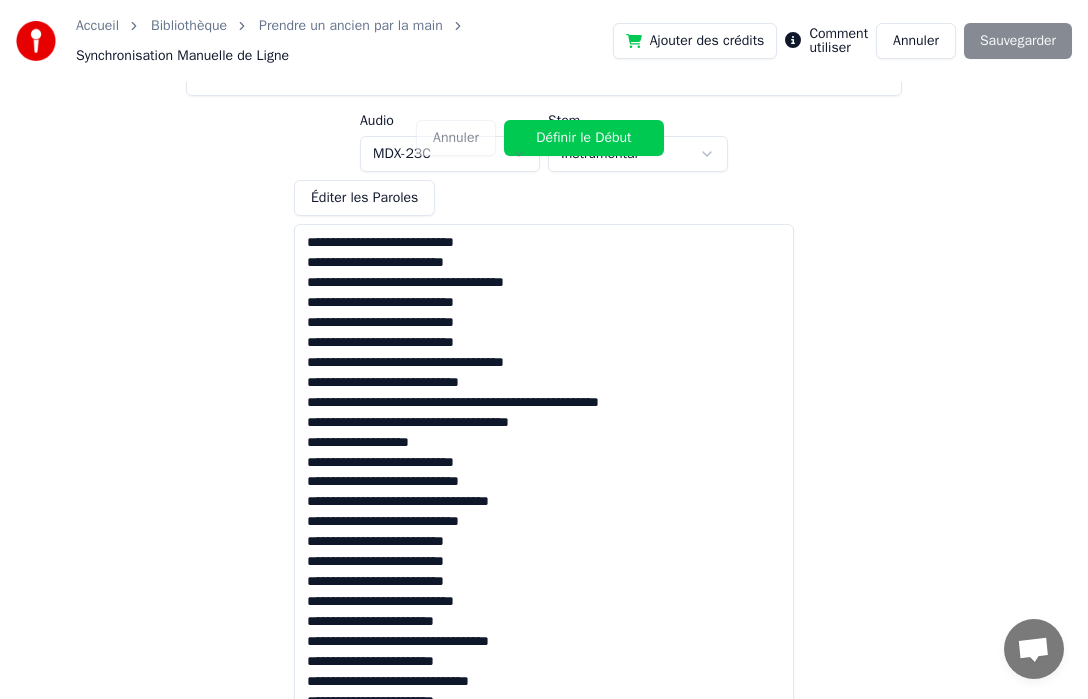 drag, startPoint x: 791, startPoint y: 595, endPoint x: 795, endPoint y: 770, distance: 175.04572 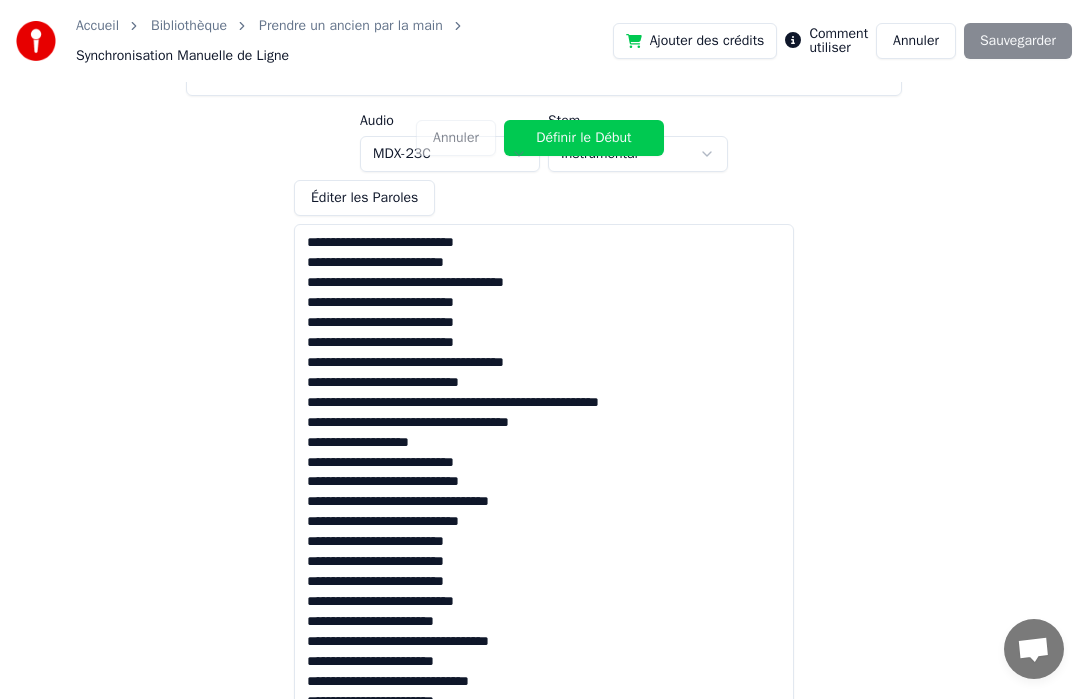 click on "**********" at bounding box center (544, 282) 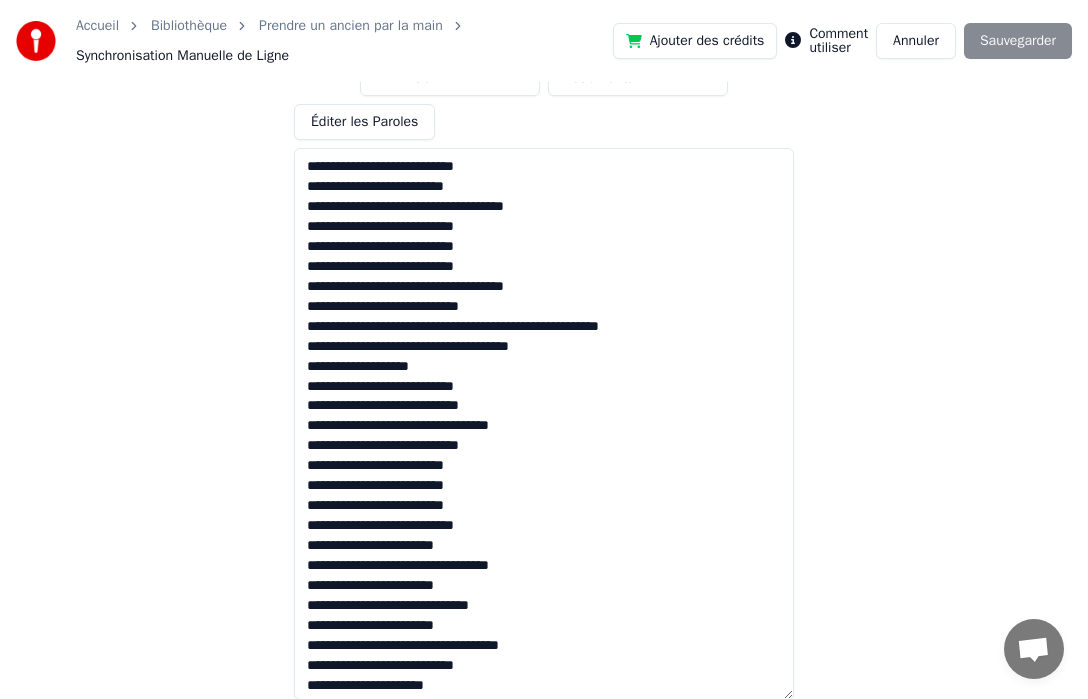 scroll, scrollTop: 0, scrollLeft: 0, axis: both 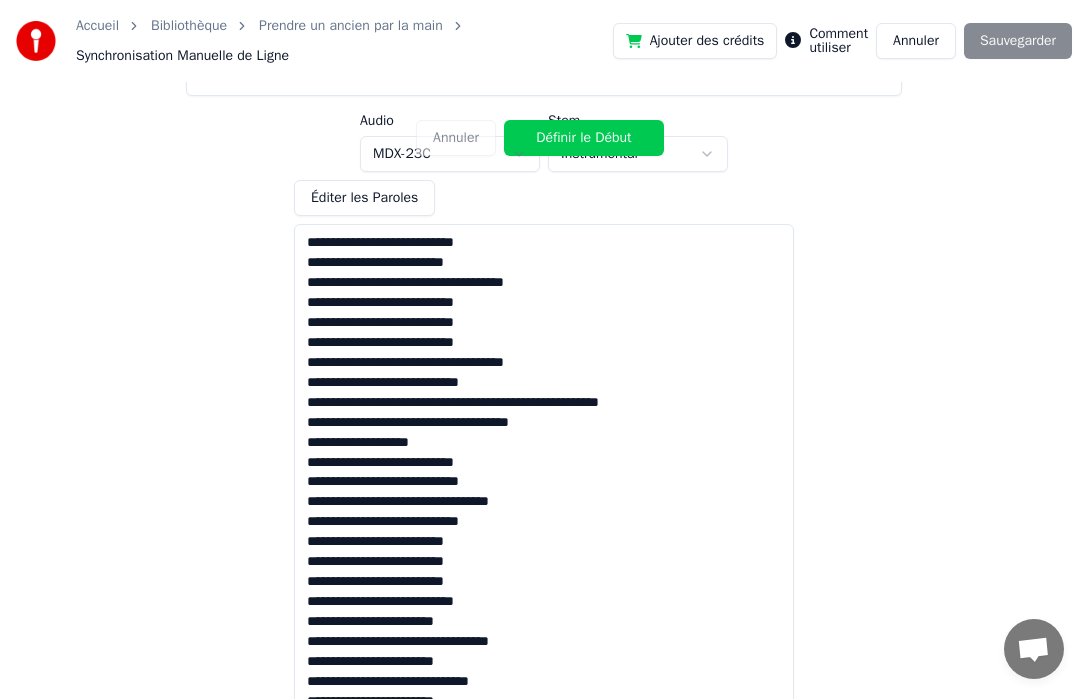 click on "Annuler Définir le Début" at bounding box center [544, 138] 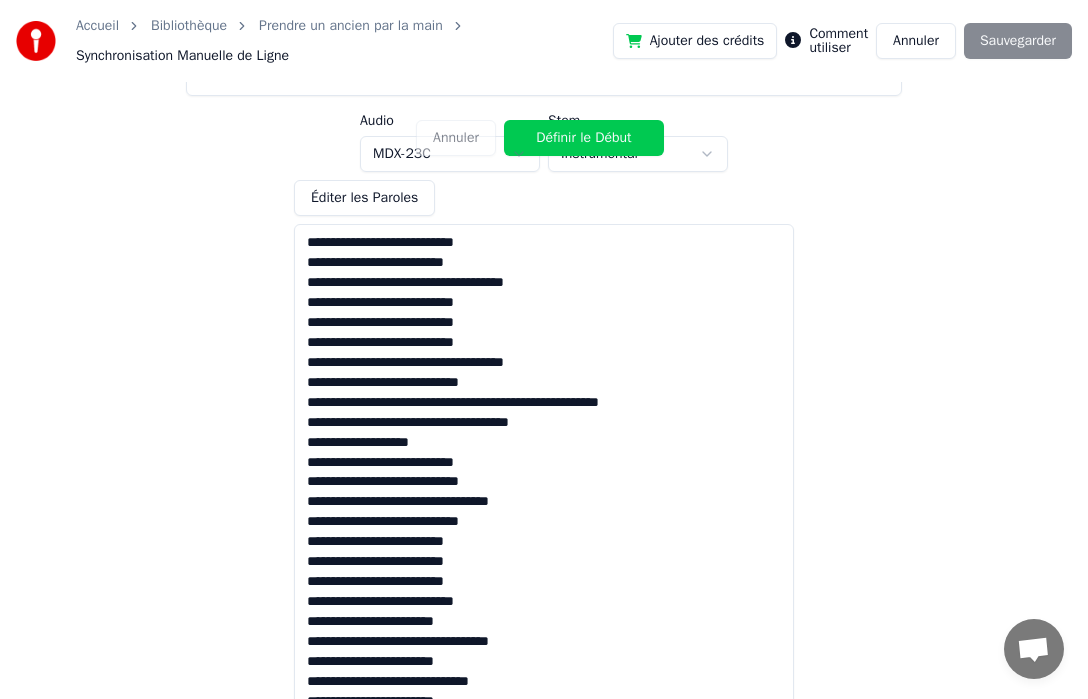 scroll, scrollTop: 76, scrollLeft: 0, axis: vertical 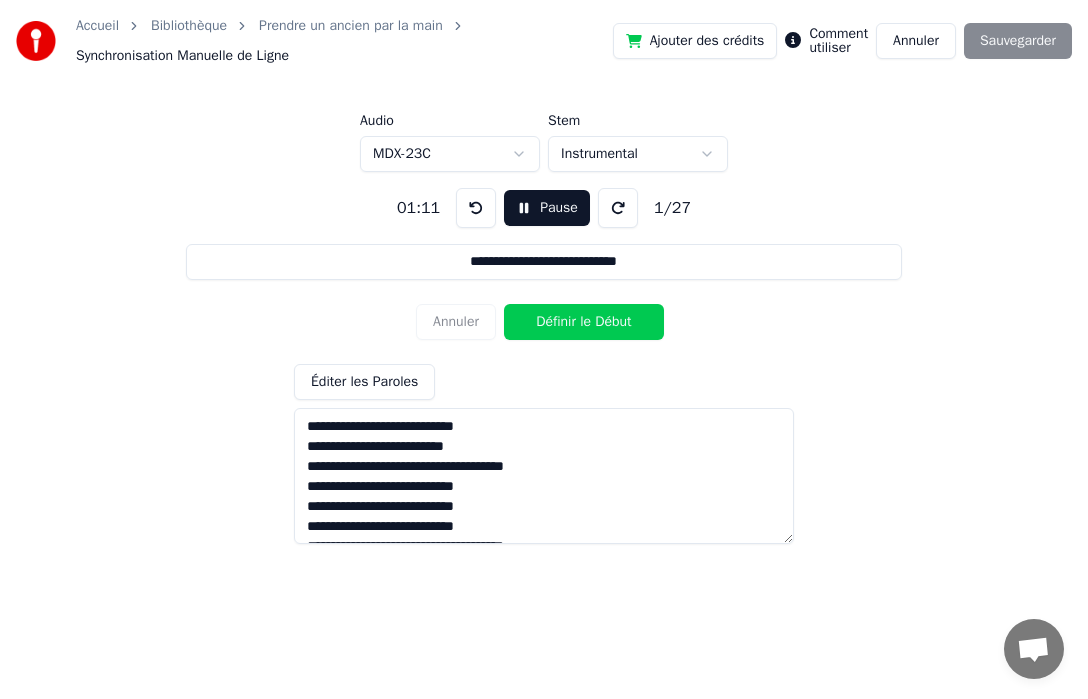 drag, startPoint x: 790, startPoint y: 684, endPoint x: 793, endPoint y: 528, distance: 156.02884 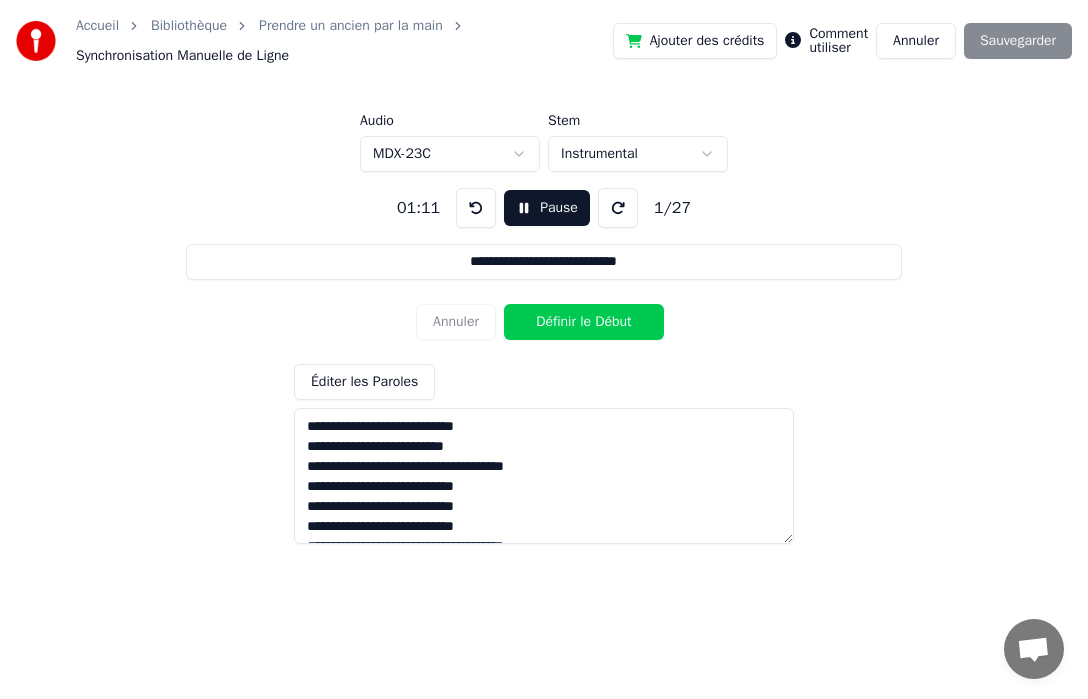 click on "**********" at bounding box center [544, 476] 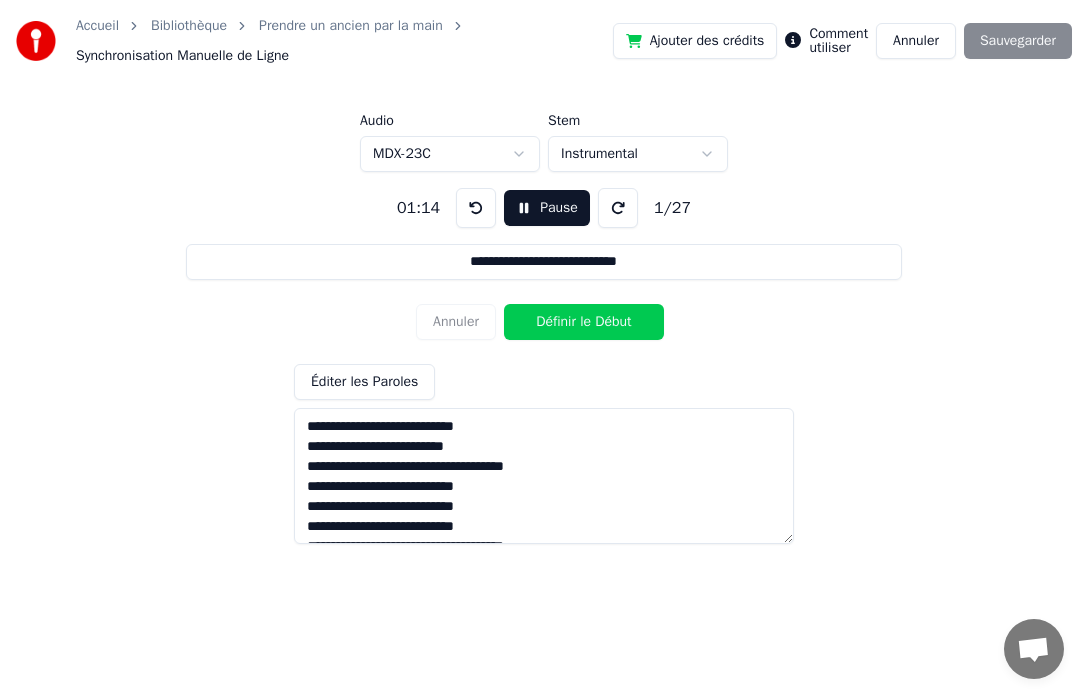 click on "Annuler Définir le Début" at bounding box center (544, 322) 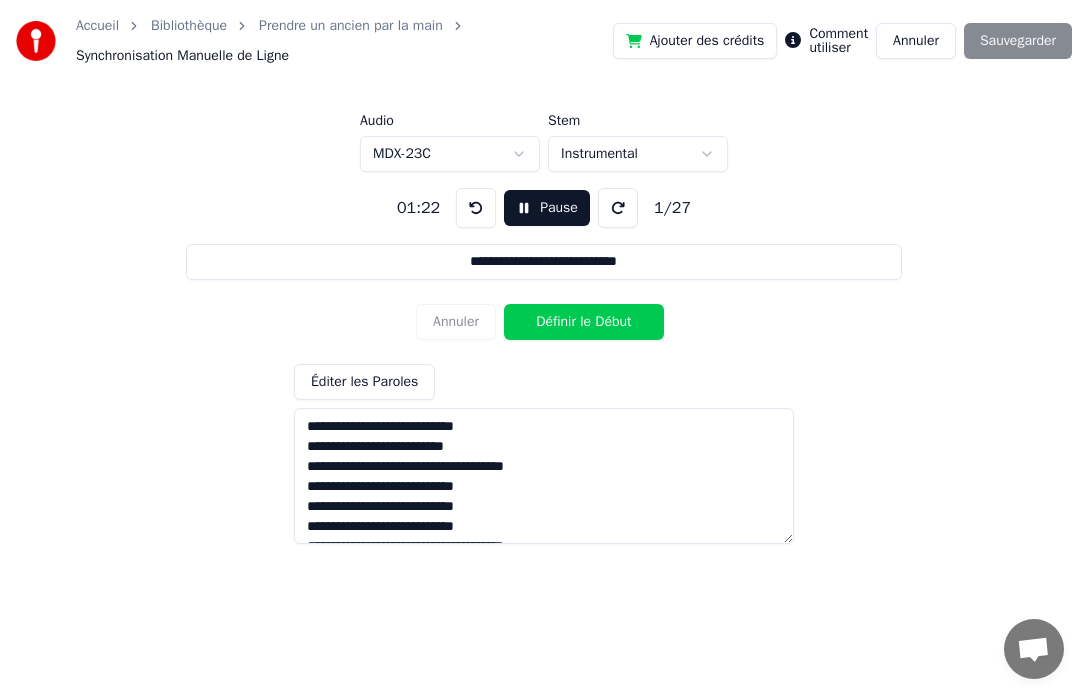 click on "Annuler" at bounding box center (916, 41) 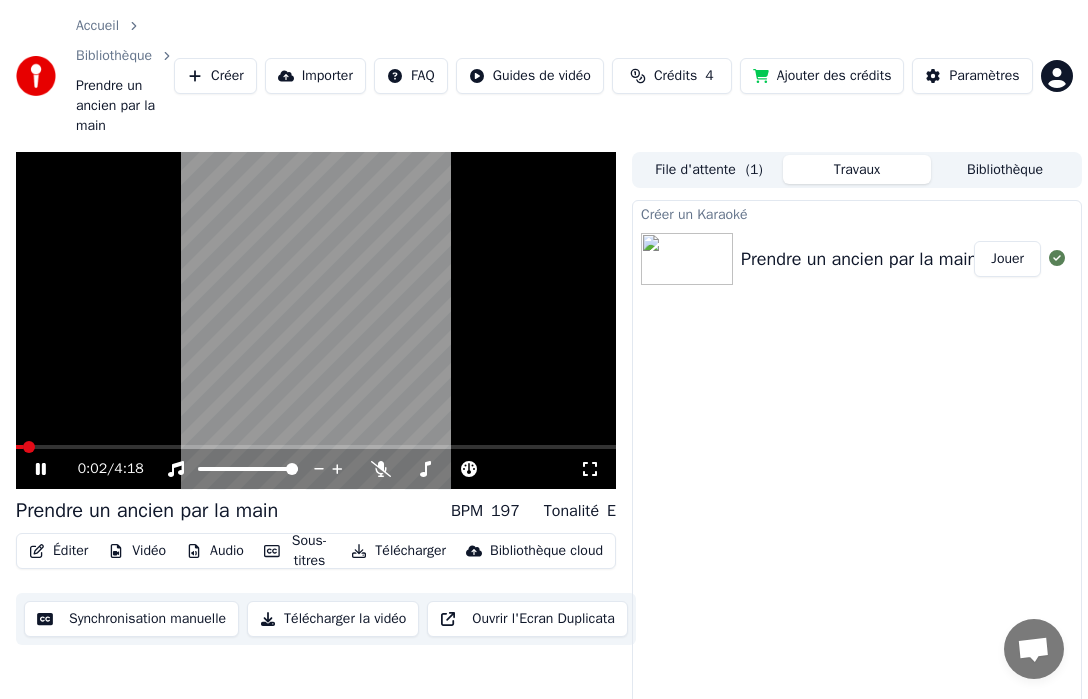 click 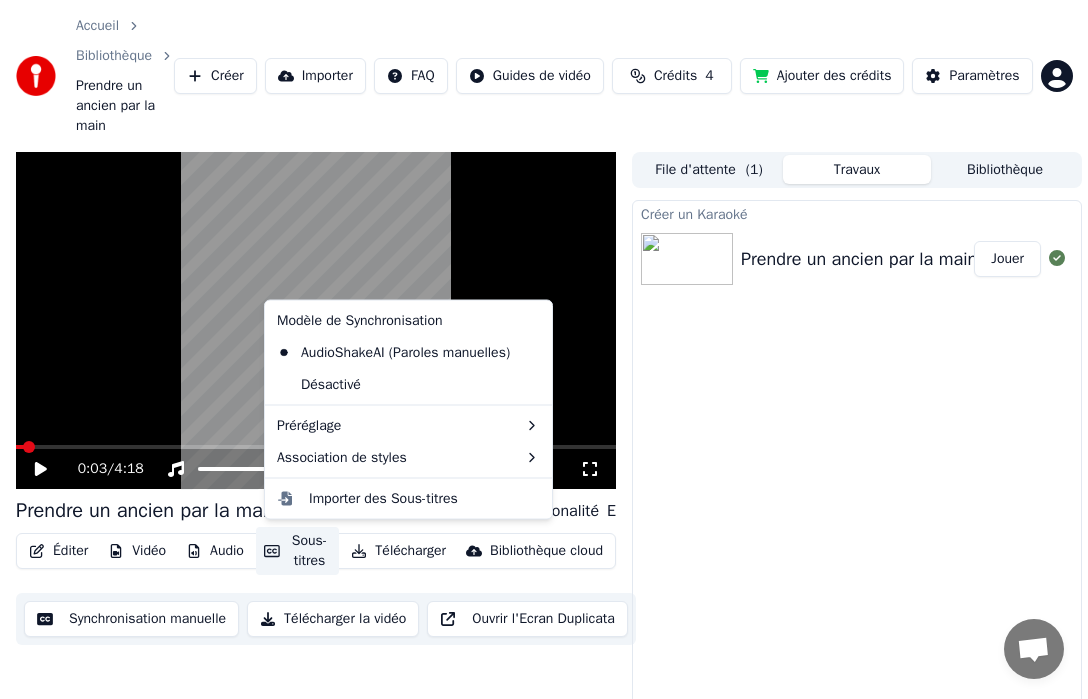 click on "Sous-titres" at bounding box center [297, 551] 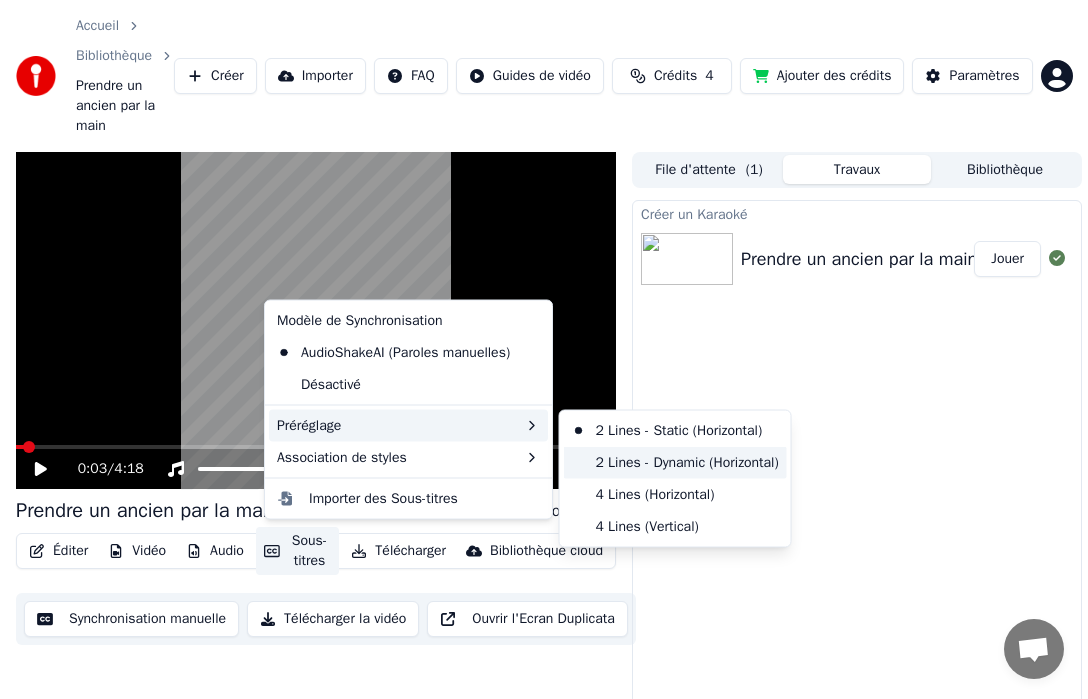 click on "2 Lines - Dynamic (Horizontal)" at bounding box center [675, 462] 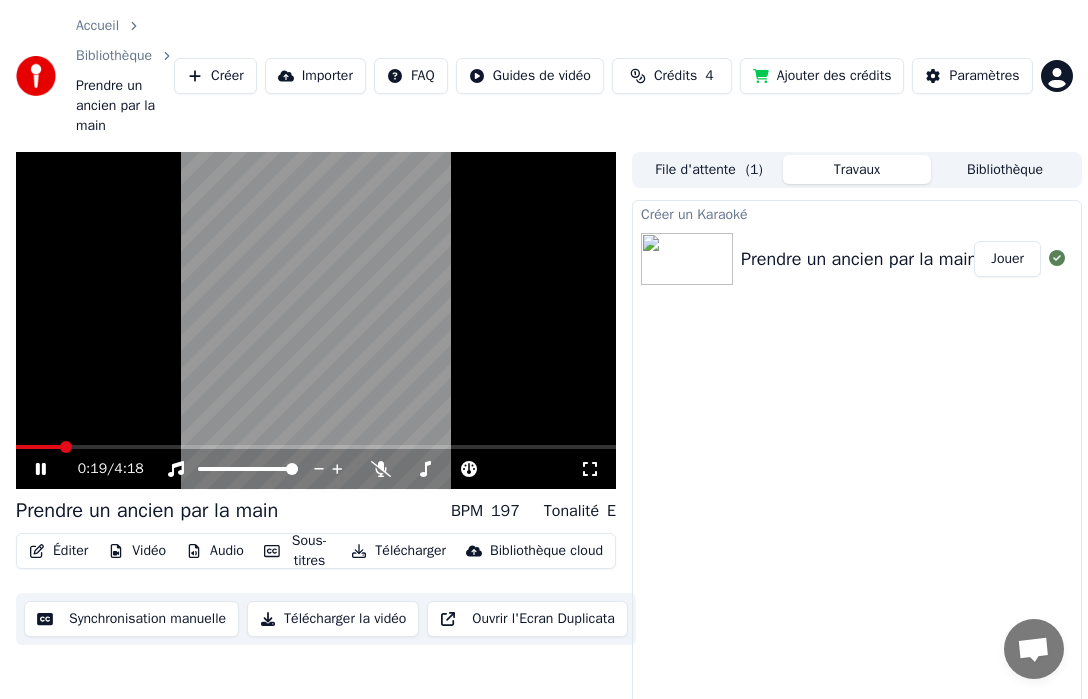 click on "0:19  /  4:18" at bounding box center (316, 469) 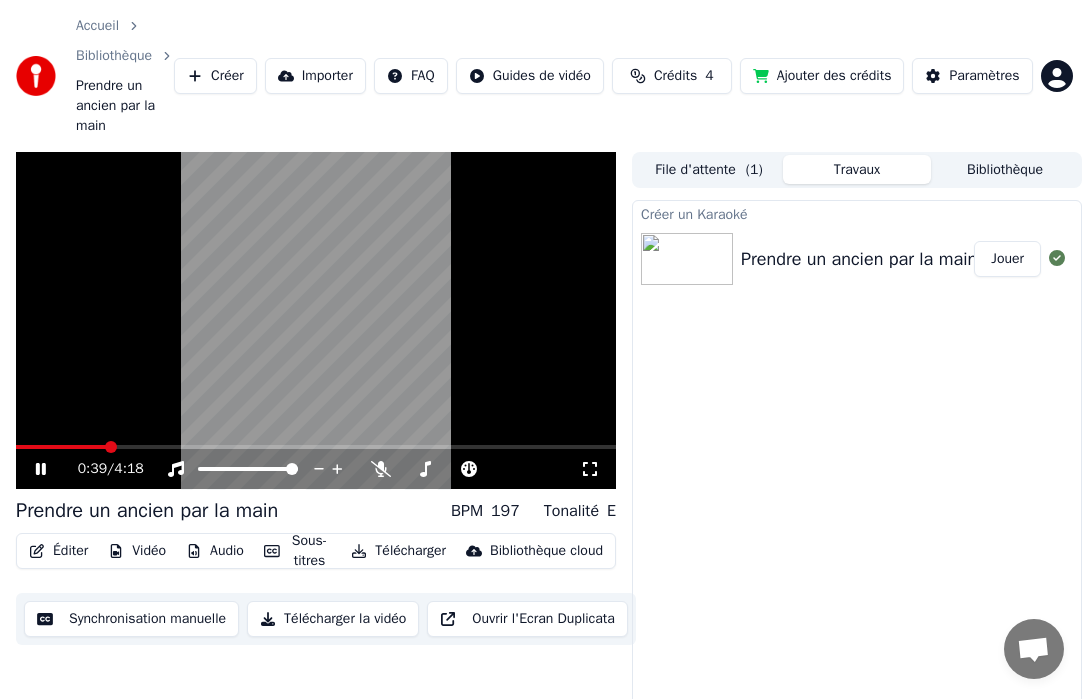 click at bounding box center [316, 447] 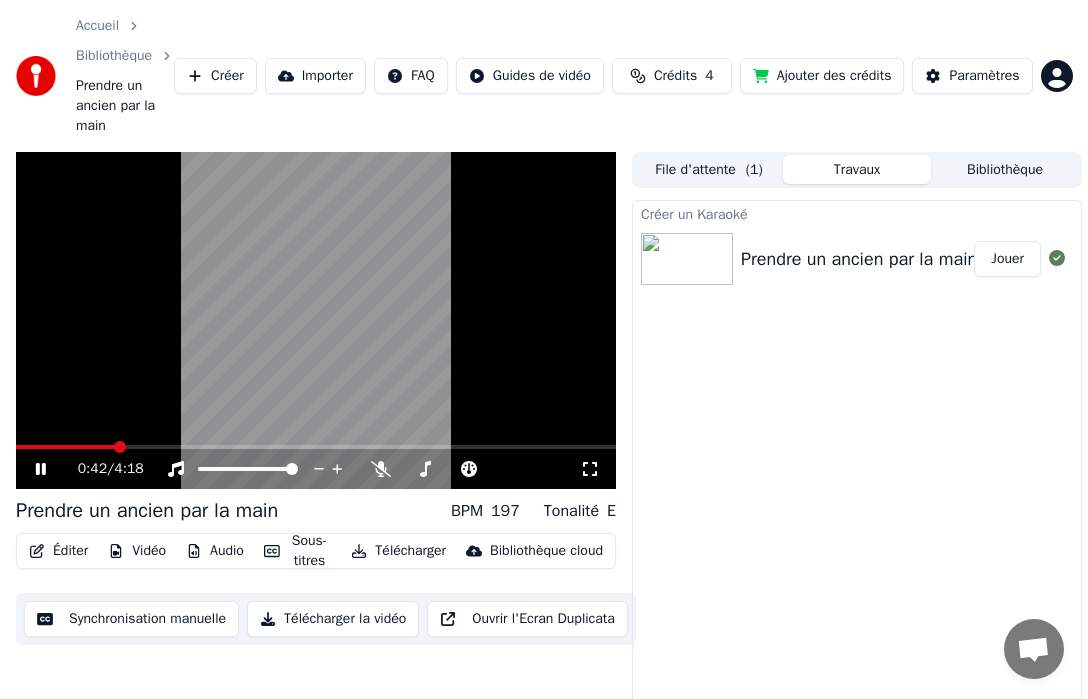 click at bounding box center (316, 447) 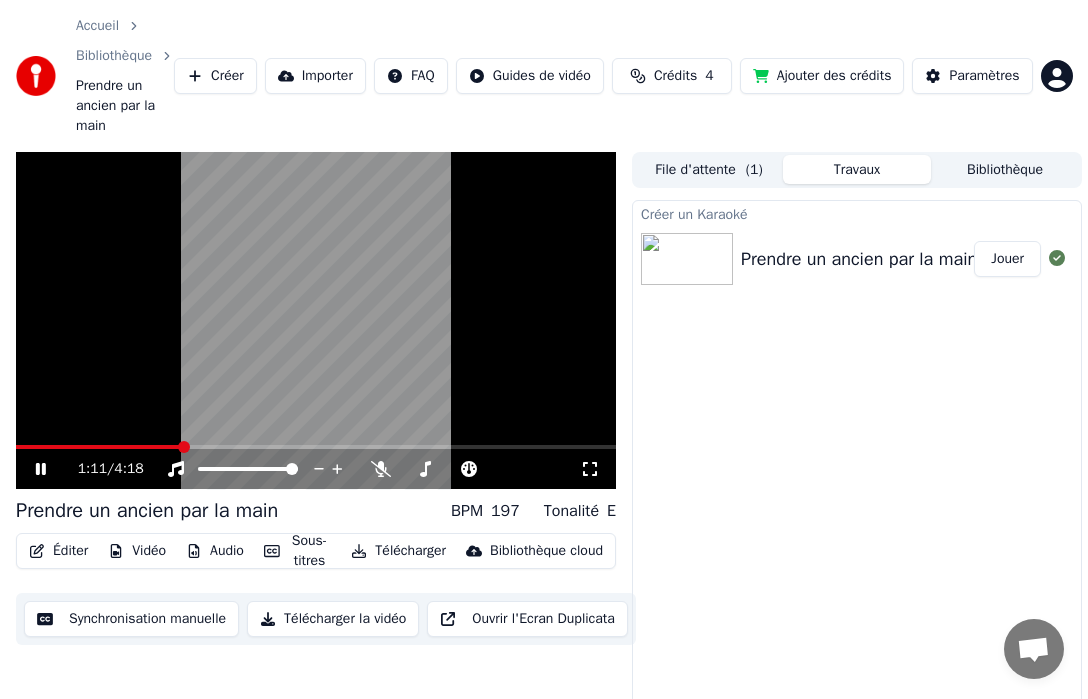 click at bounding box center [99, 447] 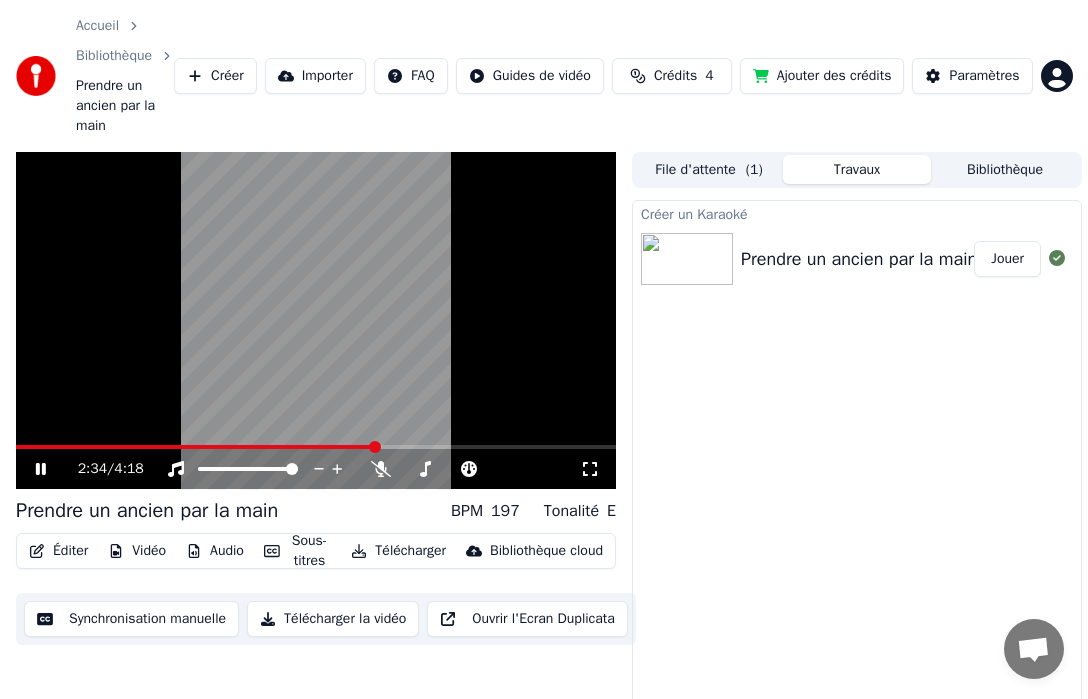 click 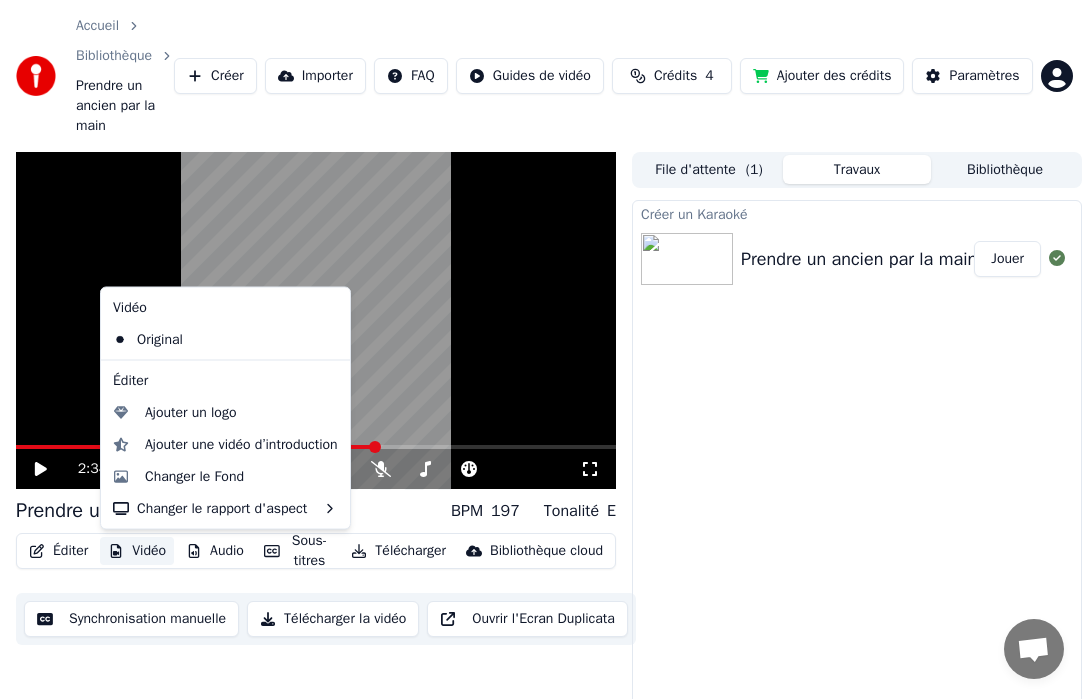 click on "Vidéo" at bounding box center (137, 551) 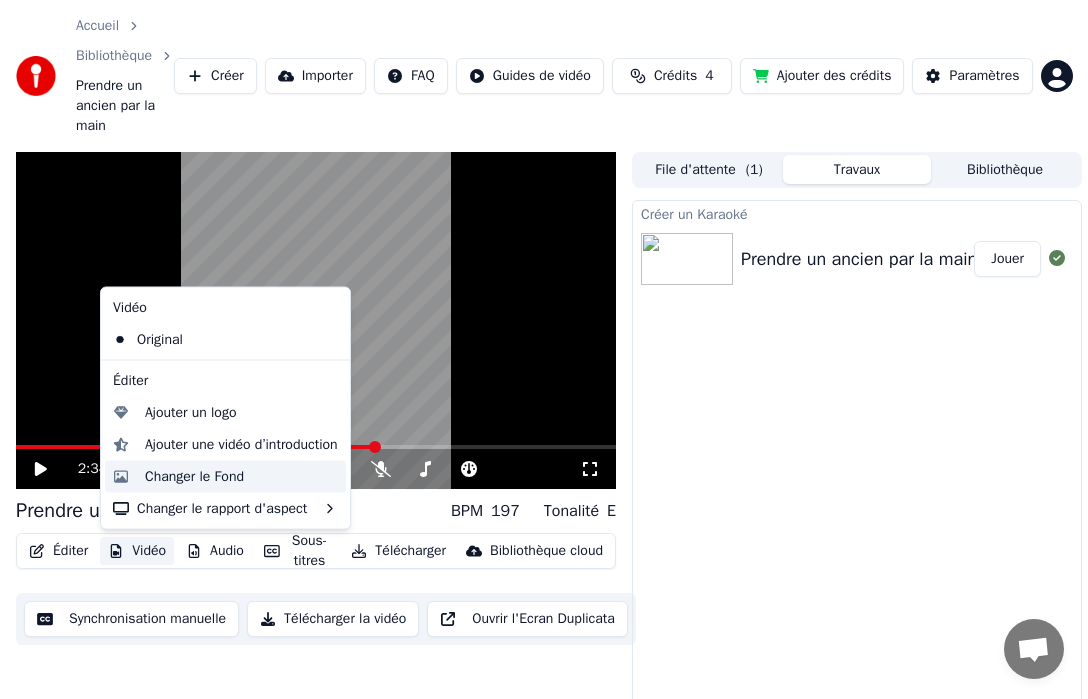 click on "Changer le Fond" at bounding box center [194, 476] 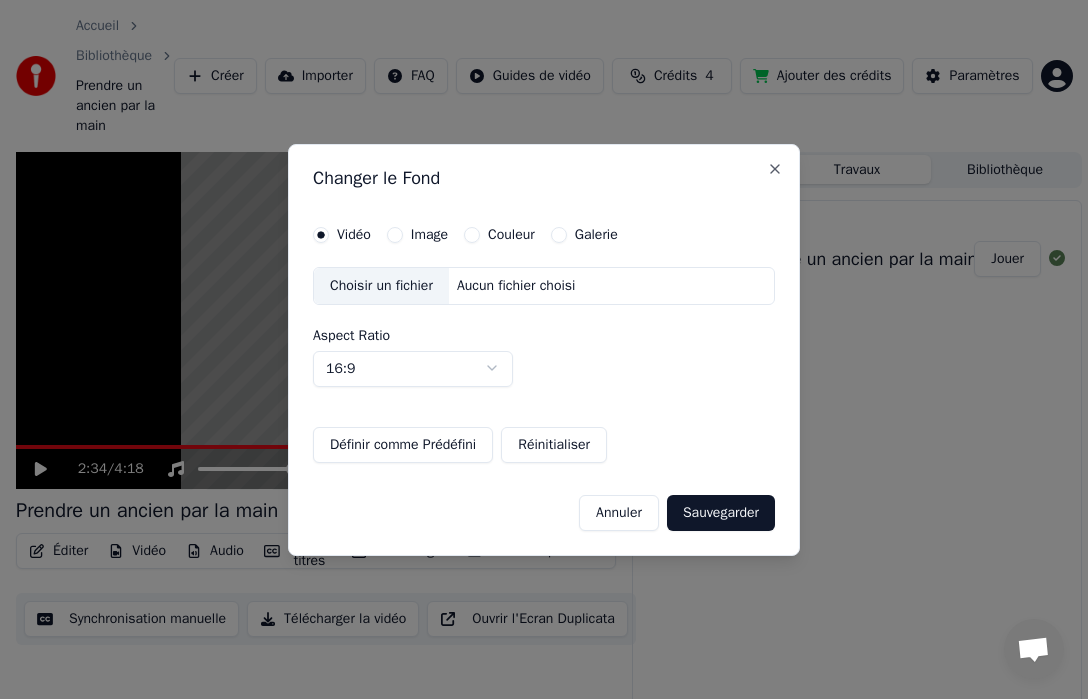 click on "Image" at bounding box center [395, 235] 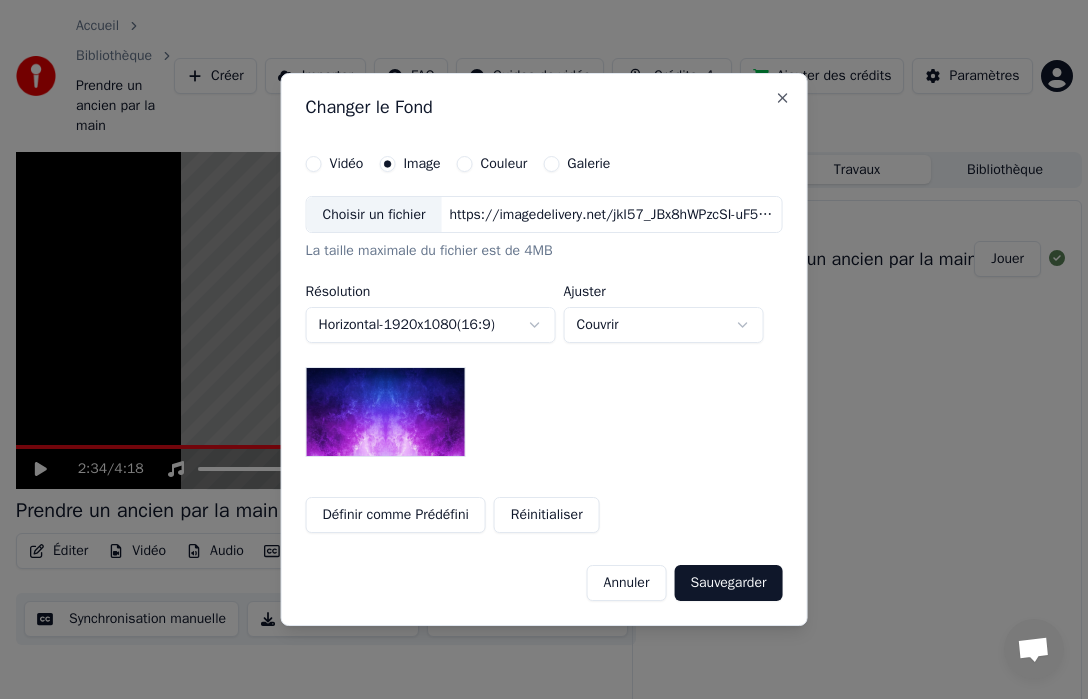 click on "https://imagedelivery.net/jkI57_JBx8hWPzcSI-uF5w/c7639807-3f76-4ea5-9112-66e75e03d200/16x9" at bounding box center [611, 215] 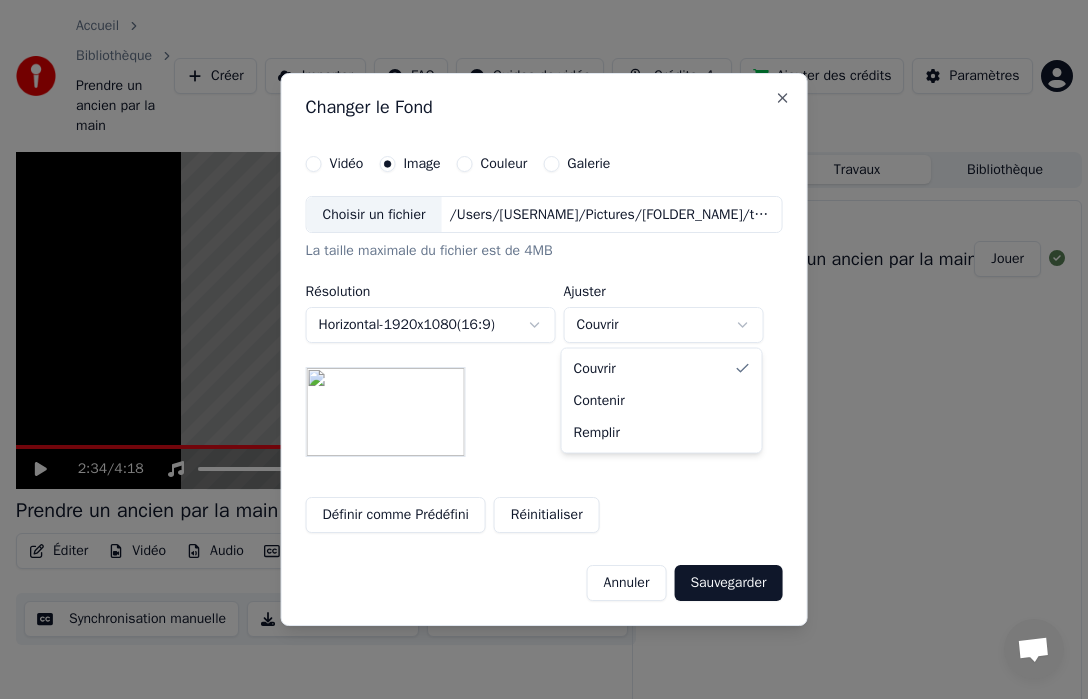 click on "**********" at bounding box center (544, 349) 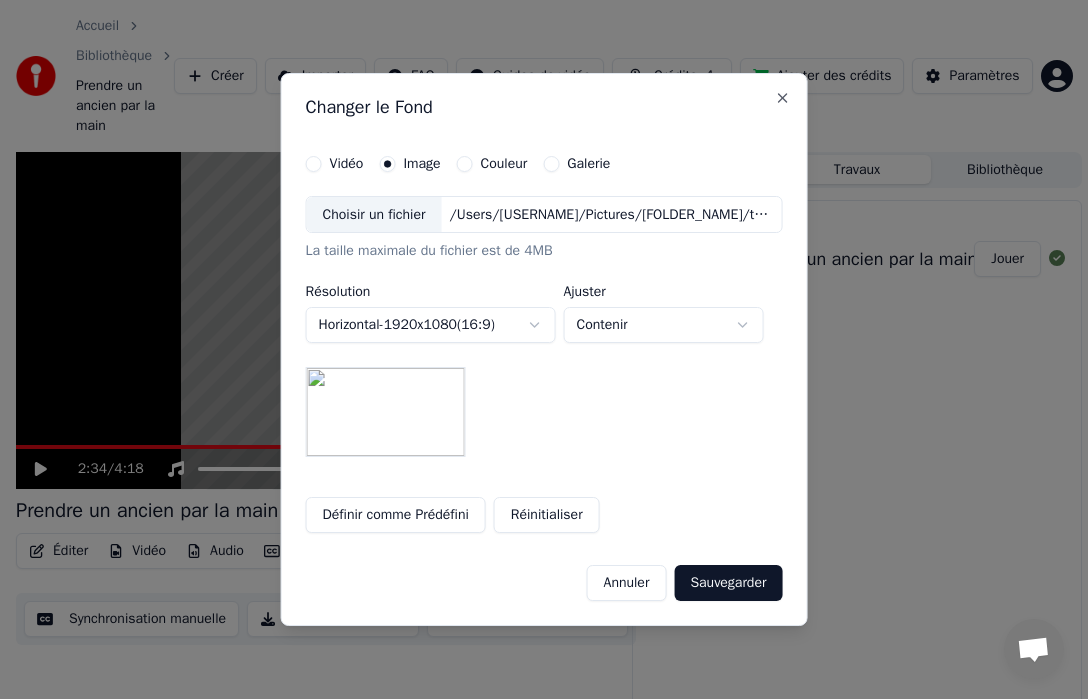 click on "**********" at bounding box center (544, 349) 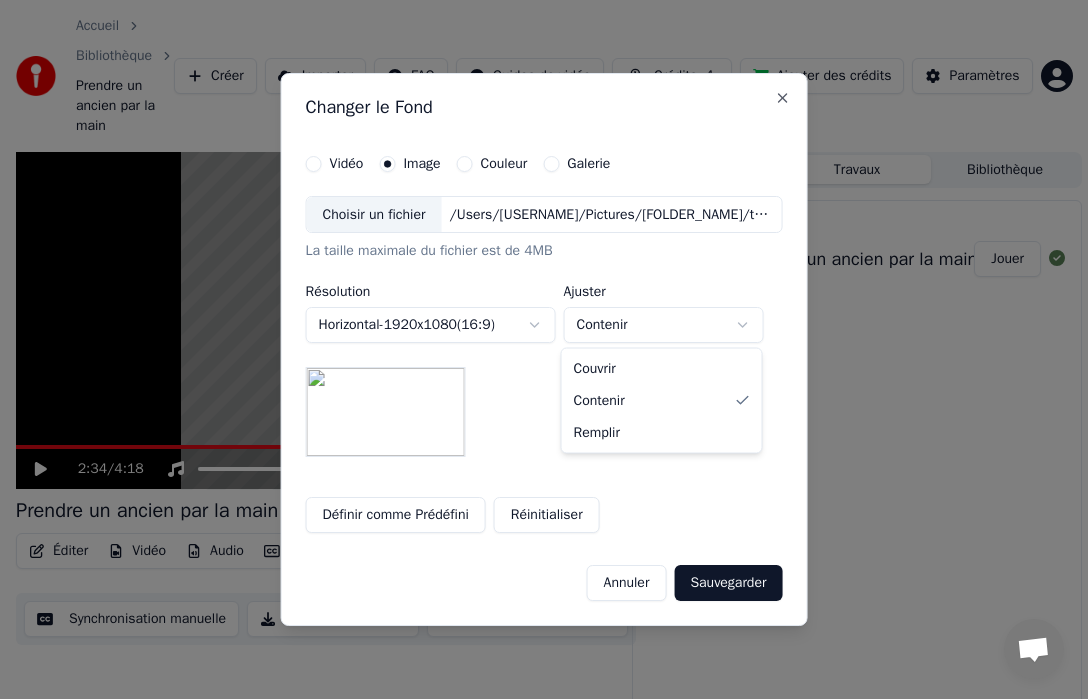 select on "****" 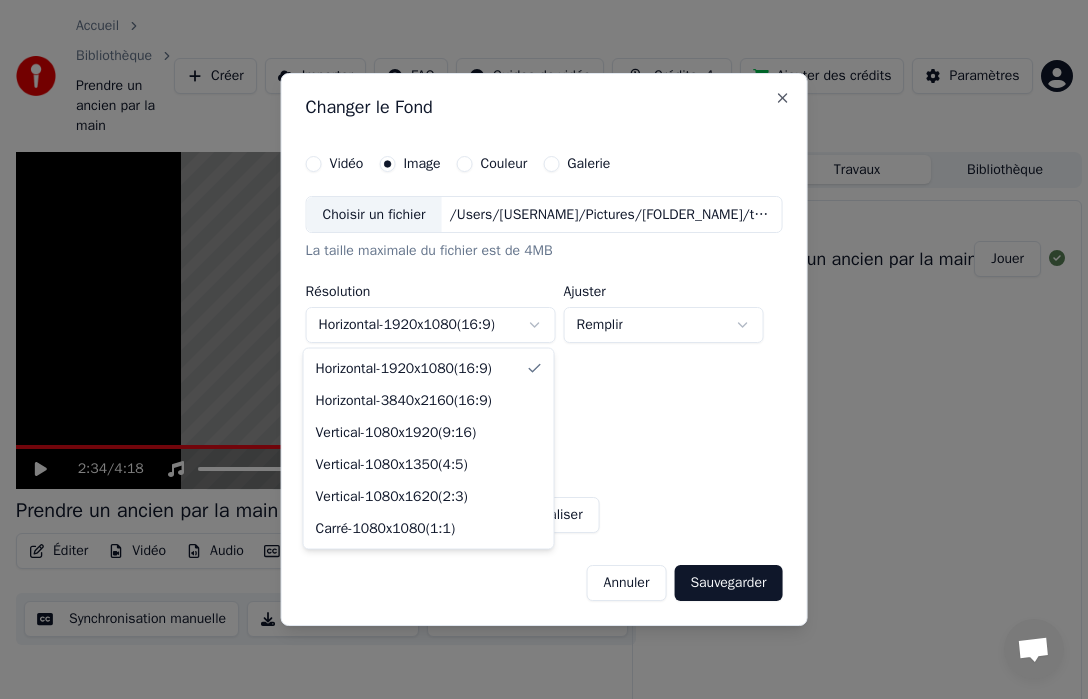 click on "**********" at bounding box center [544, 349] 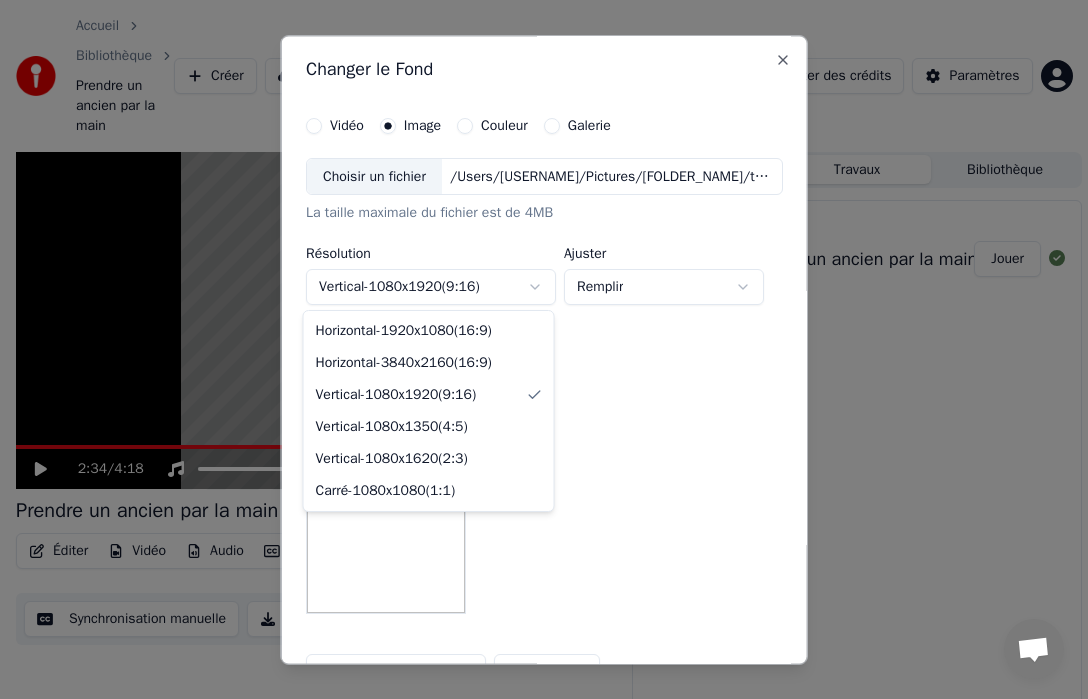click on "**********" at bounding box center [544, 349] 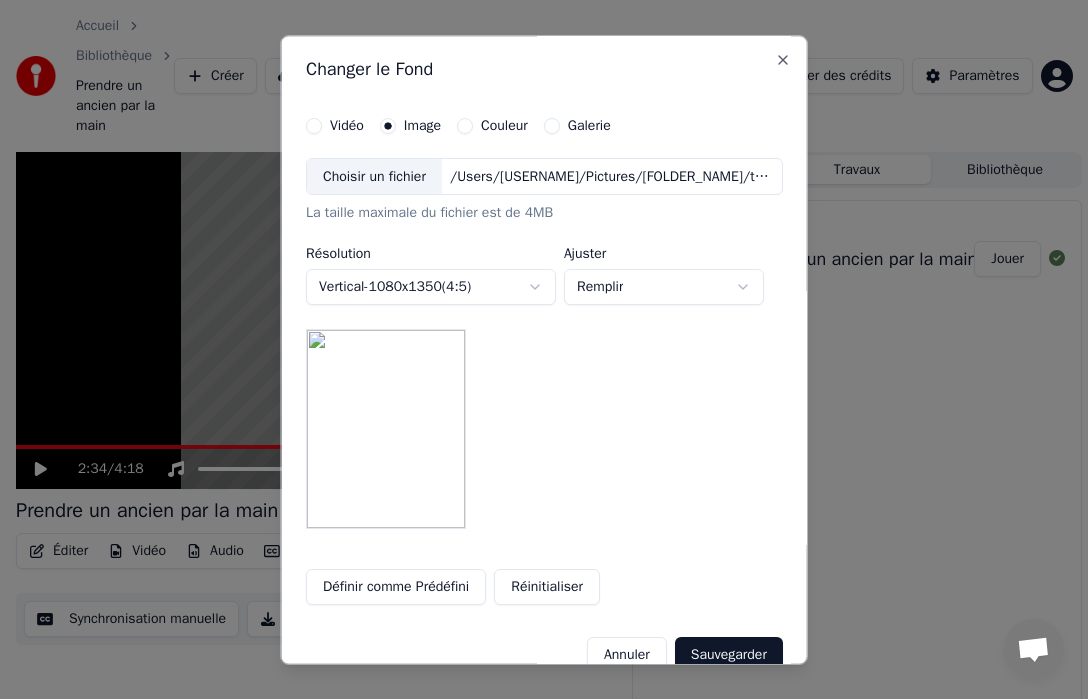 click on "**********" at bounding box center (544, 349) 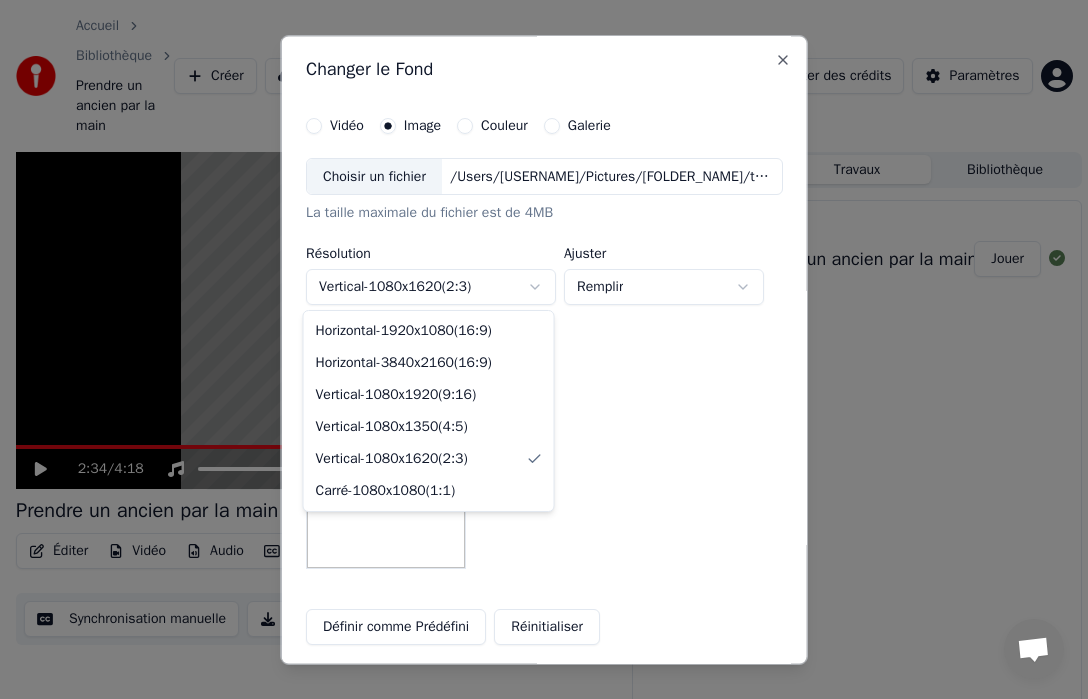 click on "**********" at bounding box center (544, 349) 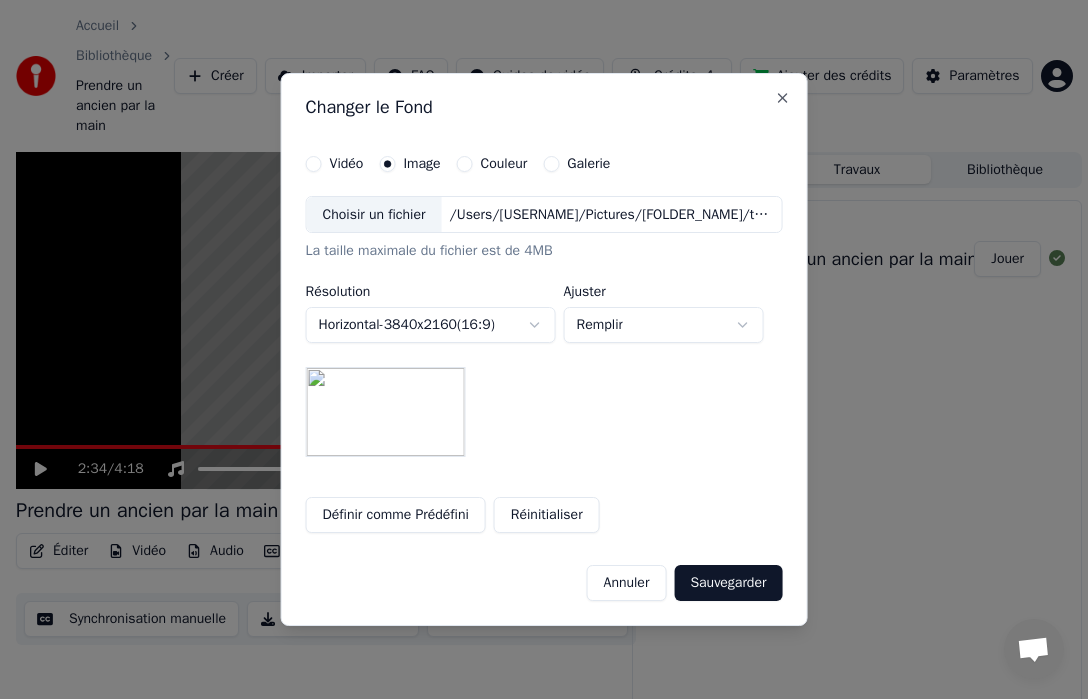 click on "**********" at bounding box center [544, 349] 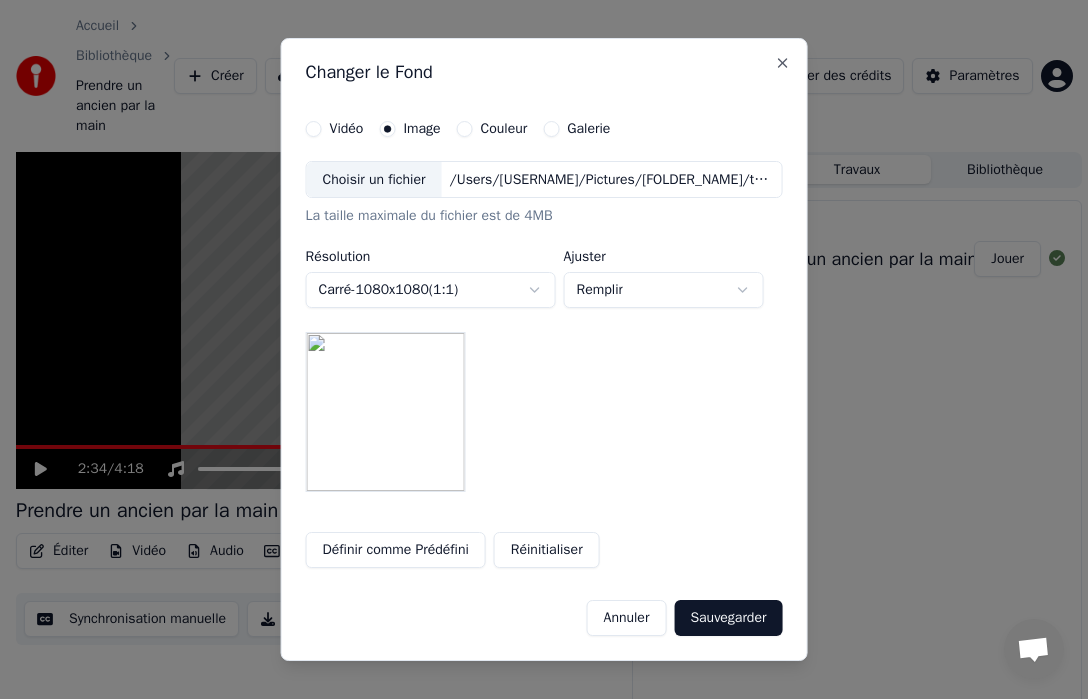 click on "**********" at bounding box center [544, 349] 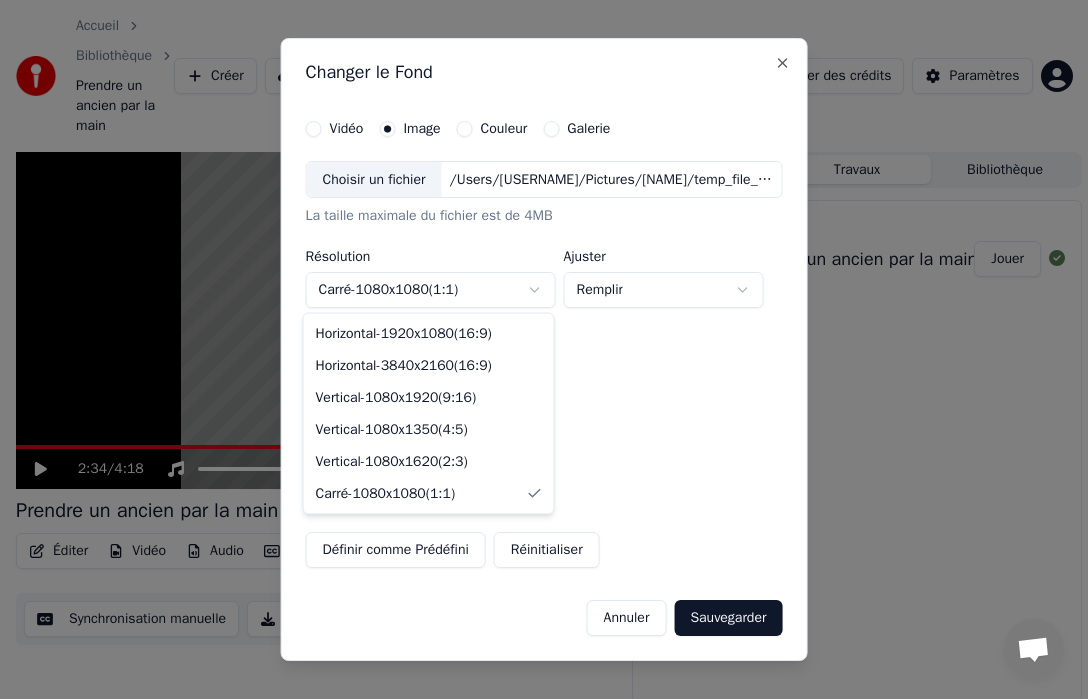 click on "**********" at bounding box center [544, 349] 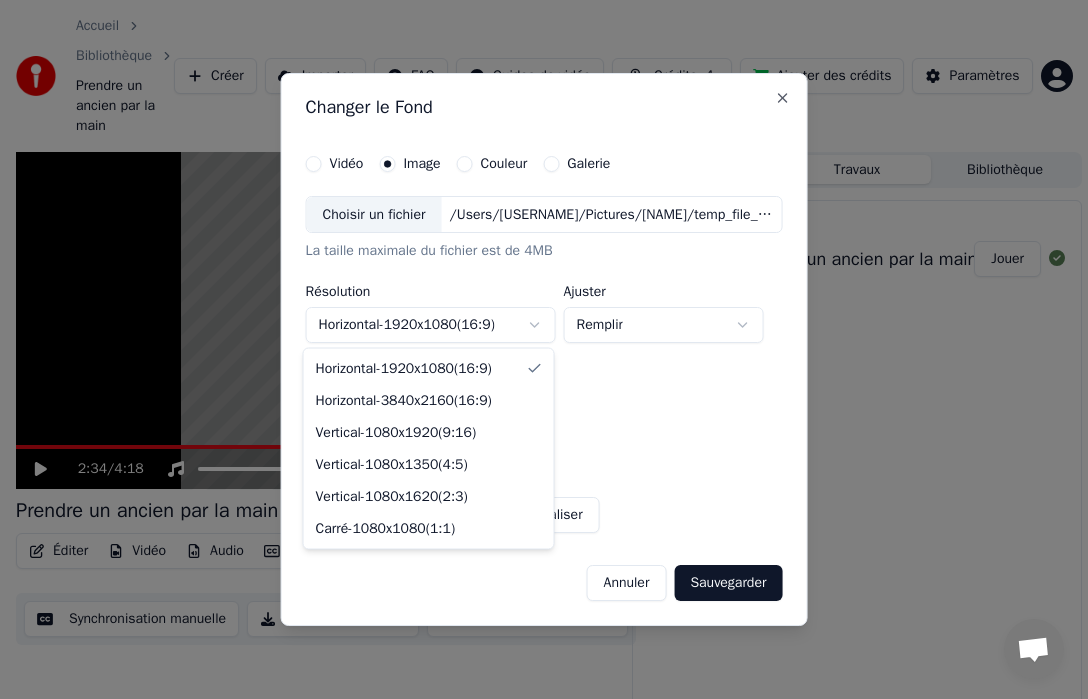 click on "**********" at bounding box center [544, 349] 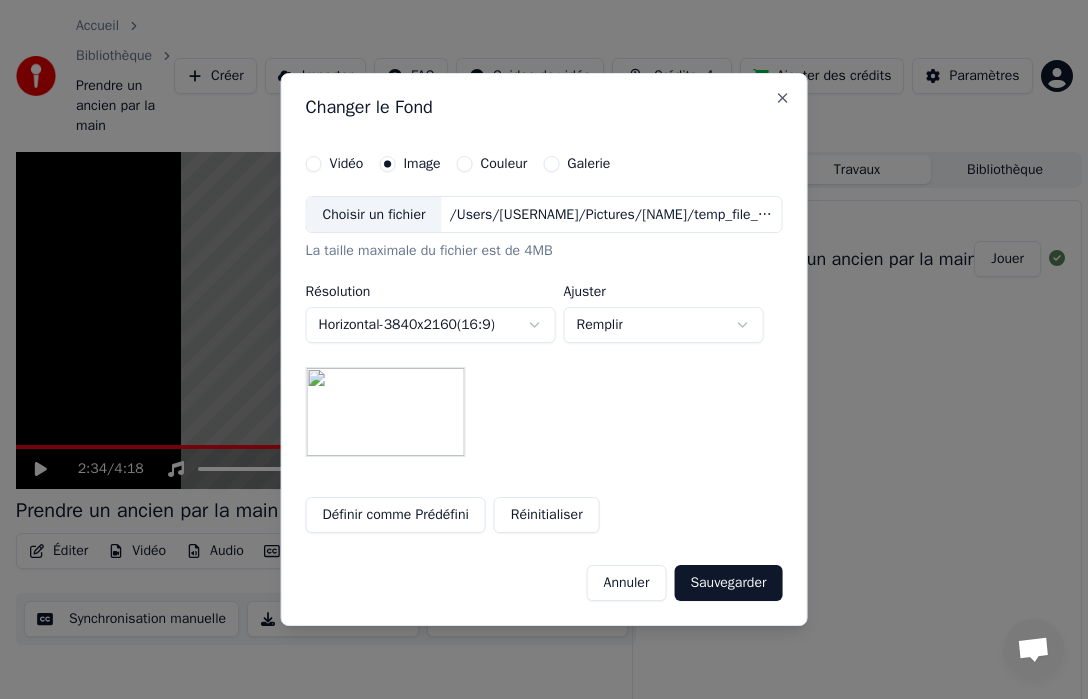 click on "**********" at bounding box center [544, 349] 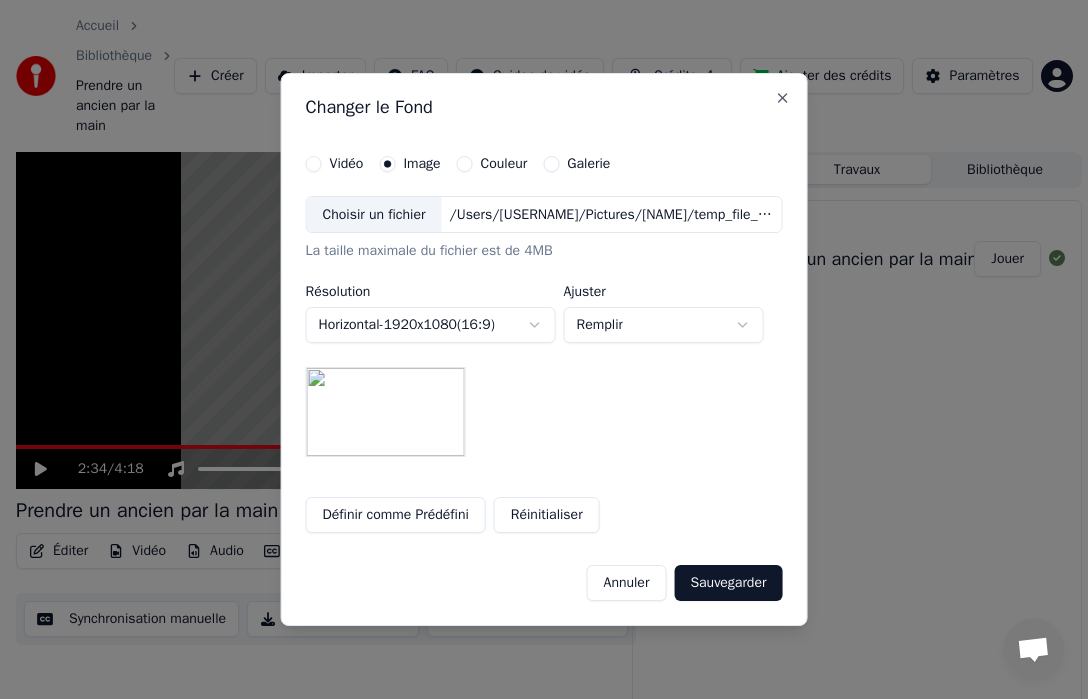 click on "**********" at bounding box center [544, 349] 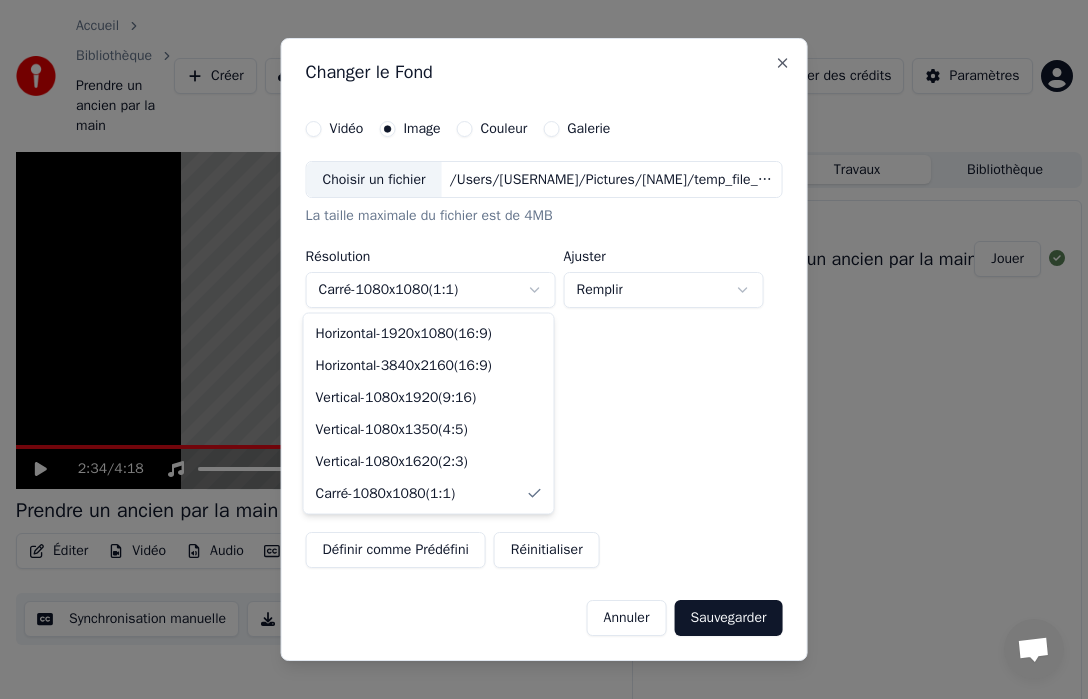 click on "**********" at bounding box center [544, 349] 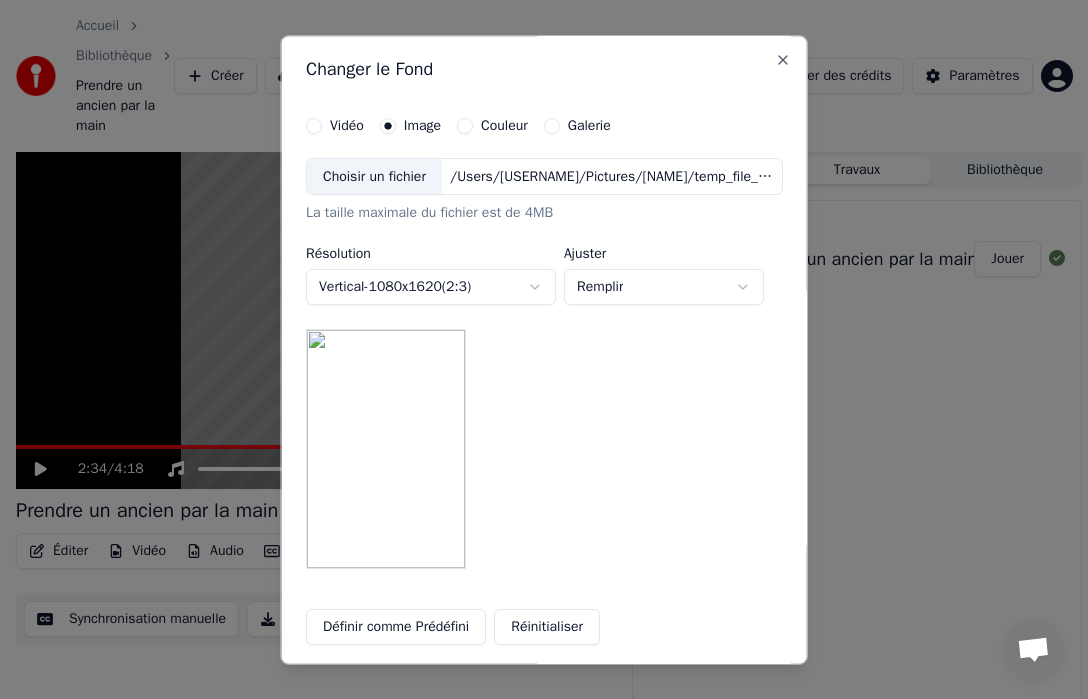 click on "**********" at bounding box center [544, 349] 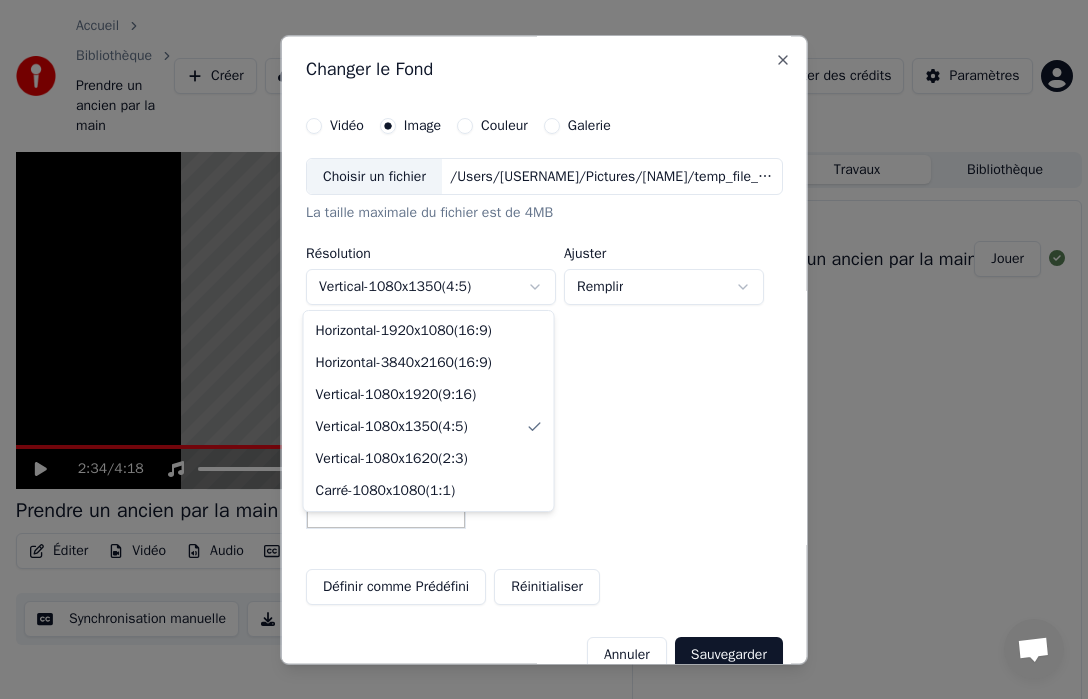 click on "**********" at bounding box center [544, 349] 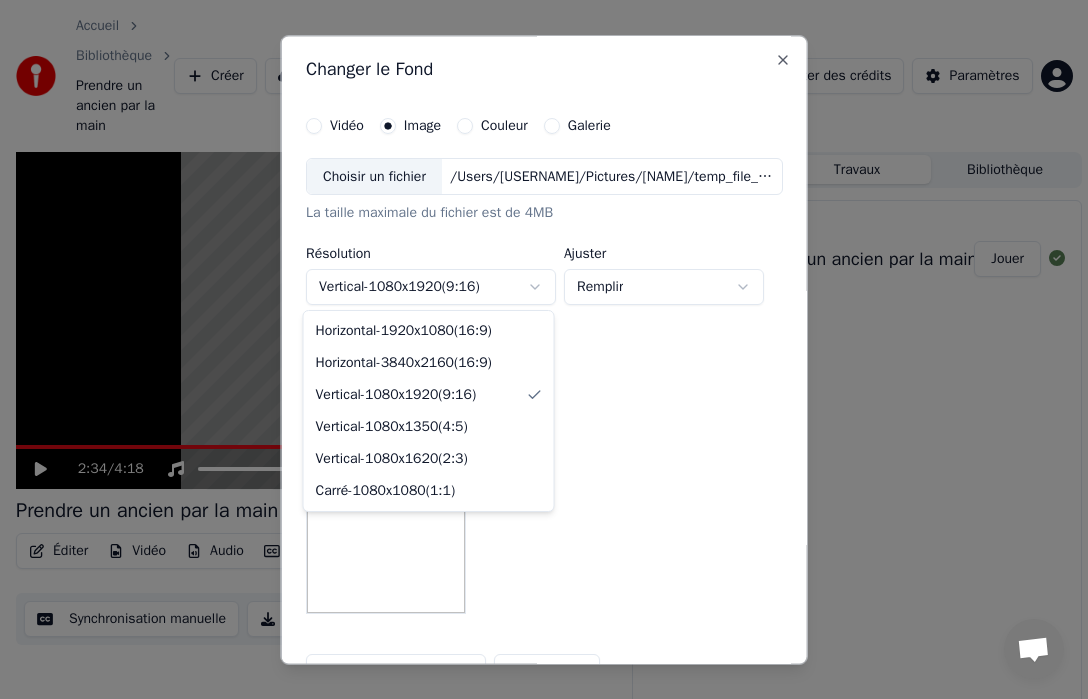 click on "**********" at bounding box center [544, 349] 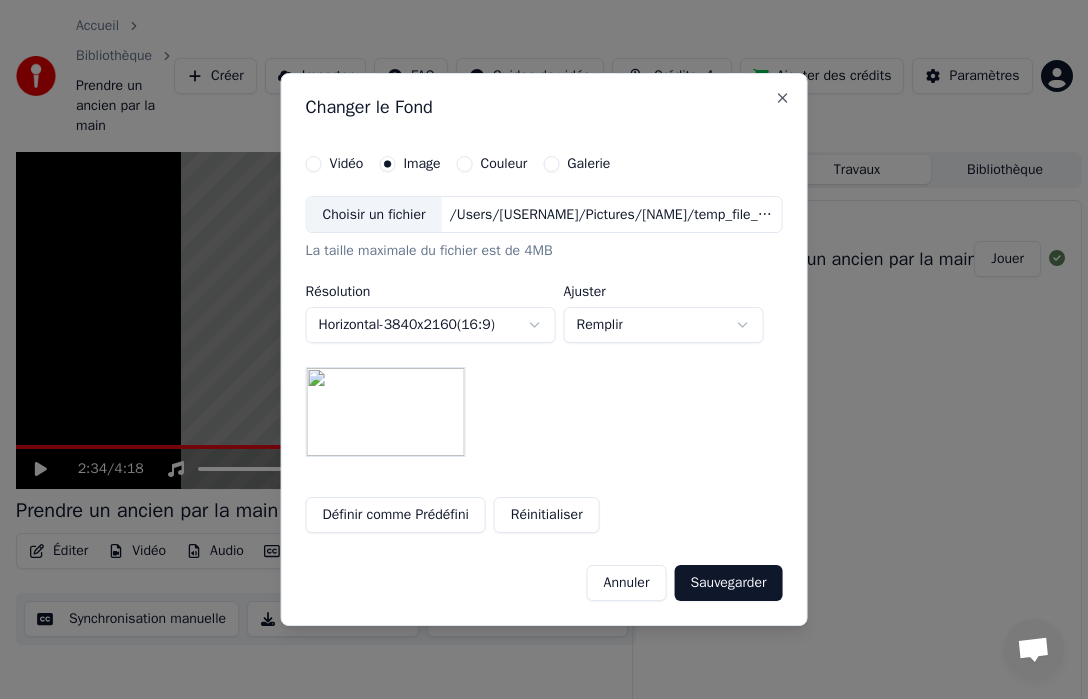 click on "**********" at bounding box center [544, 349] 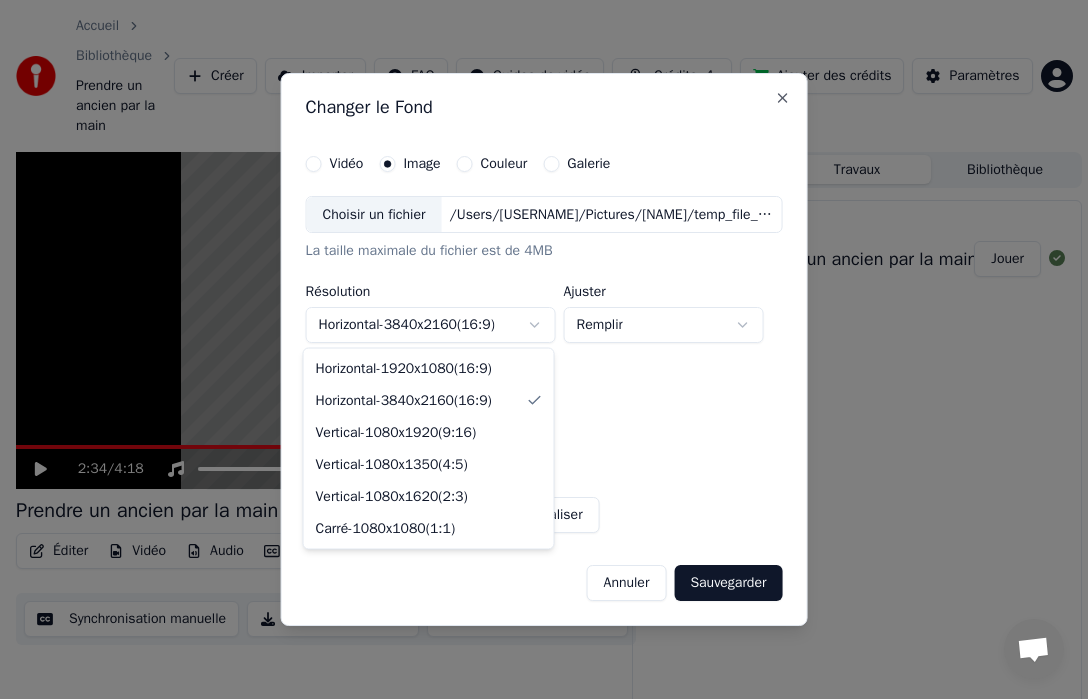 select on "*********" 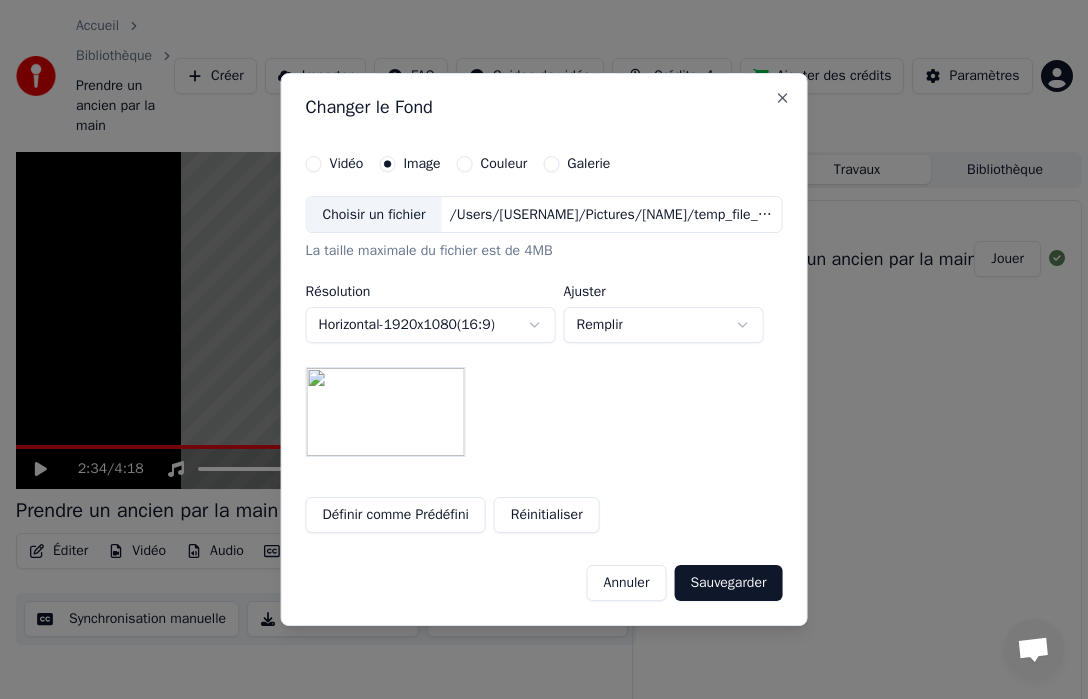 click on "**********" at bounding box center [544, 349] 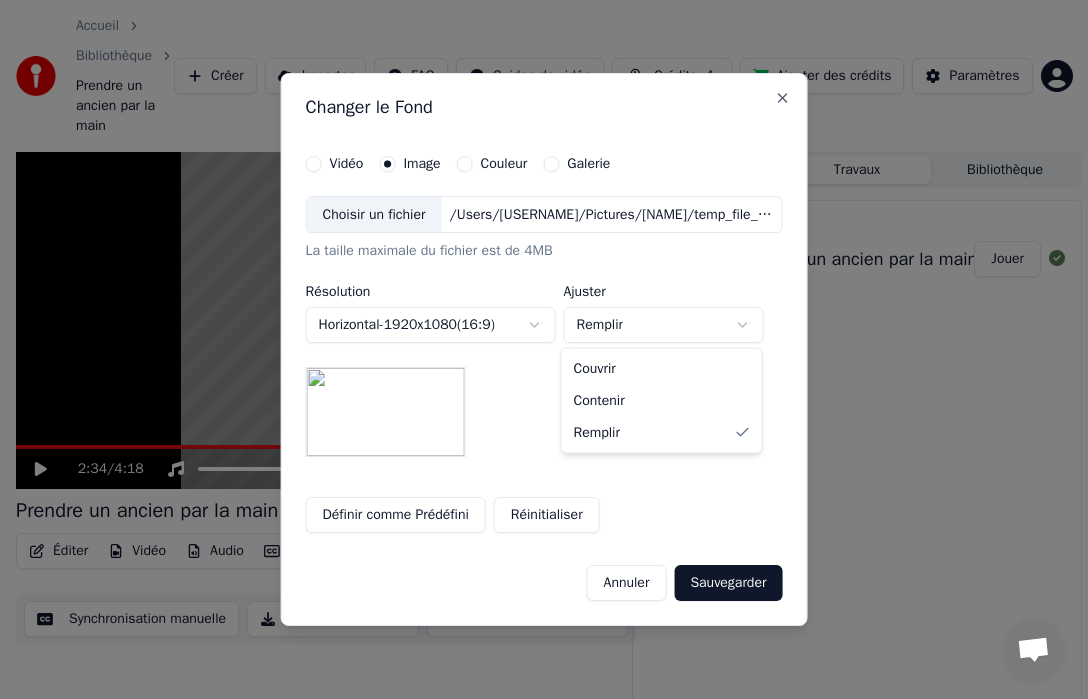 select on "*****" 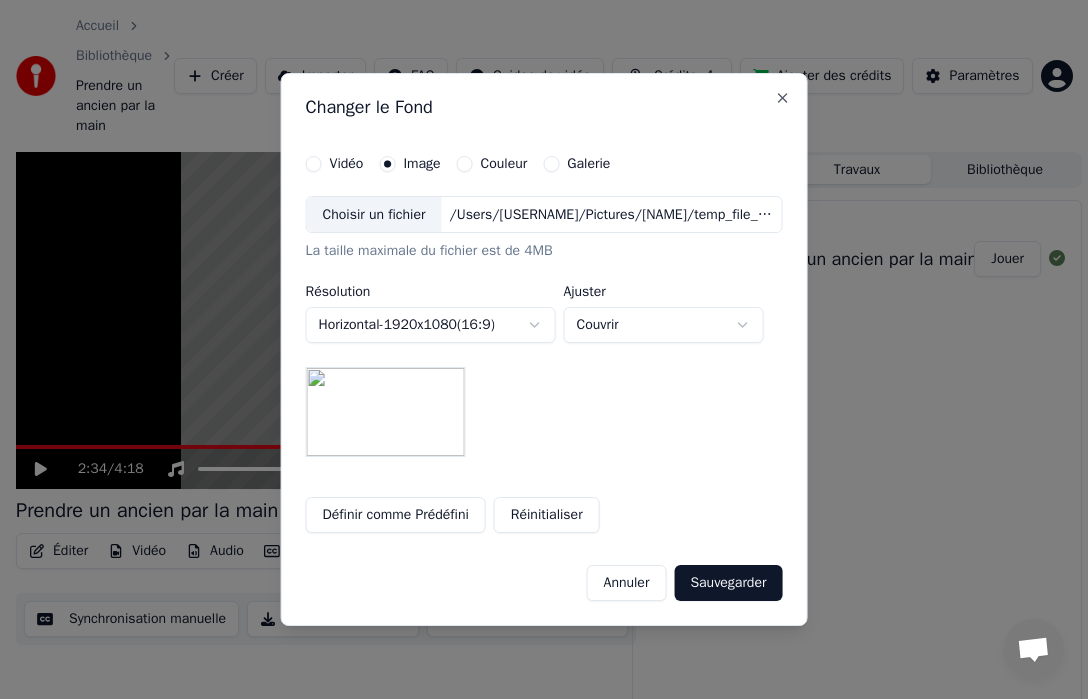 click on "Sauvegarder" at bounding box center (728, 583) 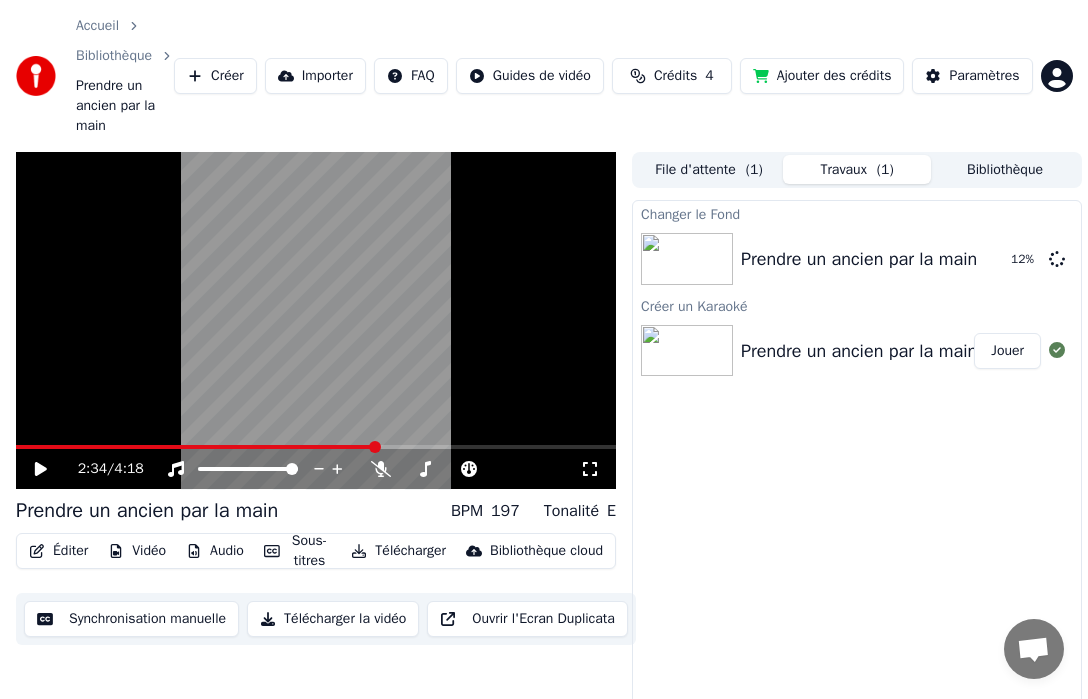 click on "File d'attente ( 1 )" at bounding box center (709, 169) 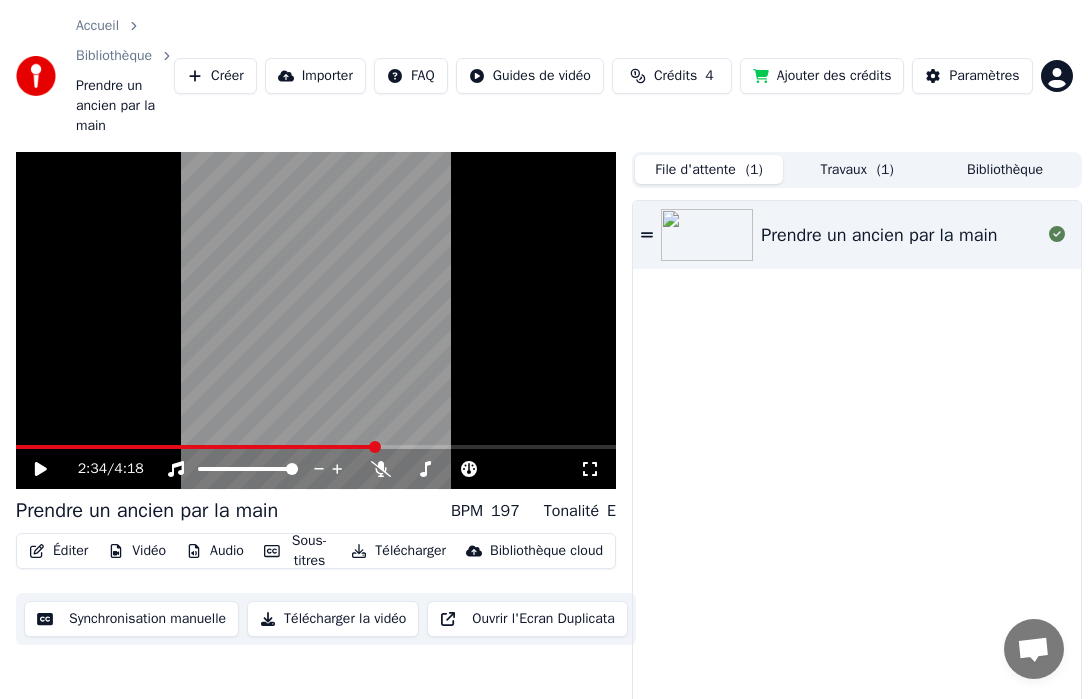 click 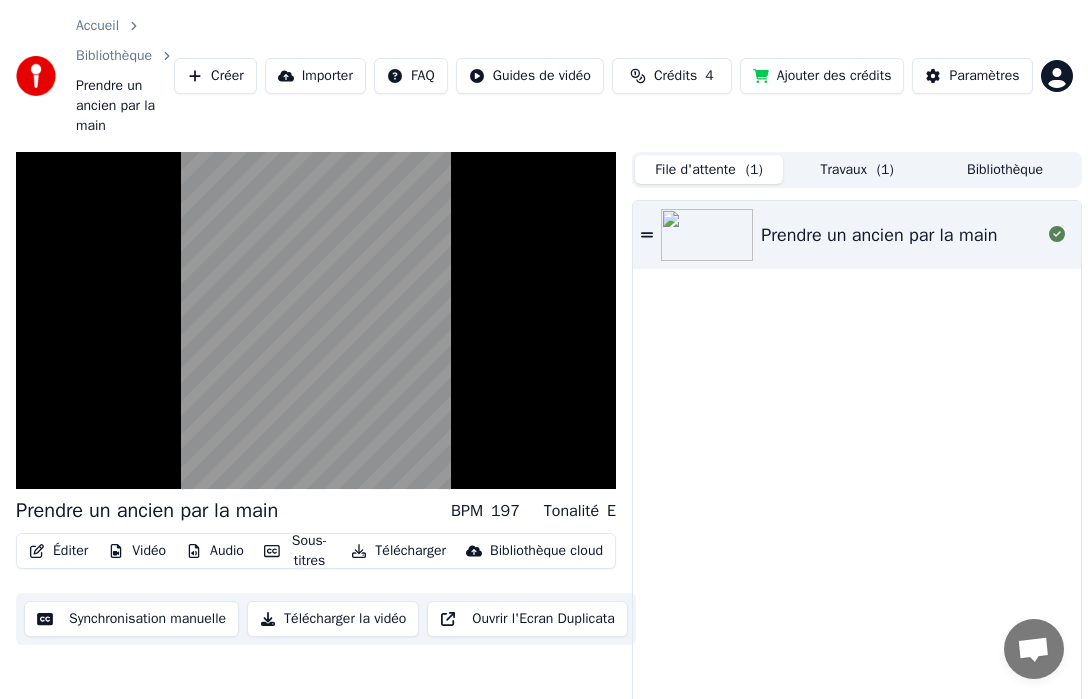 click 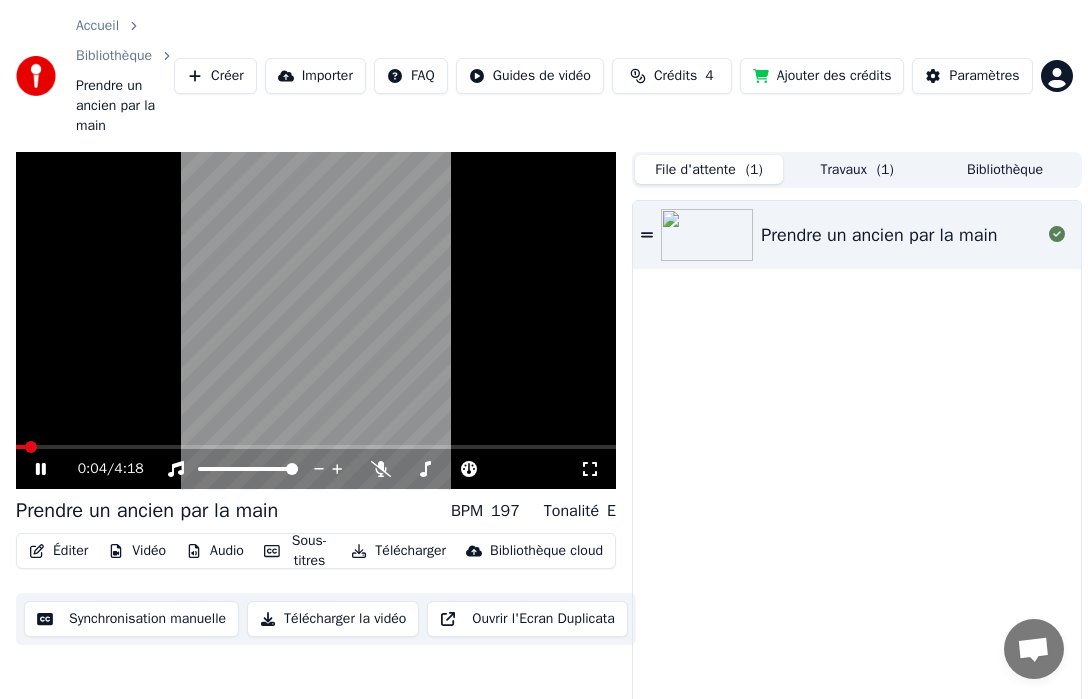 click 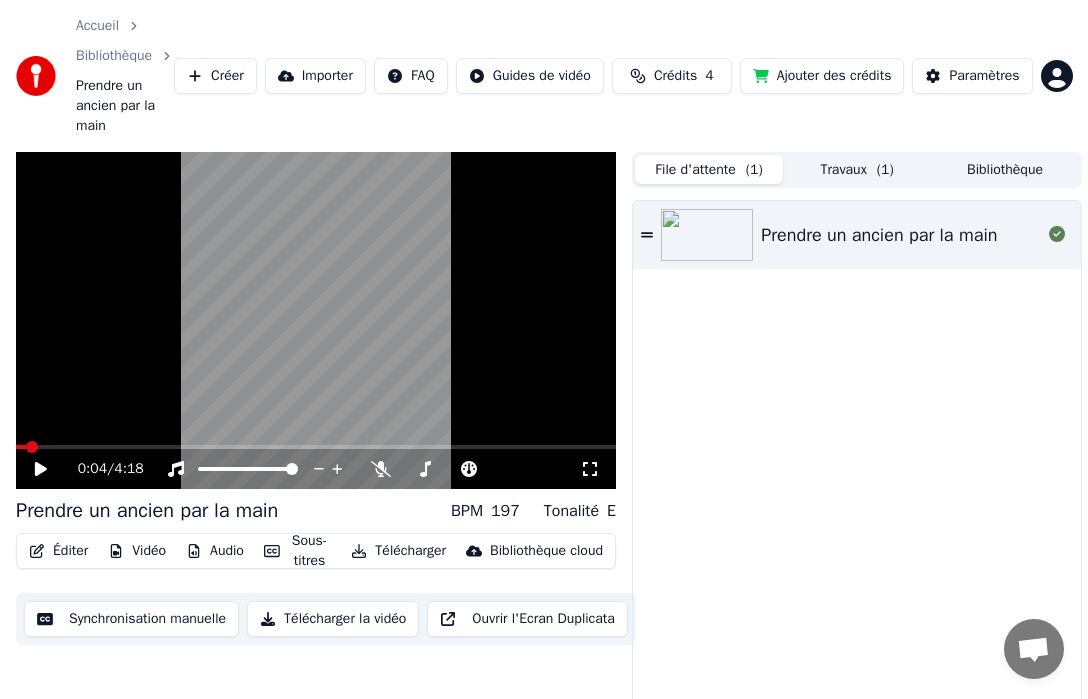 click on "Travaux ( 1 )" at bounding box center (857, 169) 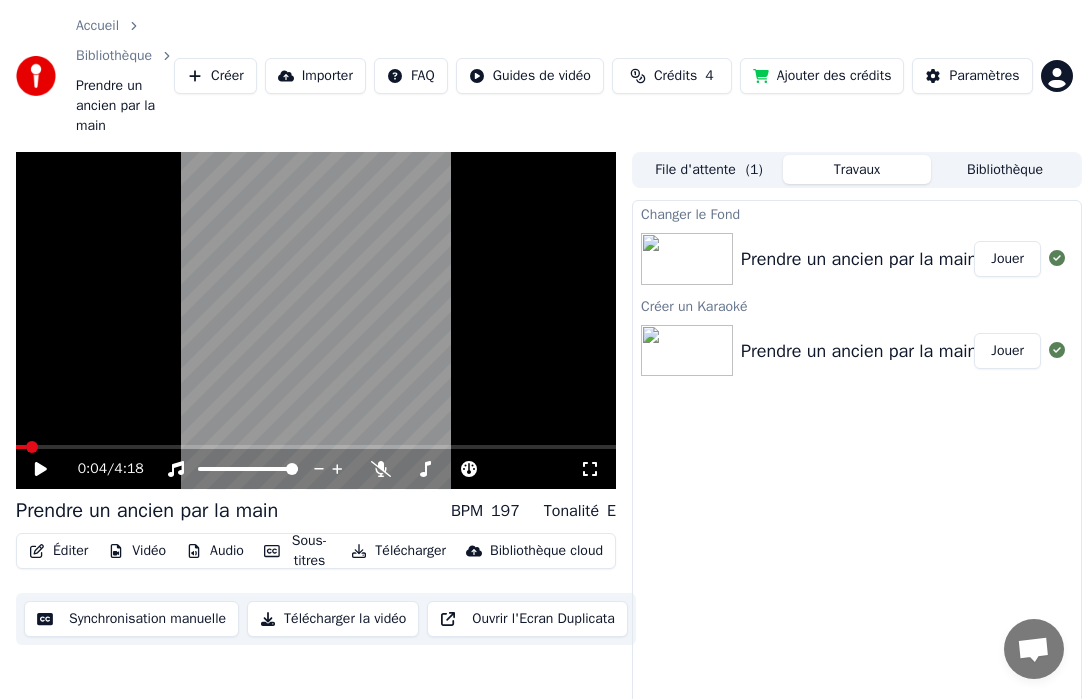 click on "Prendre un ancien par la main" at bounding box center [859, 259] 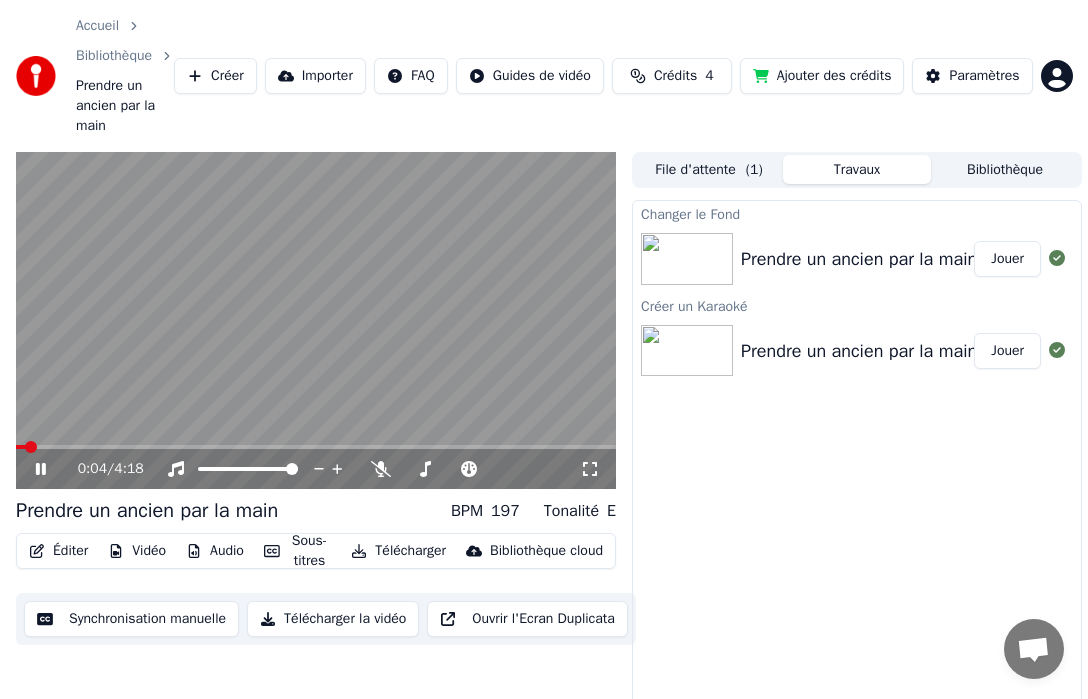 click 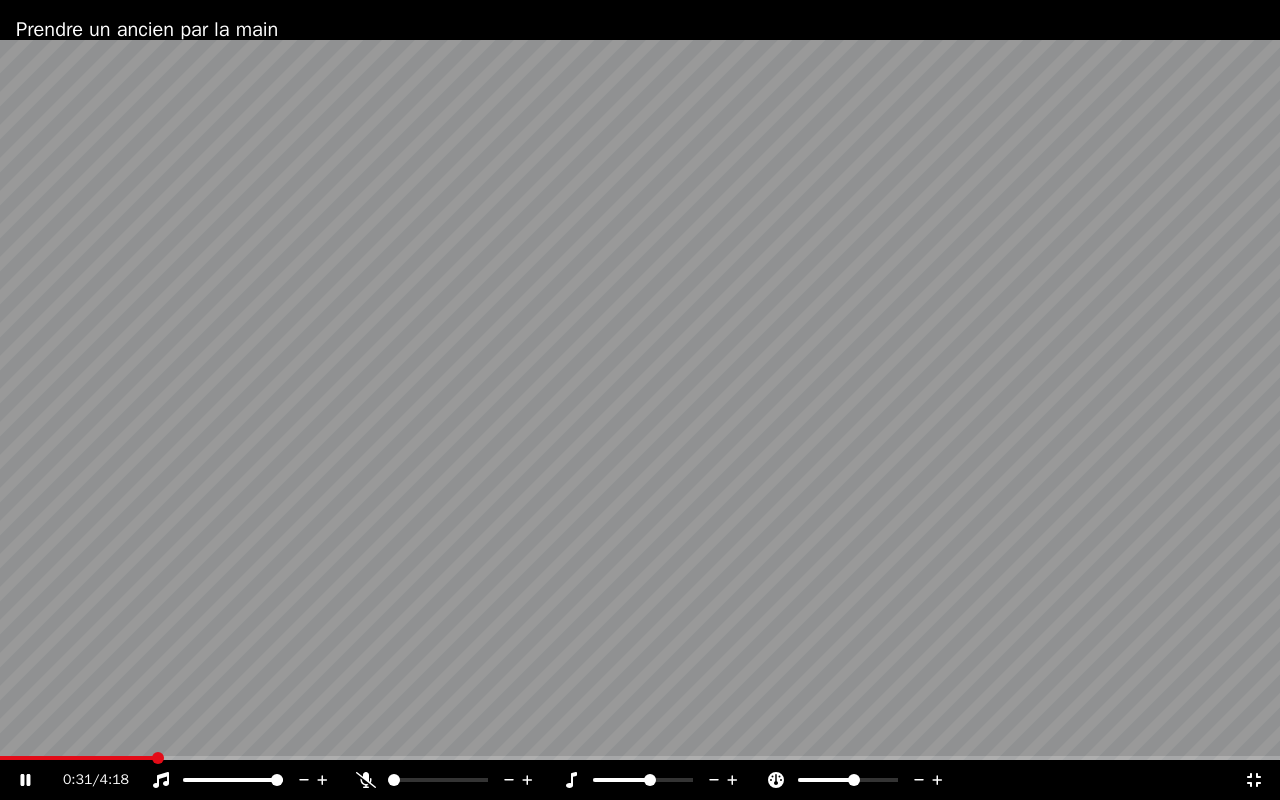 click at bounding box center [640, 758] 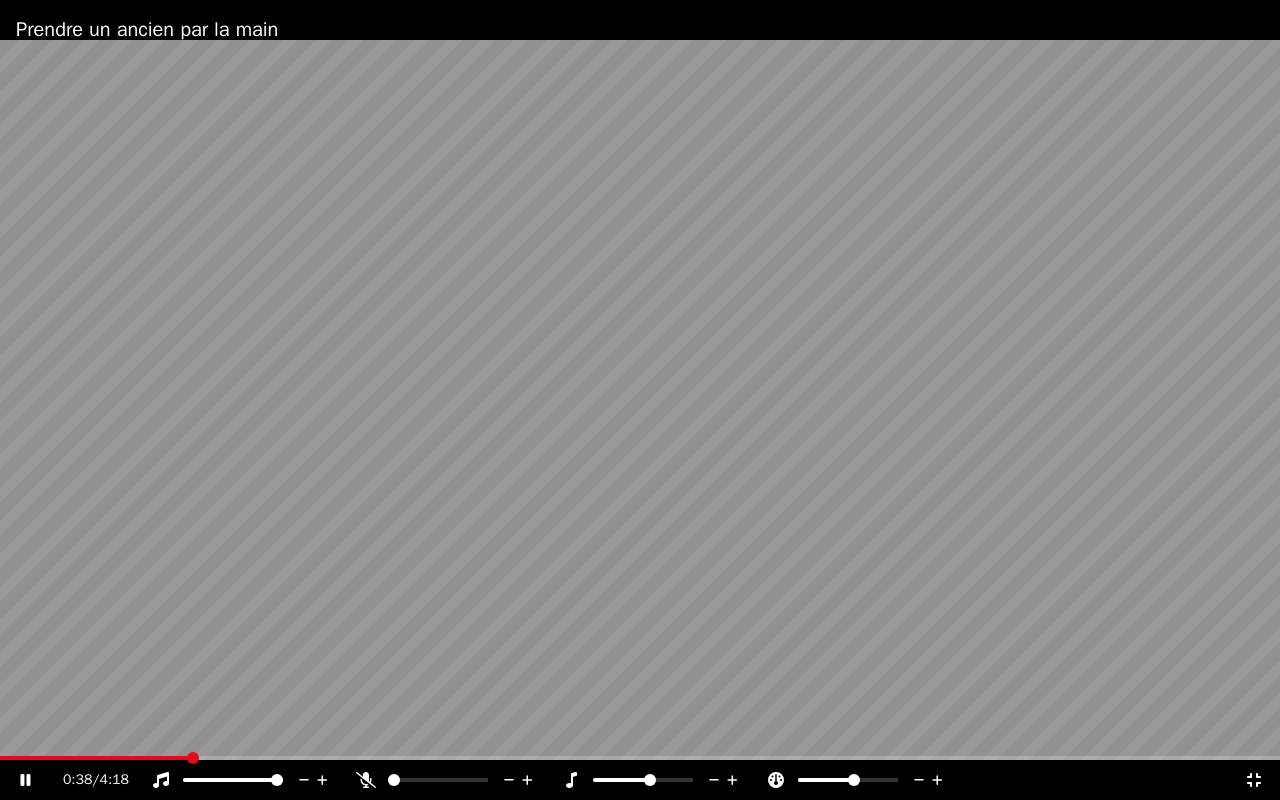 click at bounding box center (640, 758) 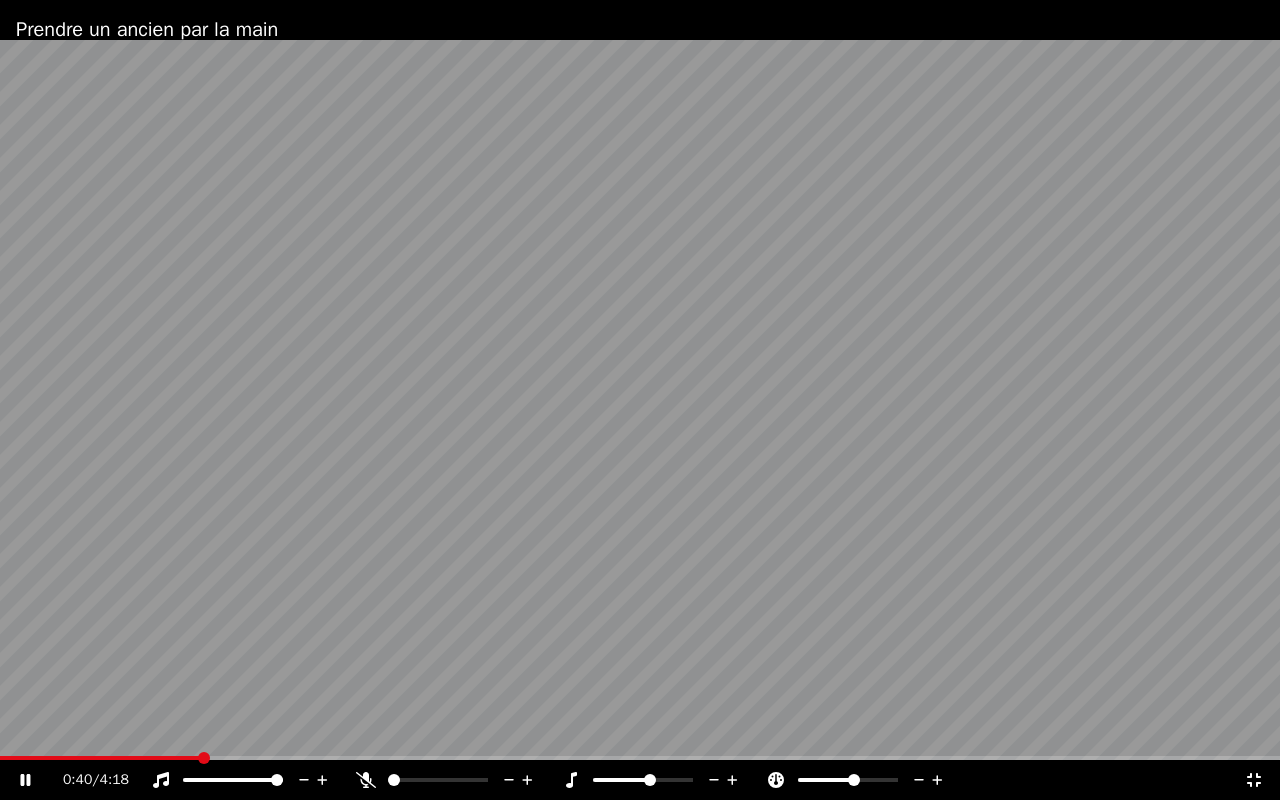 click at bounding box center (640, 758) 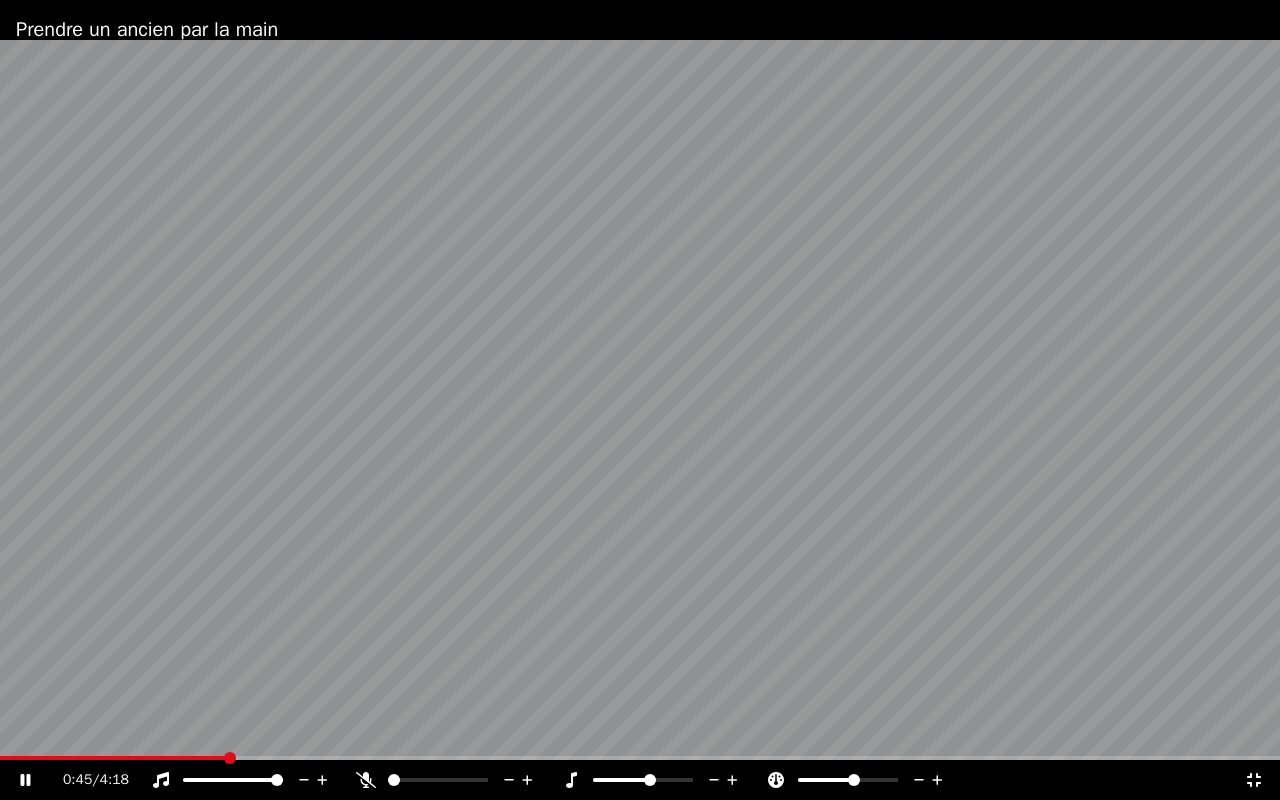 click at bounding box center (640, 758) 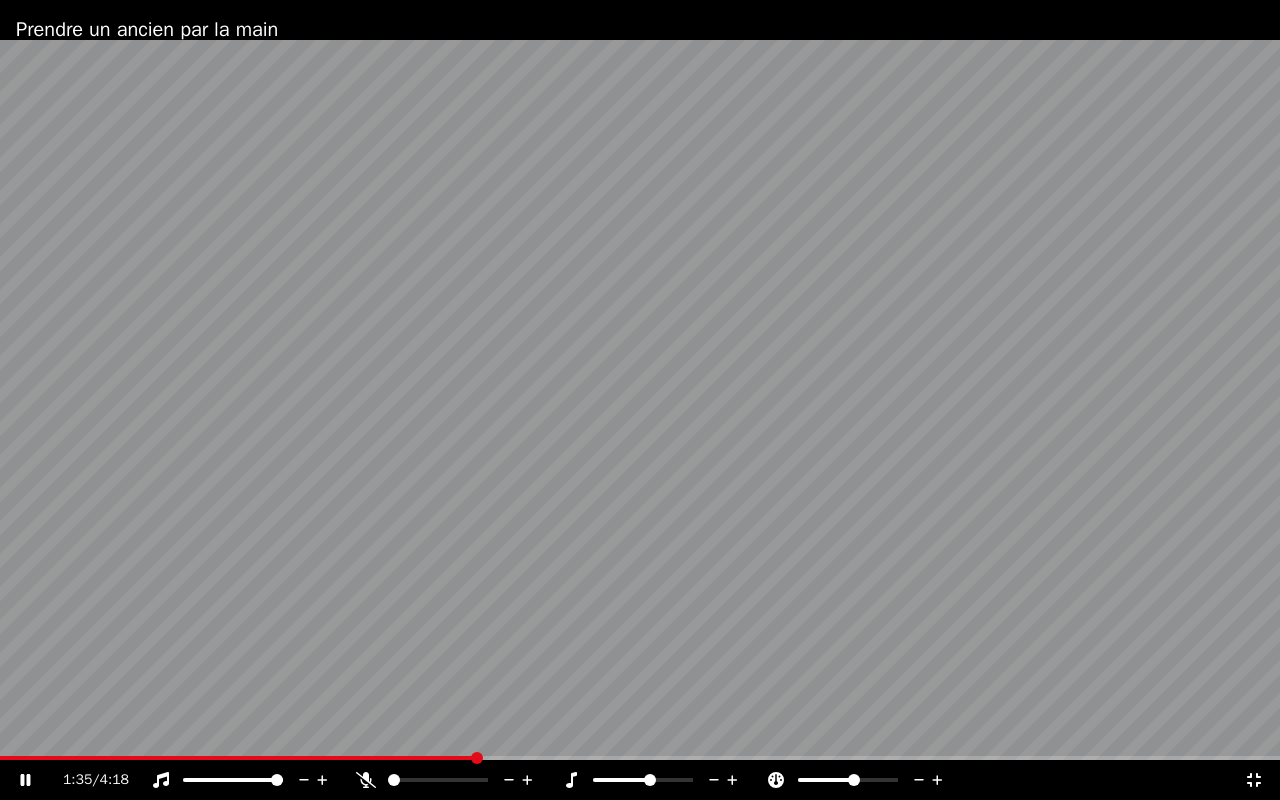 click 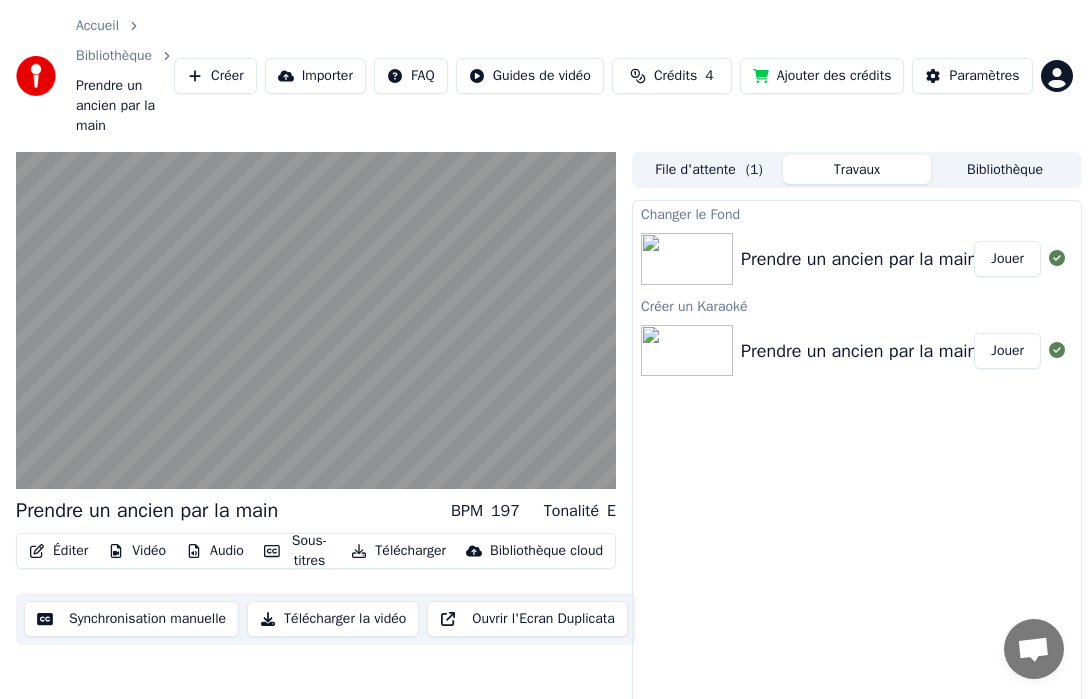 click on "File d'attente ( 1 )" at bounding box center (709, 169) 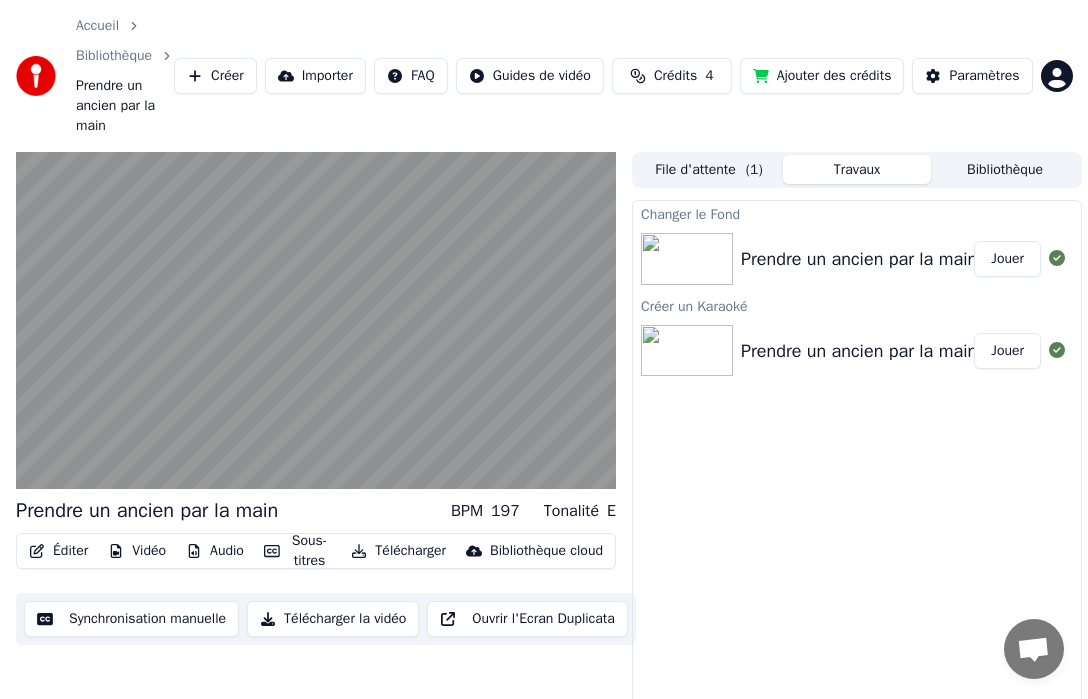 click on "Travaux" at bounding box center (857, 169) 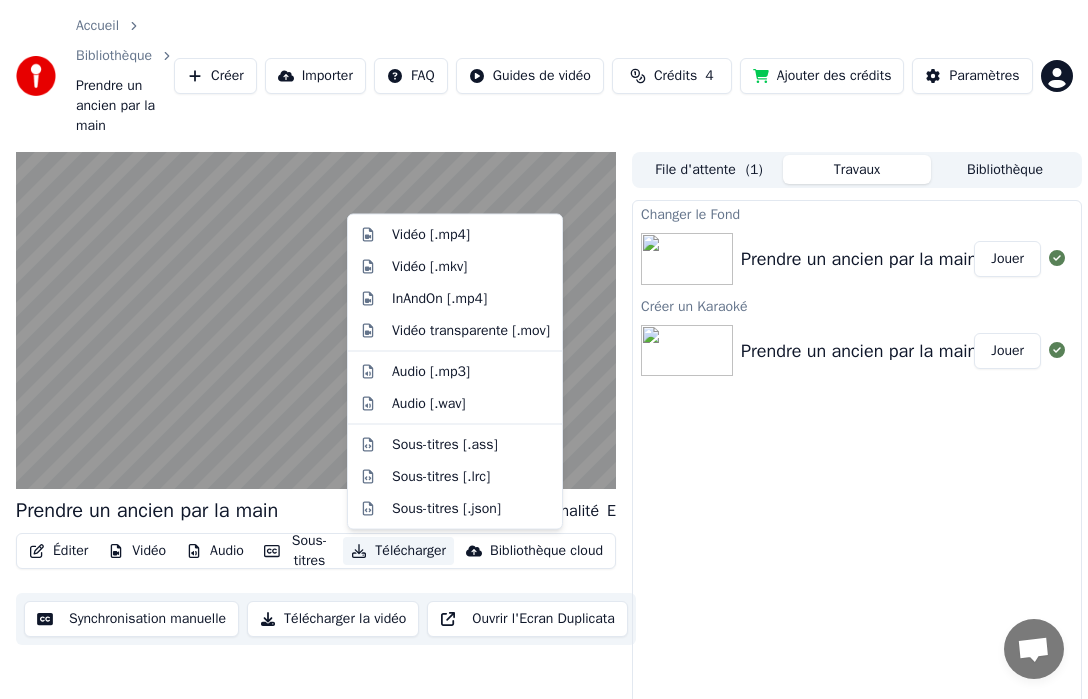 click on "Télécharger" at bounding box center (398, 551) 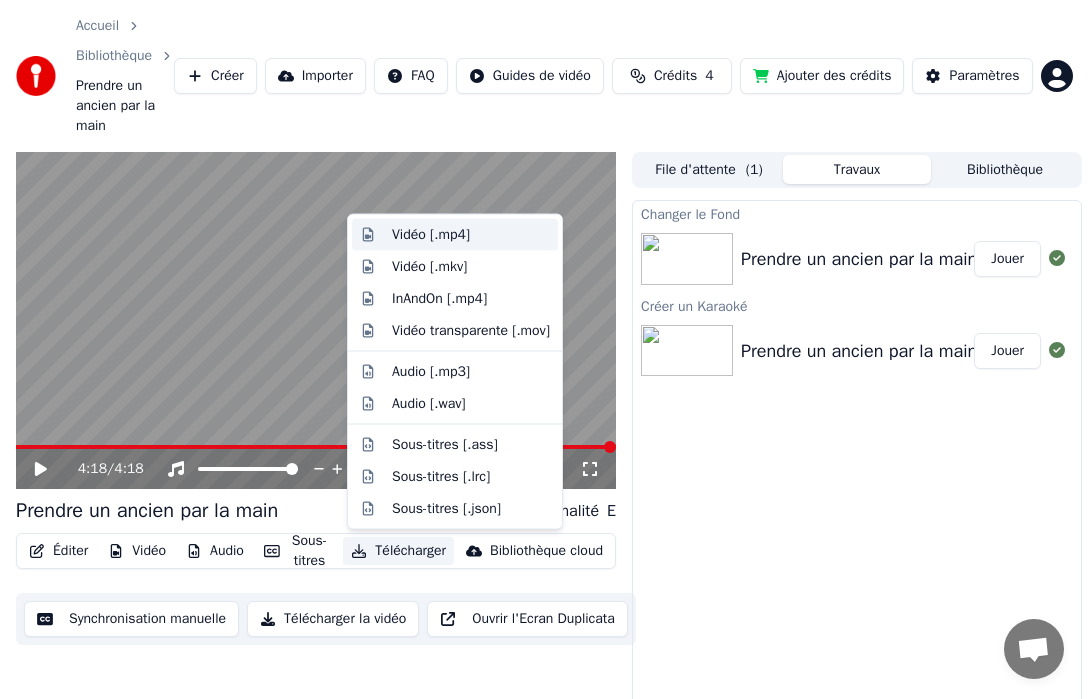 click on "Vidéo [.mp4]" at bounding box center (431, 235) 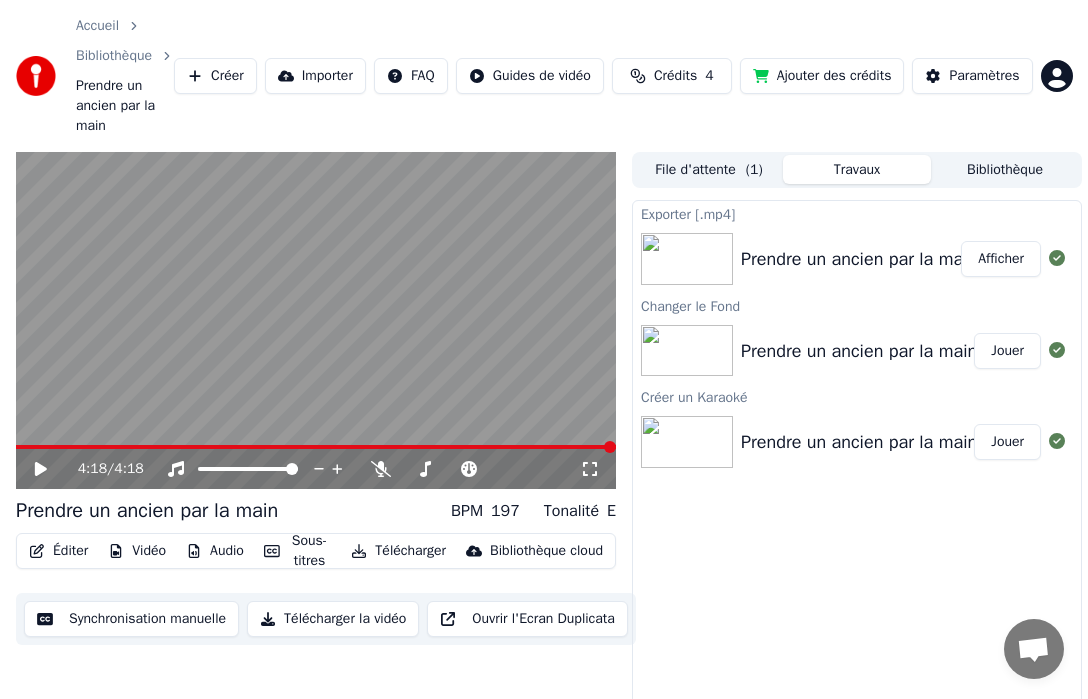 click on "Afficher" at bounding box center [1001, 259] 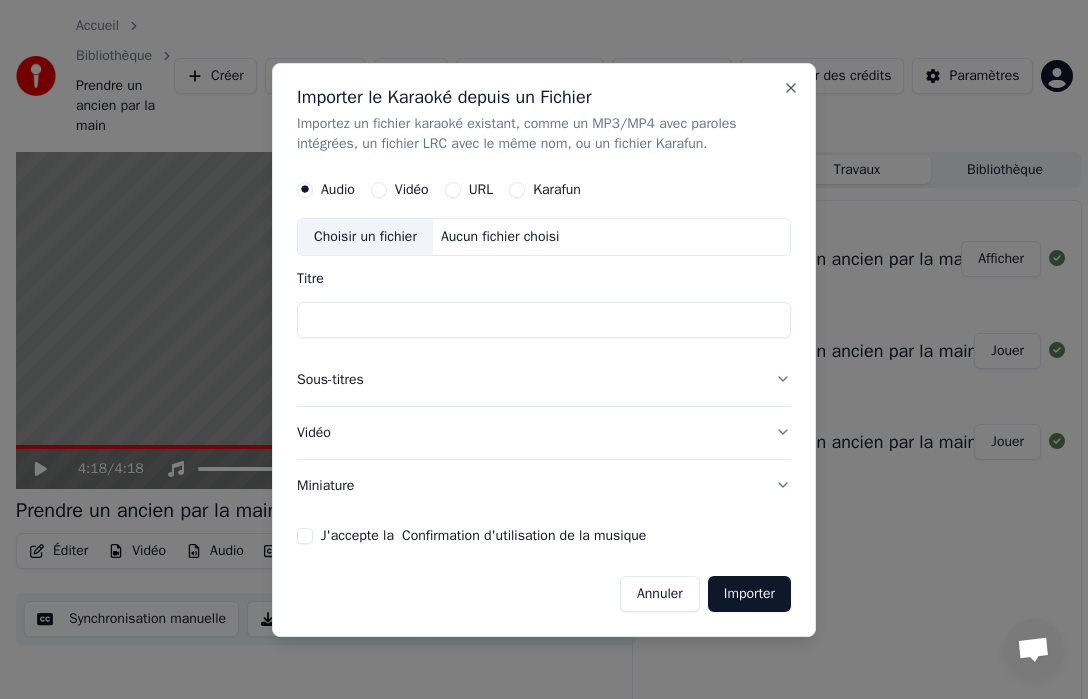 click on "Annuler" at bounding box center (660, 593) 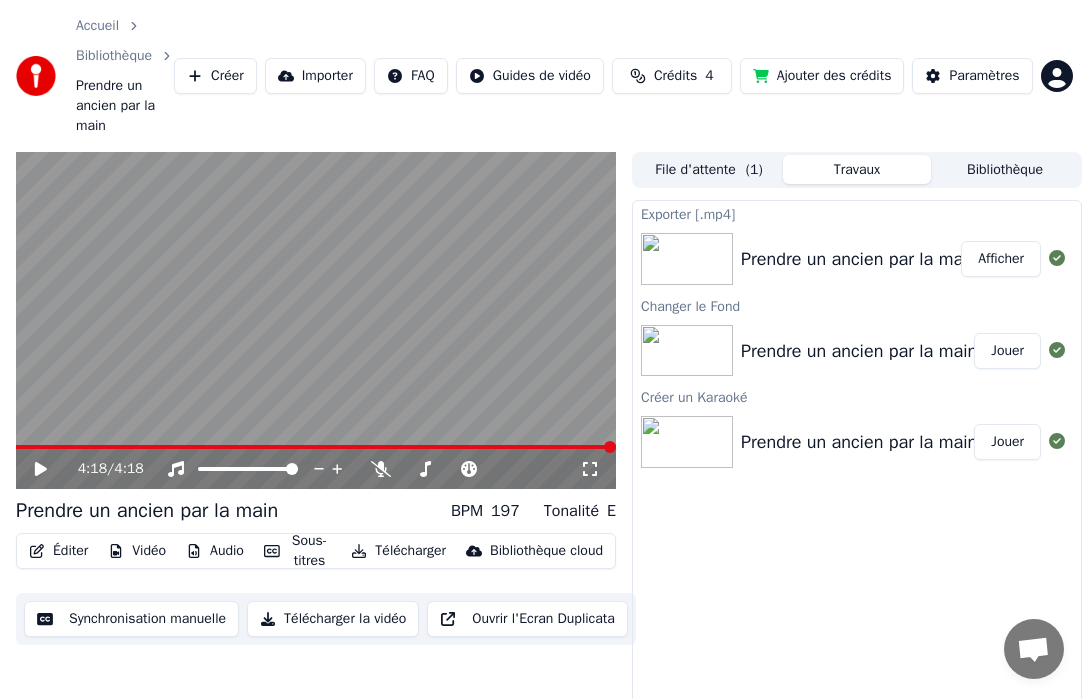 click on "Prendre un ancien par la main" at bounding box center [859, 351] 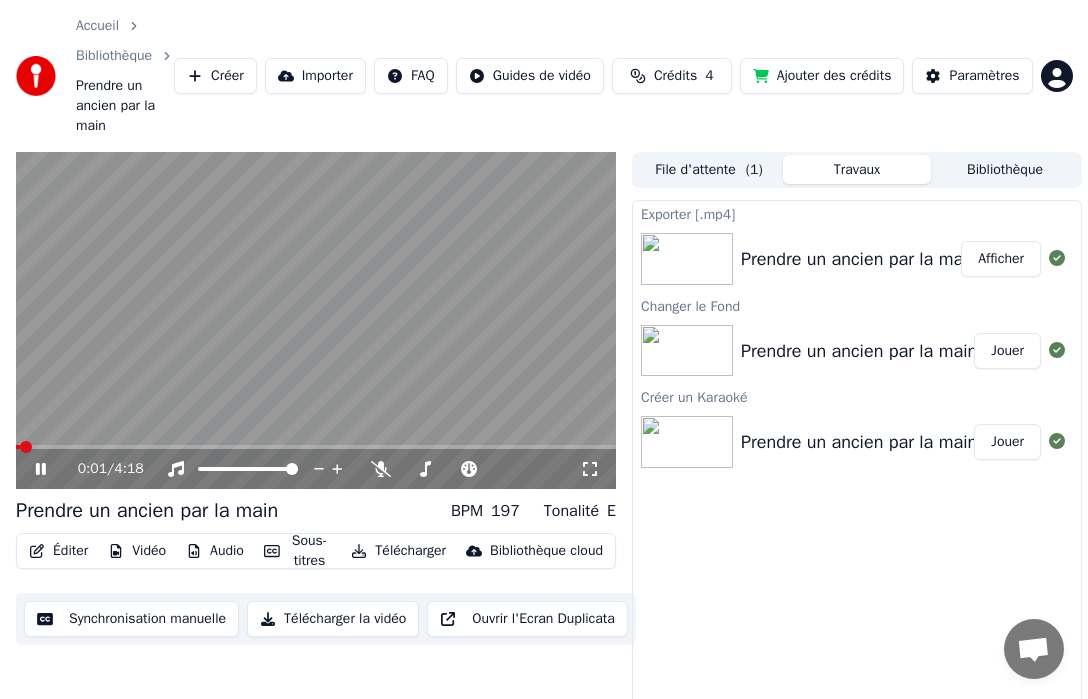 click 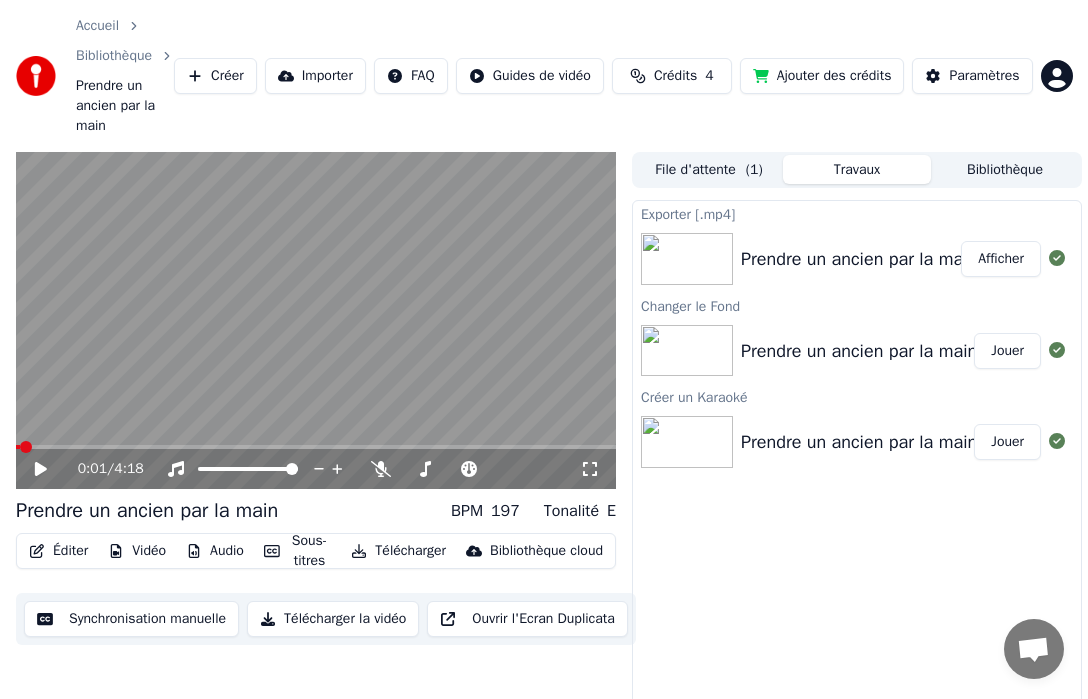 click on "Importer" at bounding box center (315, 76) 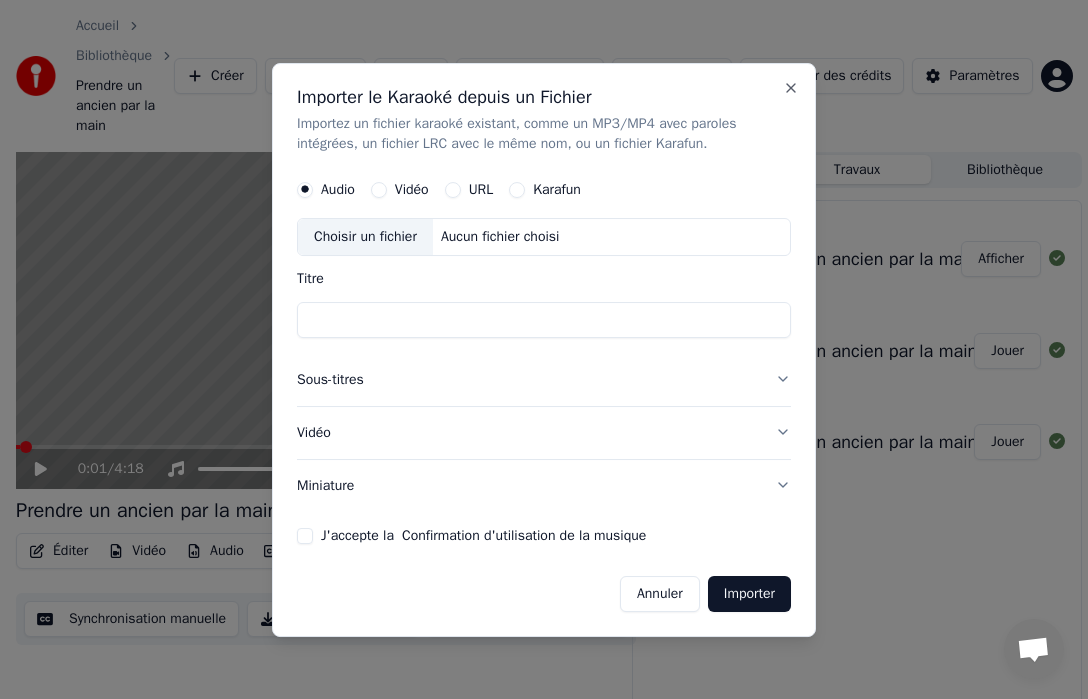 click on "Vidéo" at bounding box center [379, 190] 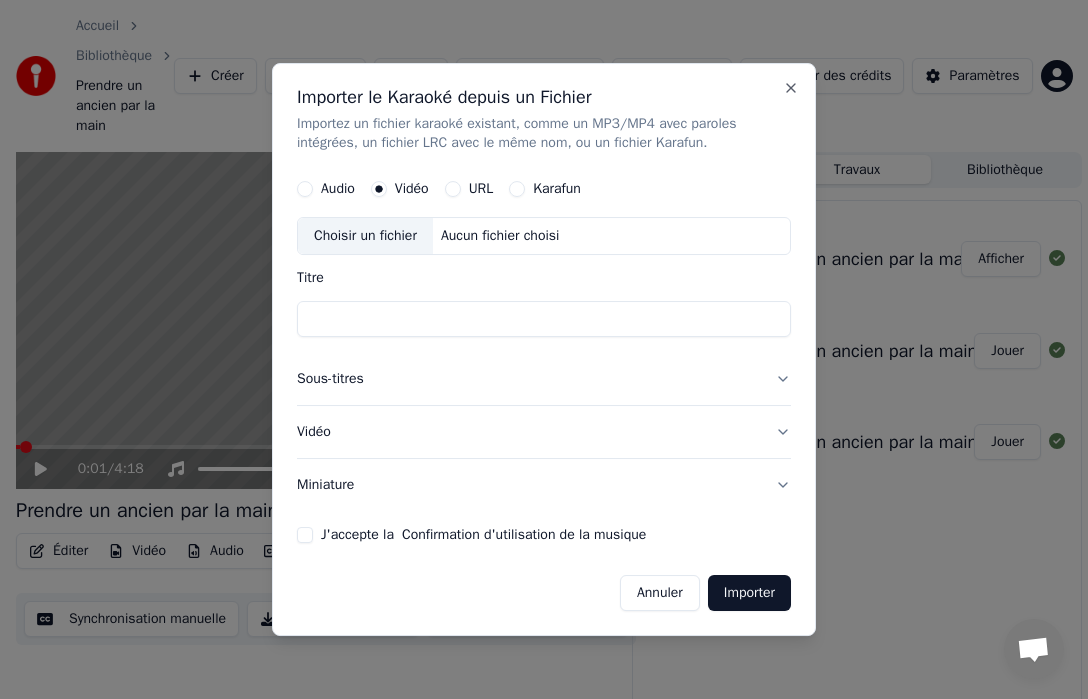 click on "Annuler" at bounding box center [660, 593] 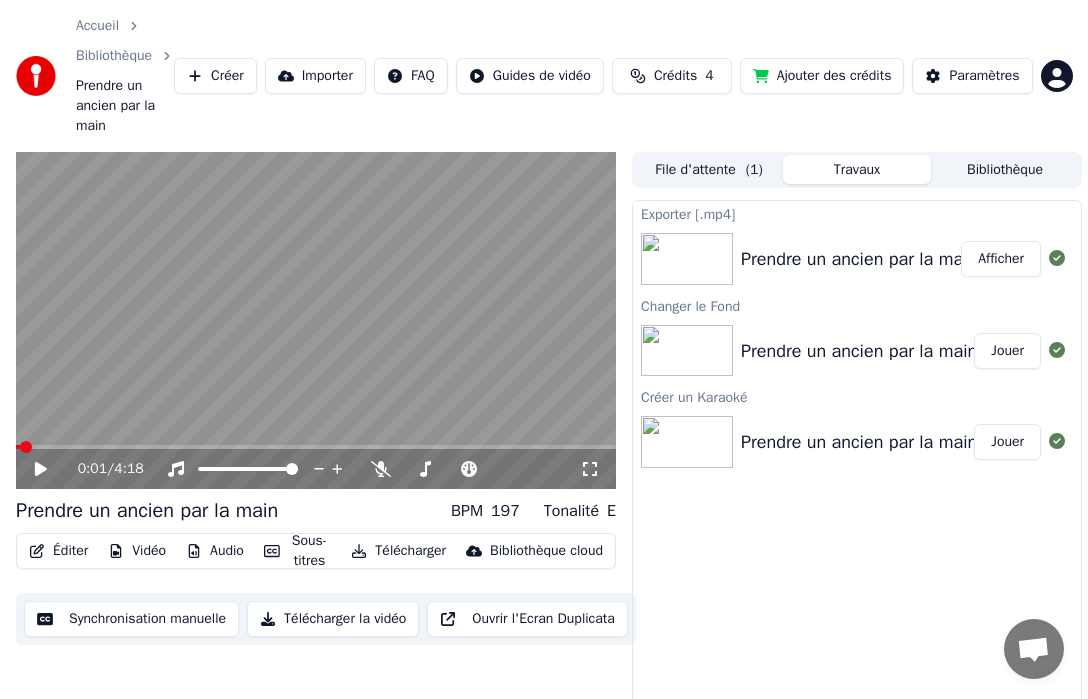 click on "Télécharger la vidéo" at bounding box center (333, 619) 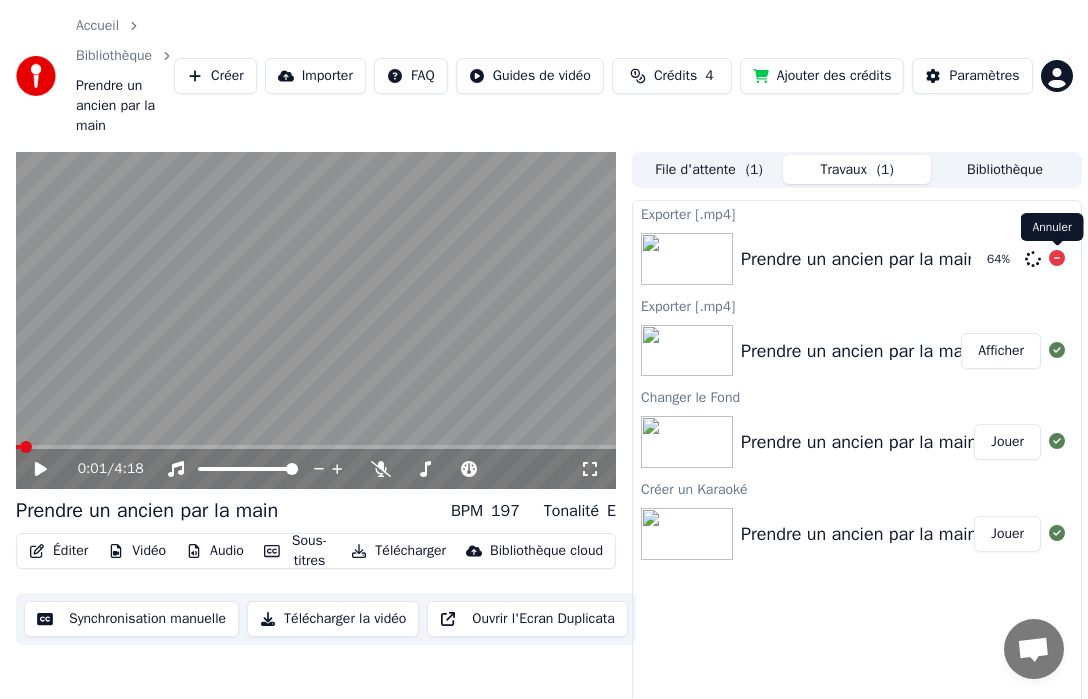 click 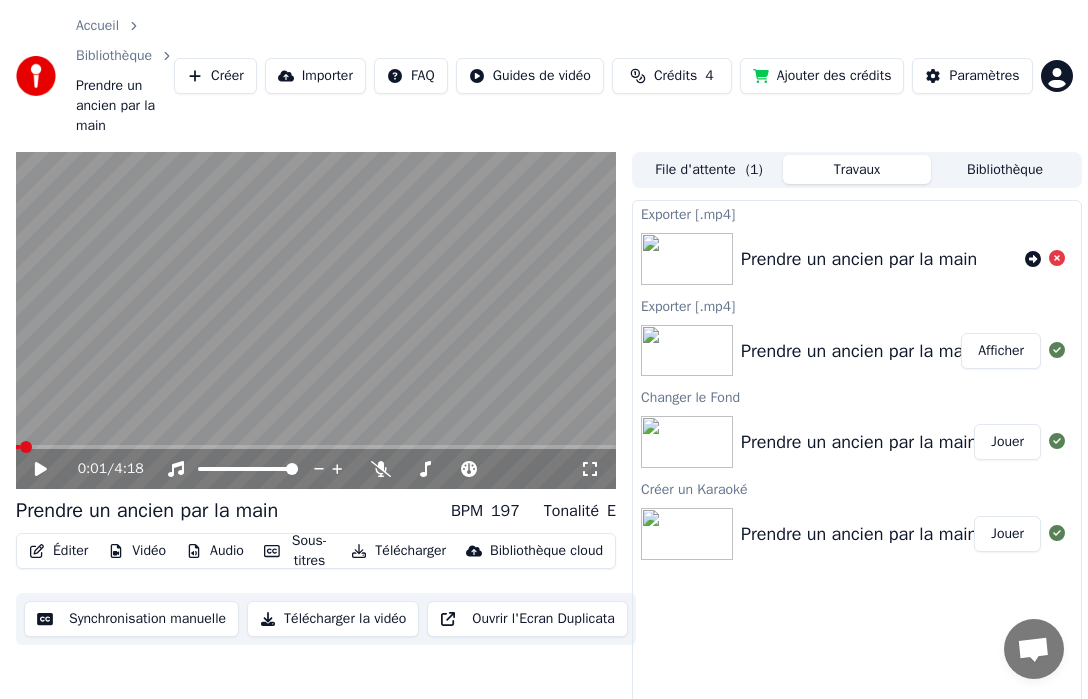 click 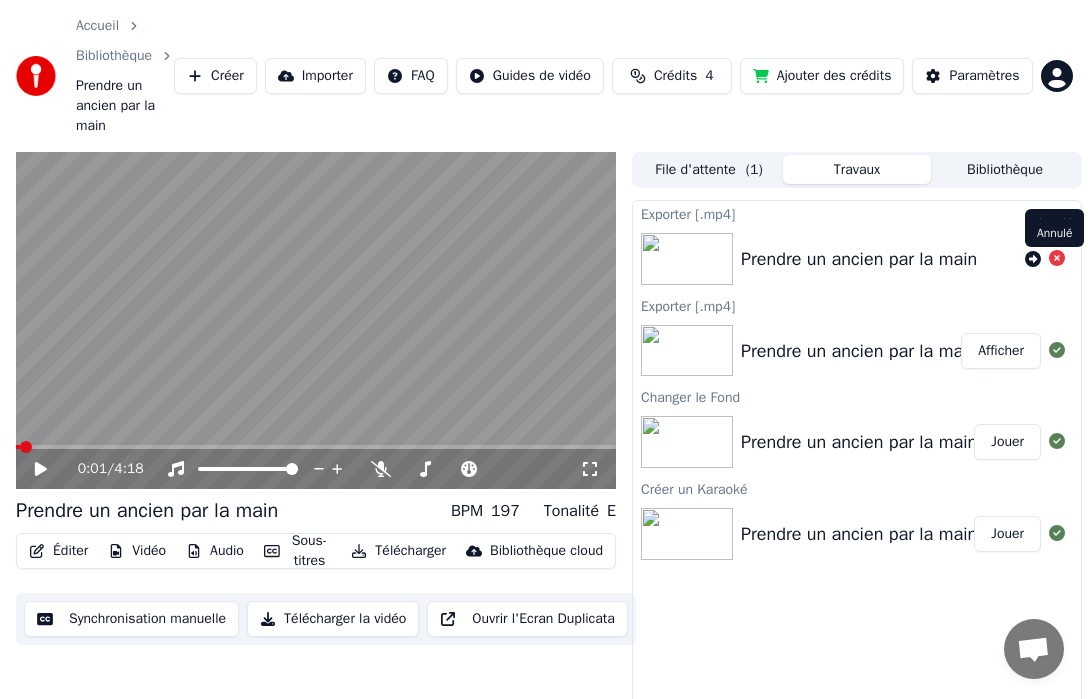 click 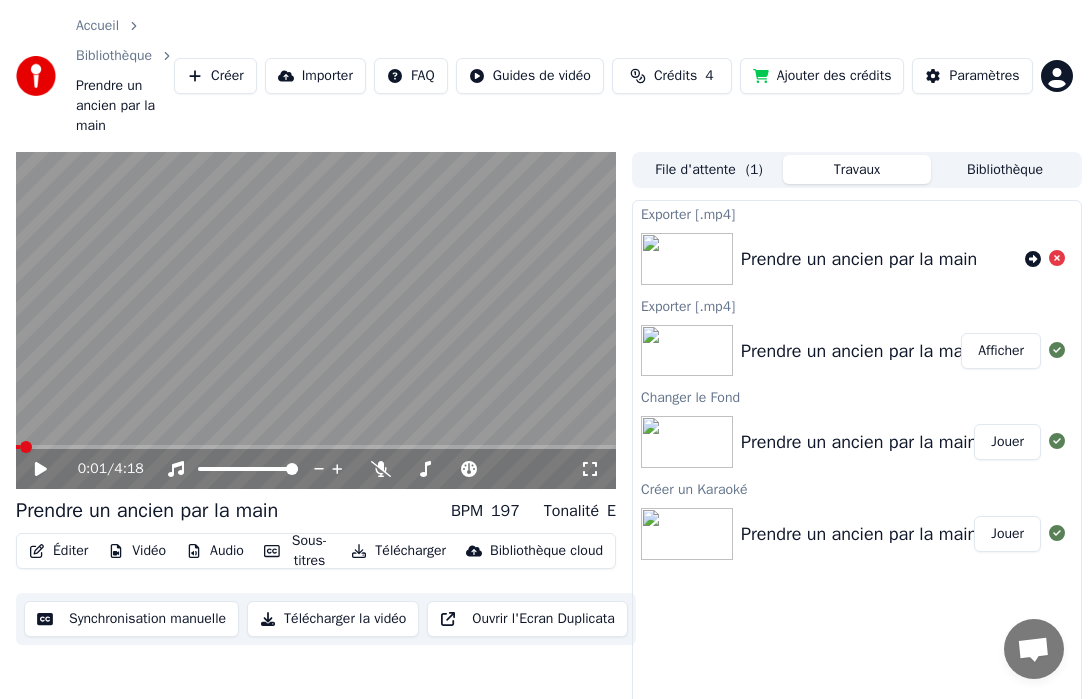 click on "Télécharger" at bounding box center [398, 551] 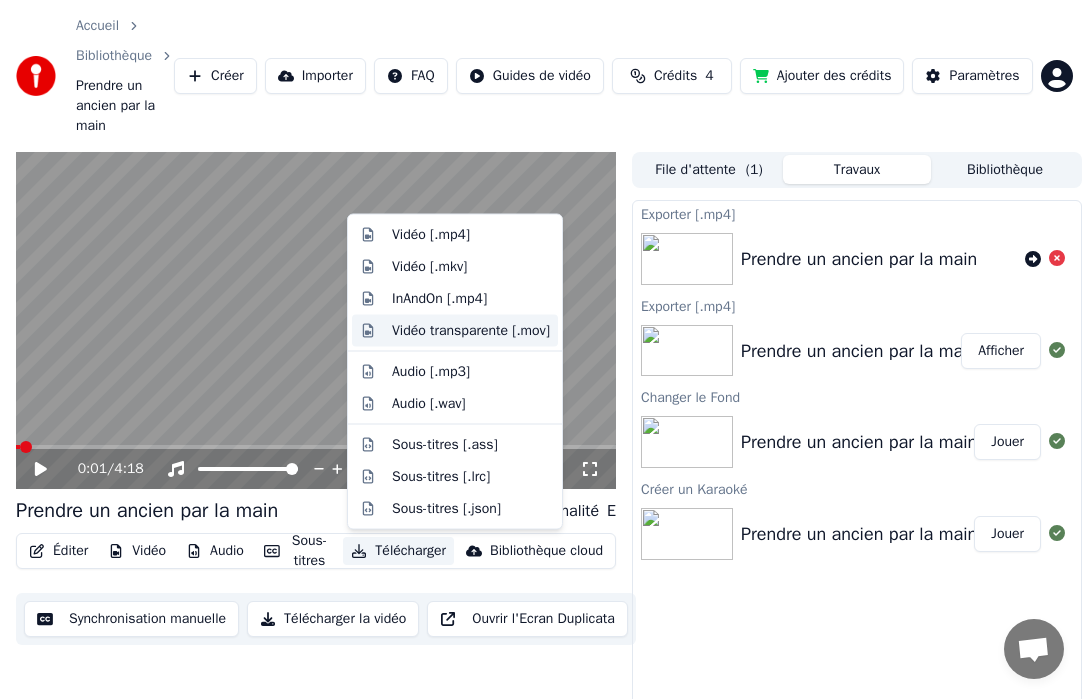 click on "Vidéo transparente [.mov]" at bounding box center (471, 330) 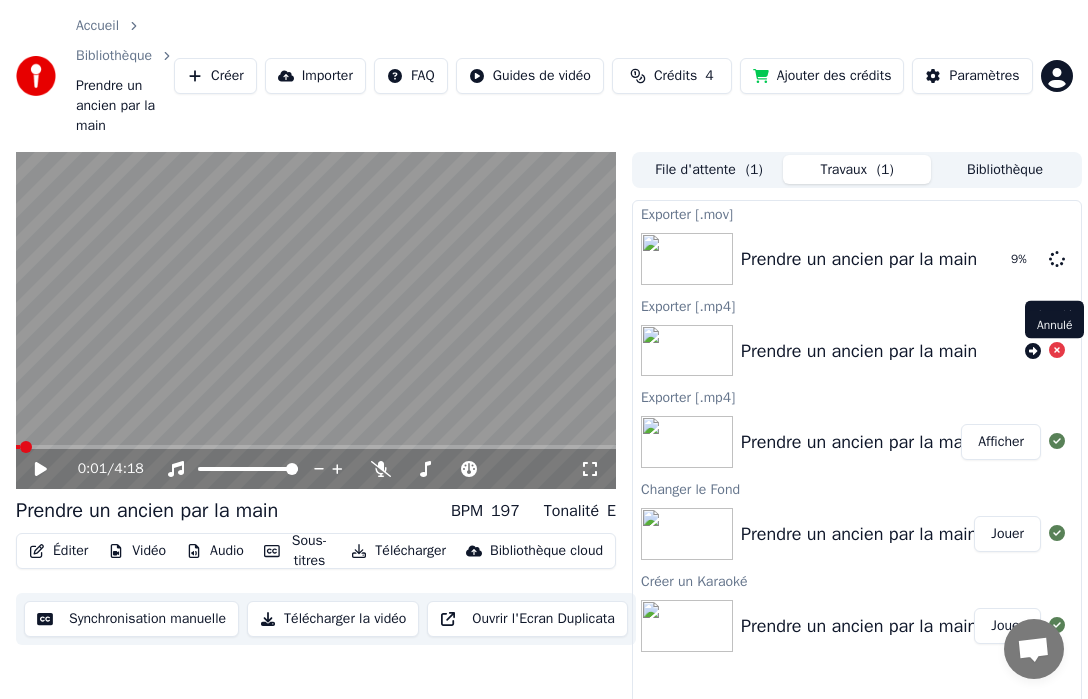 click 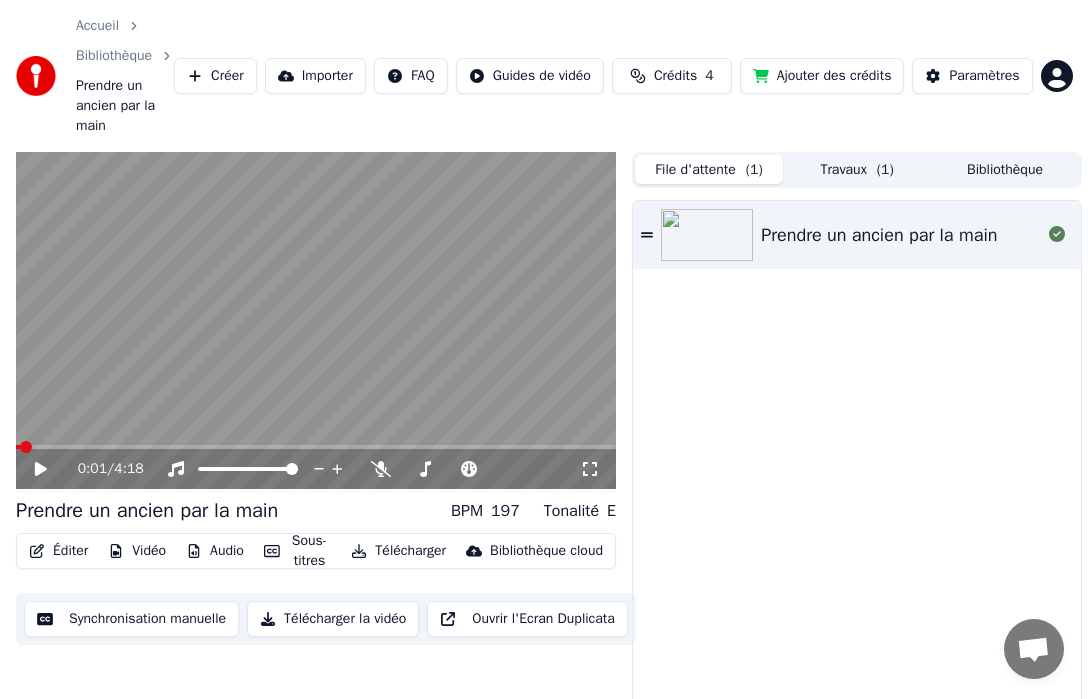 click on "File d'attente ( 1 )" at bounding box center (709, 169) 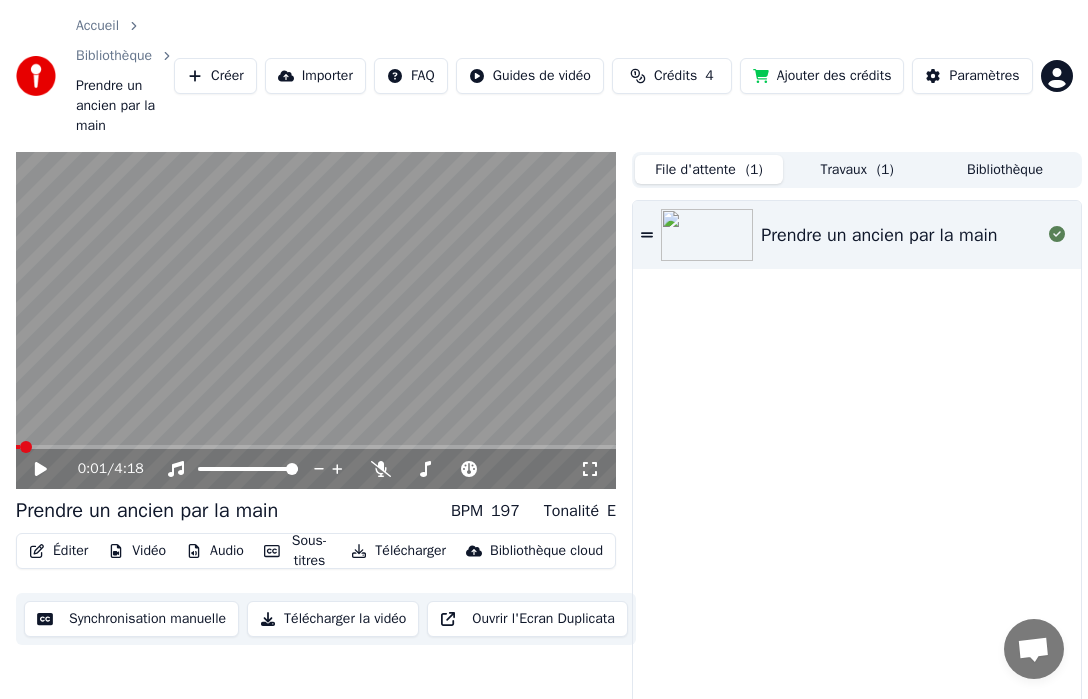 click on "Travaux ( 1 )" at bounding box center (857, 169) 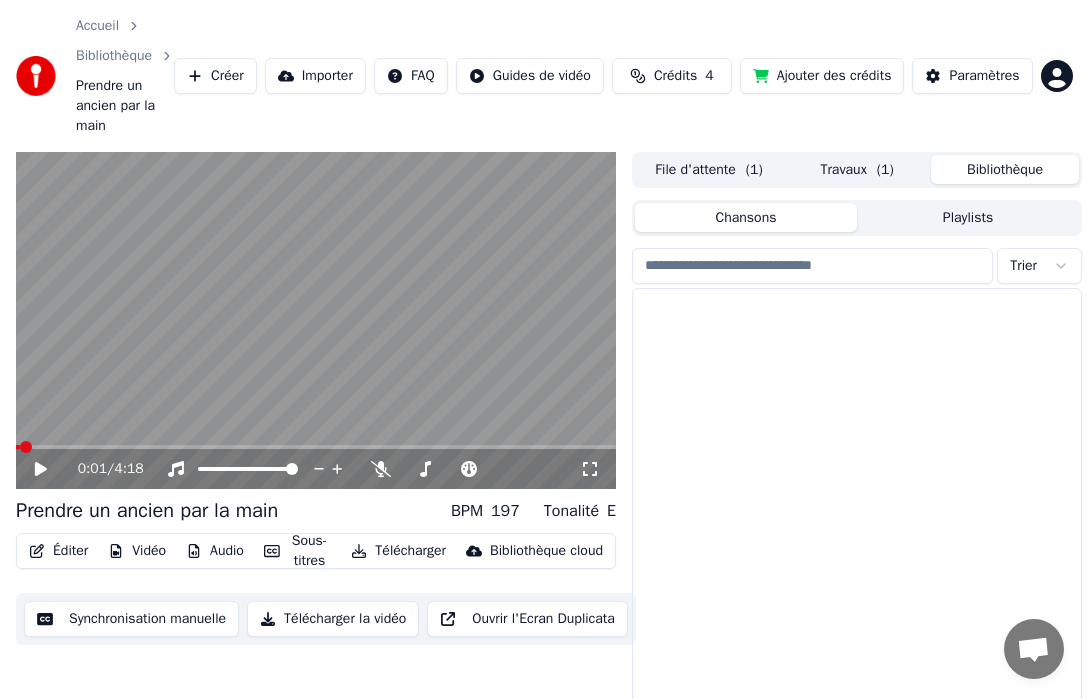 click on "Bibliothèque" at bounding box center [1005, 169] 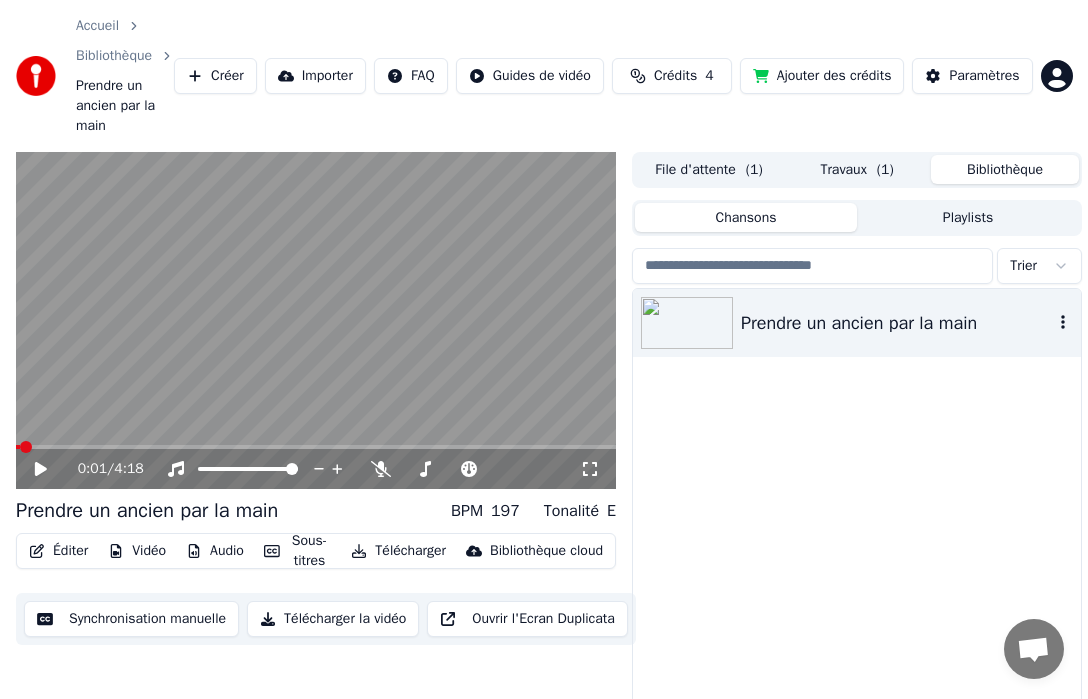 click 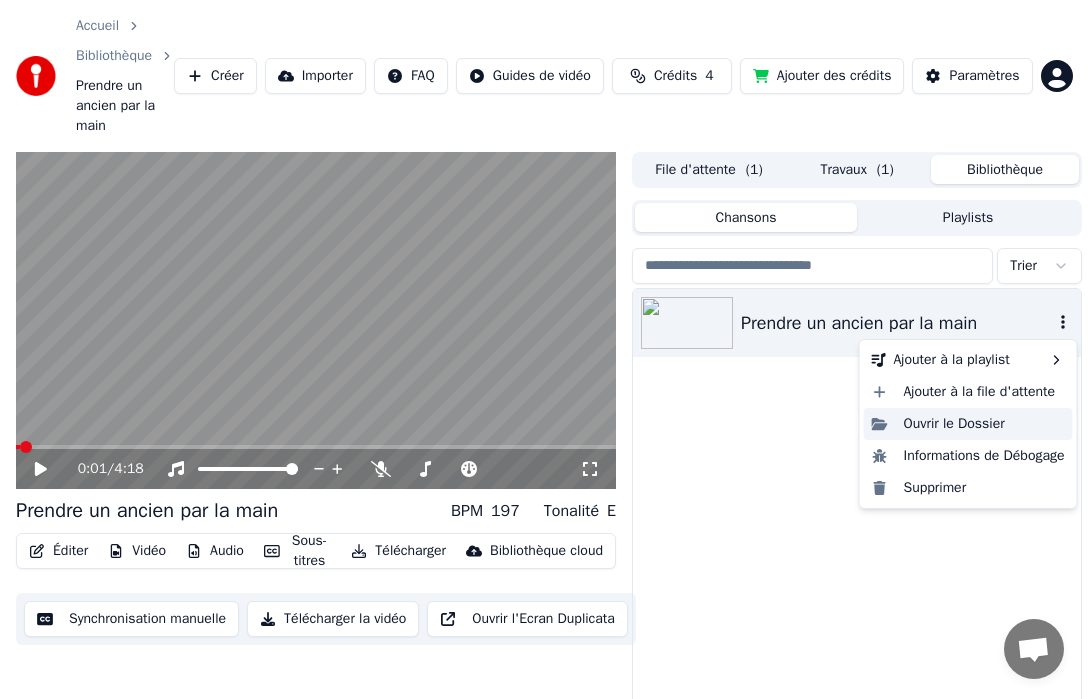 click on "Ouvrir le Dossier" at bounding box center [968, 424] 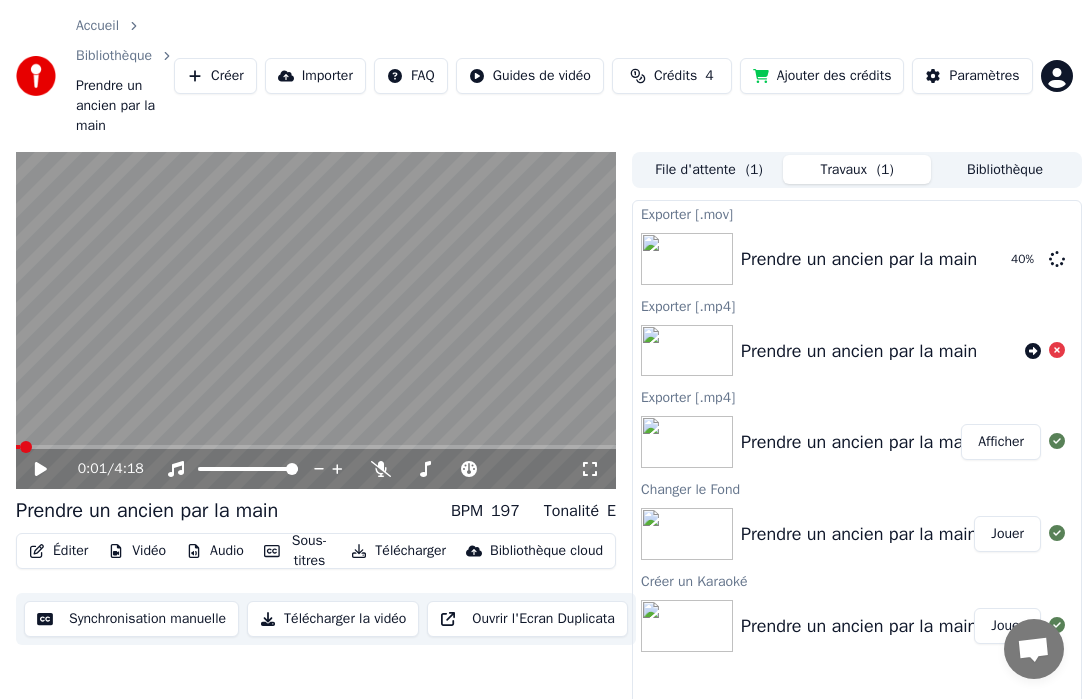 click on "Travaux ( 1 )" at bounding box center (857, 169) 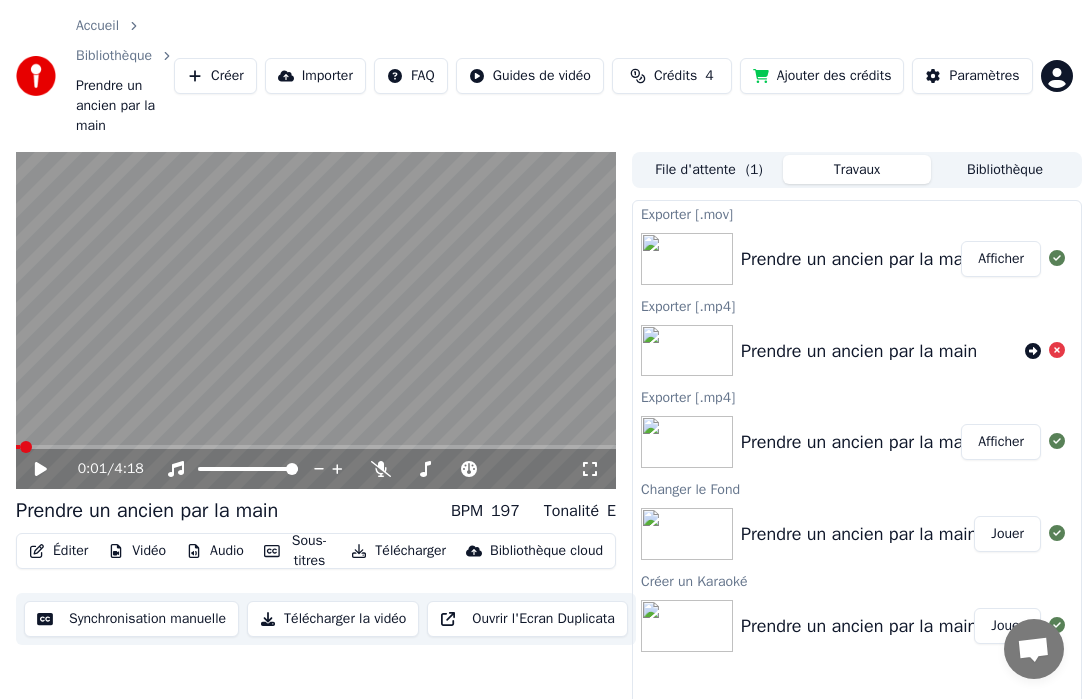 click on "Prendre un ancien par la main" at bounding box center [859, 259] 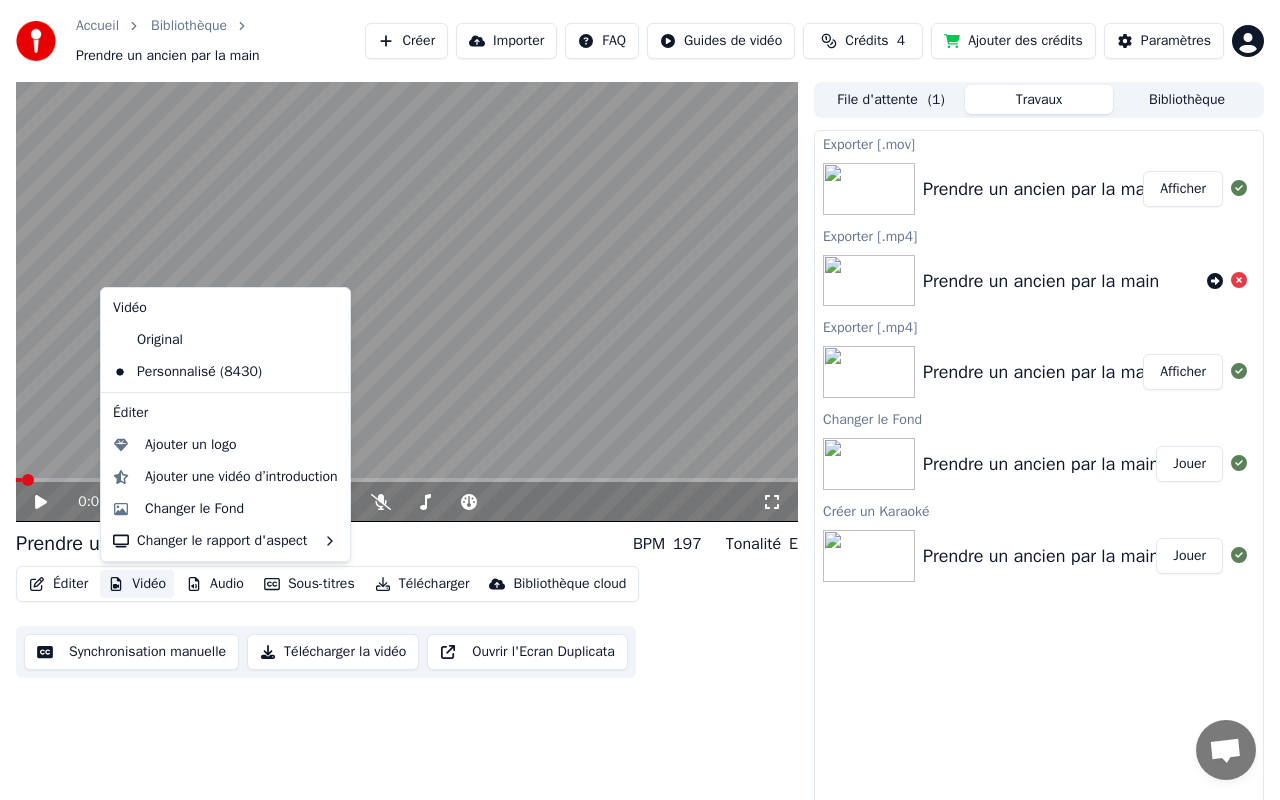 click on "Vidéo" at bounding box center [137, 584] 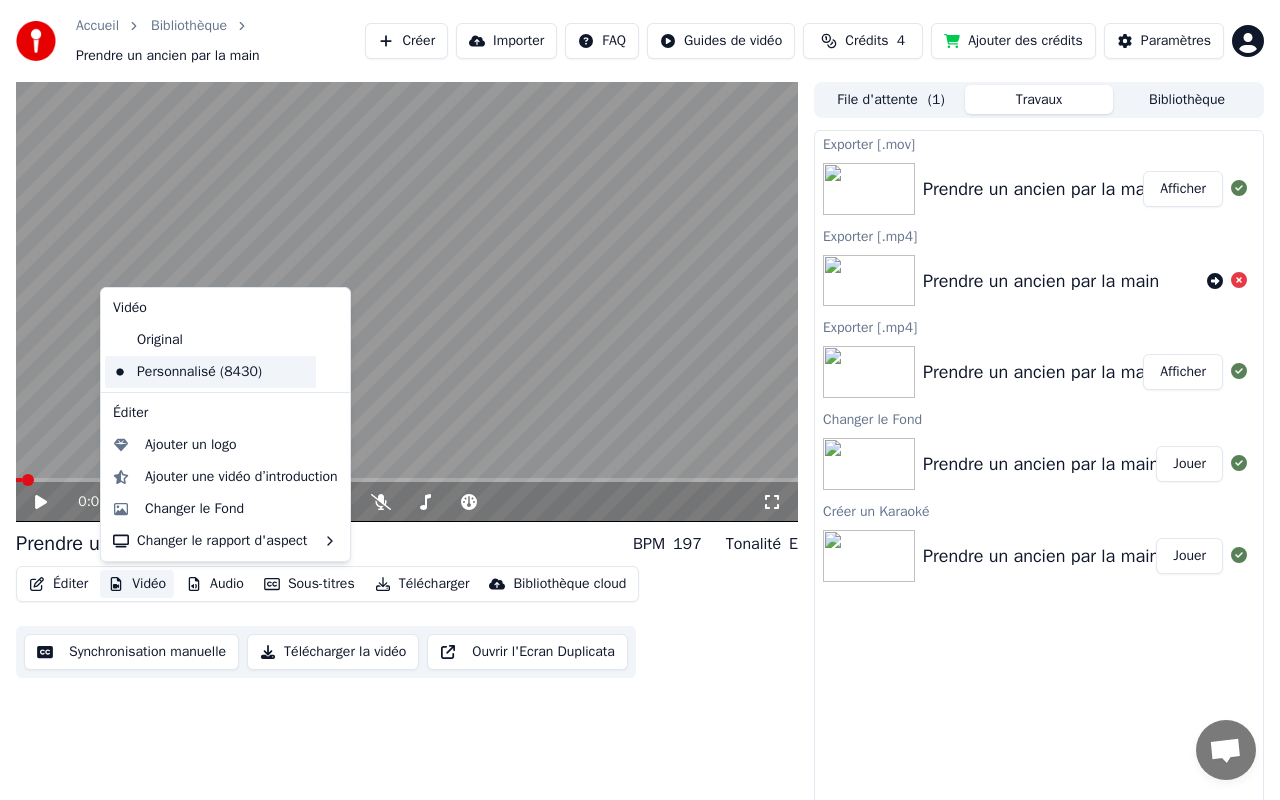 click on "Personnalisé (8430)" at bounding box center [210, 372] 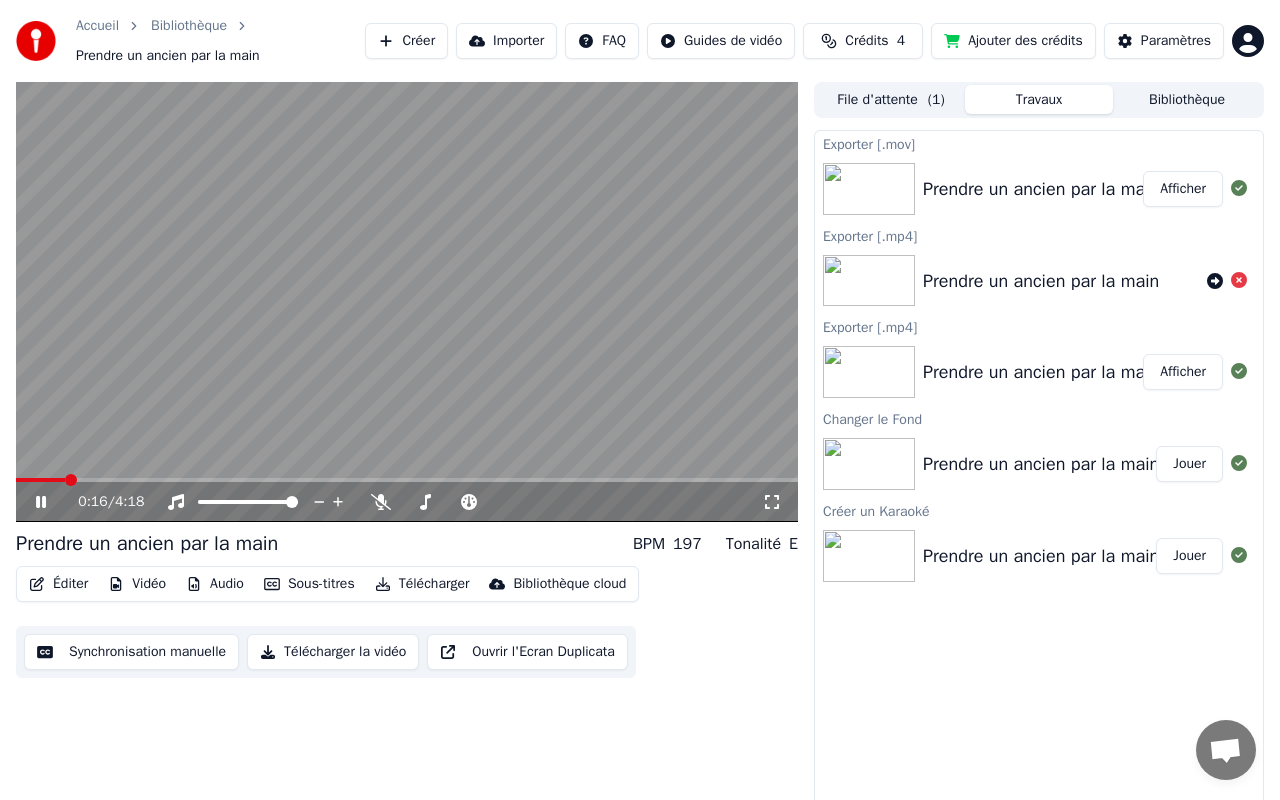 click on "0:16  /  4:18" at bounding box center [407, 502] 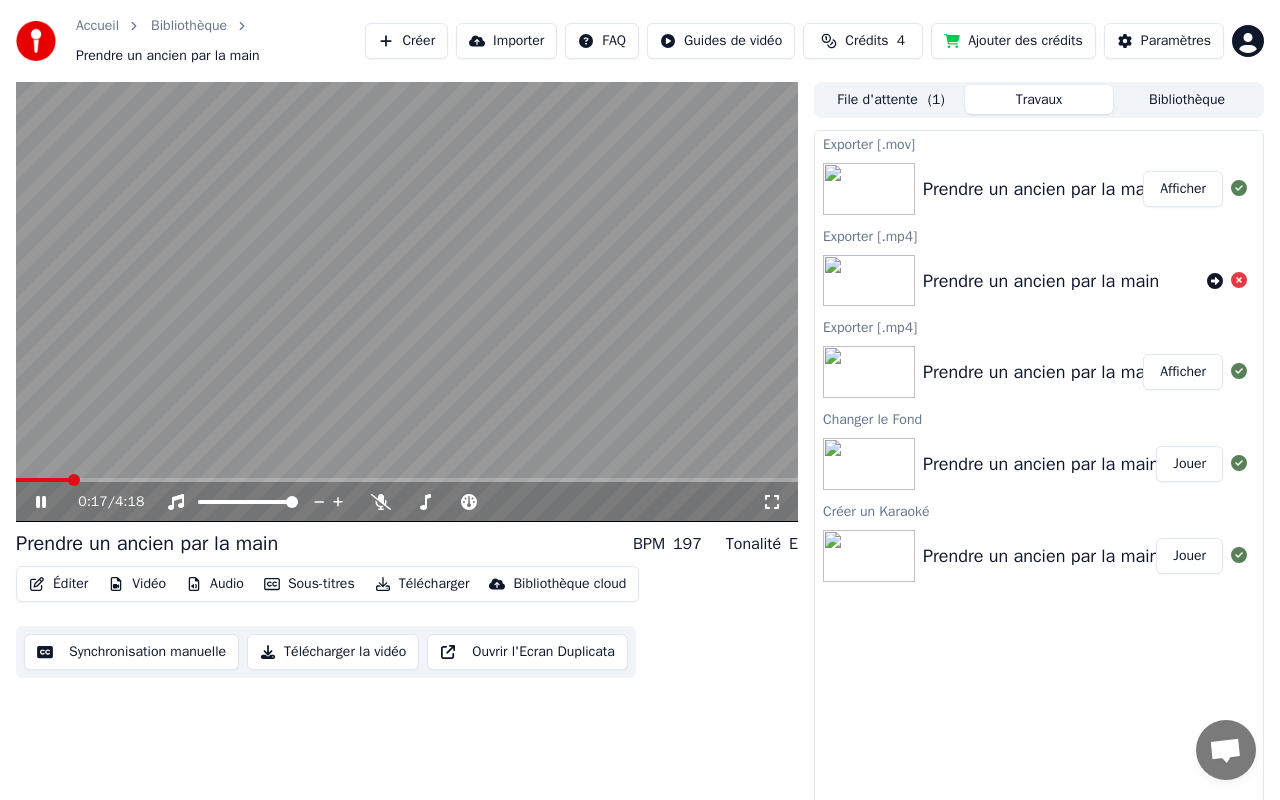 click at bounding box center (407, 480) 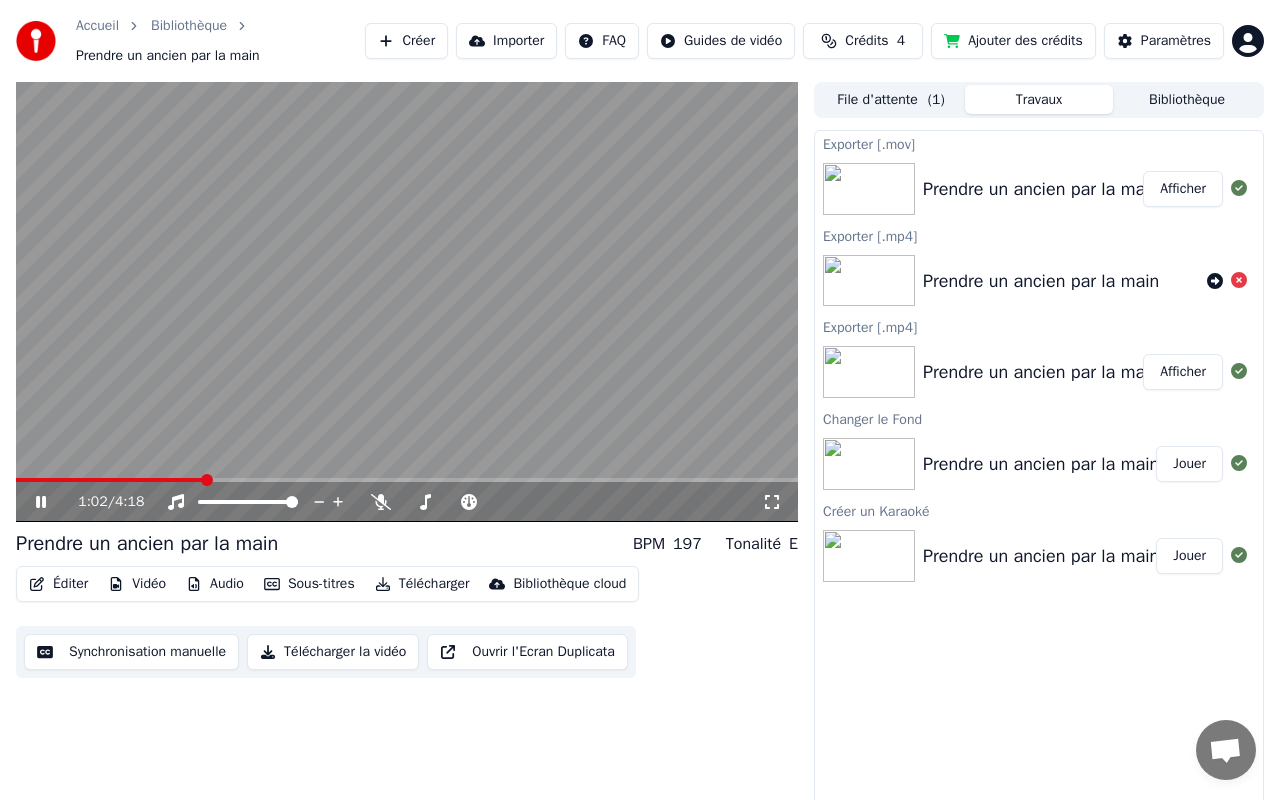 click at bounding box center [407, 480] 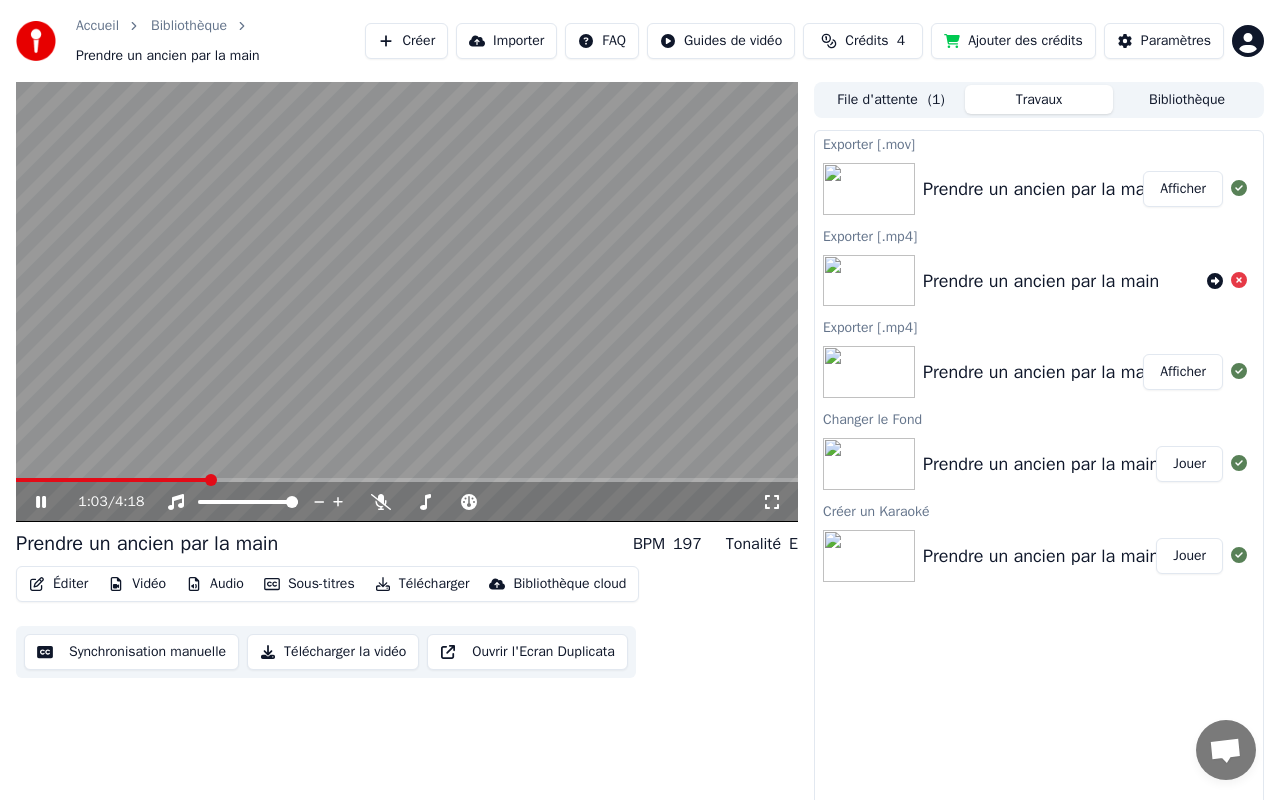 click at bounding box center (112, 480) 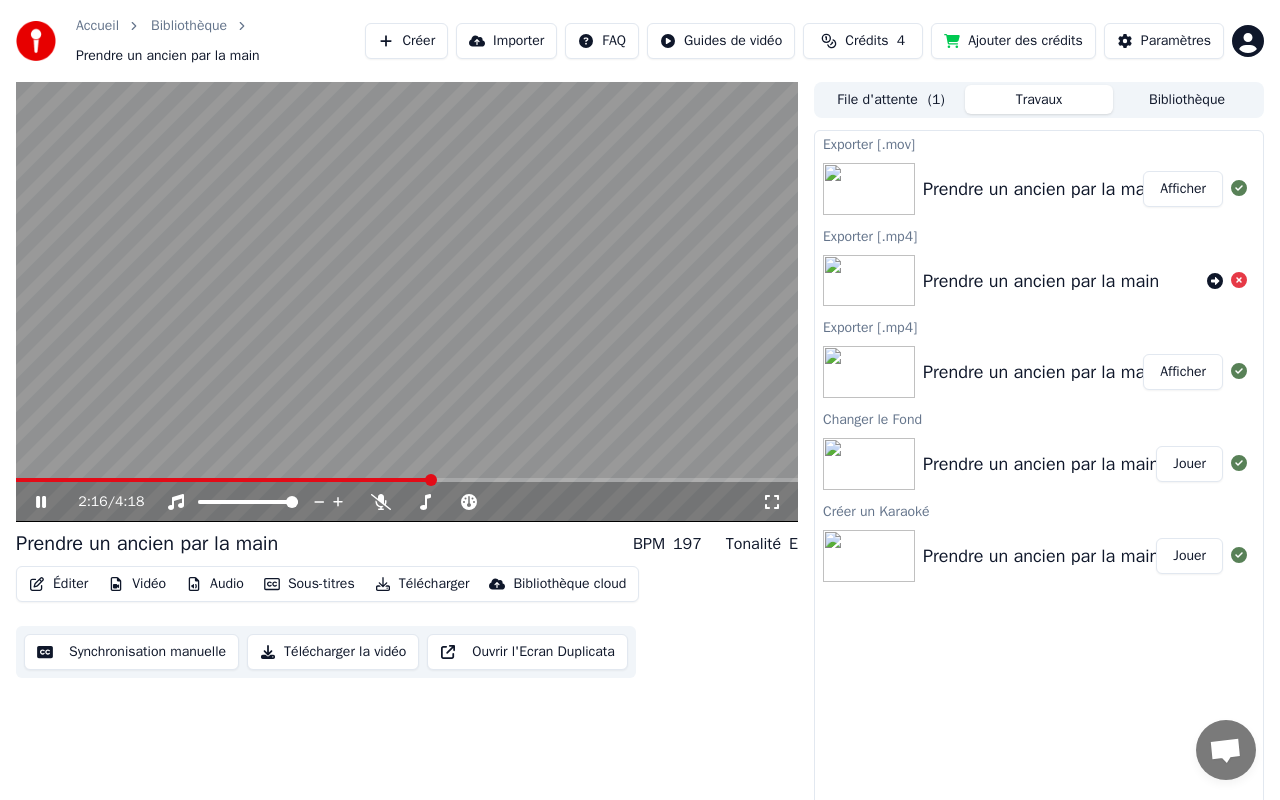 click on "Sous-titres" at bounding box center (309, 584) 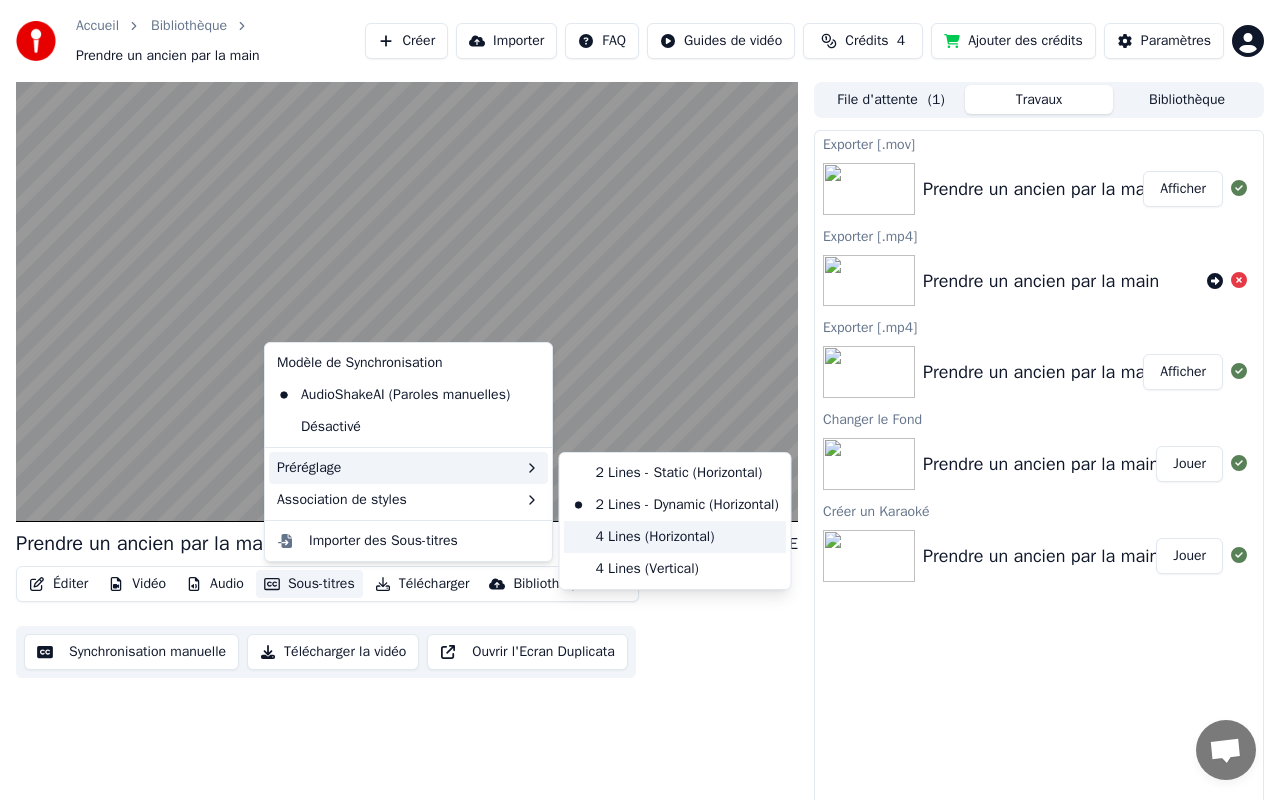 click on "4 Lines (Horizontal)" at bounding box center [675, 537] 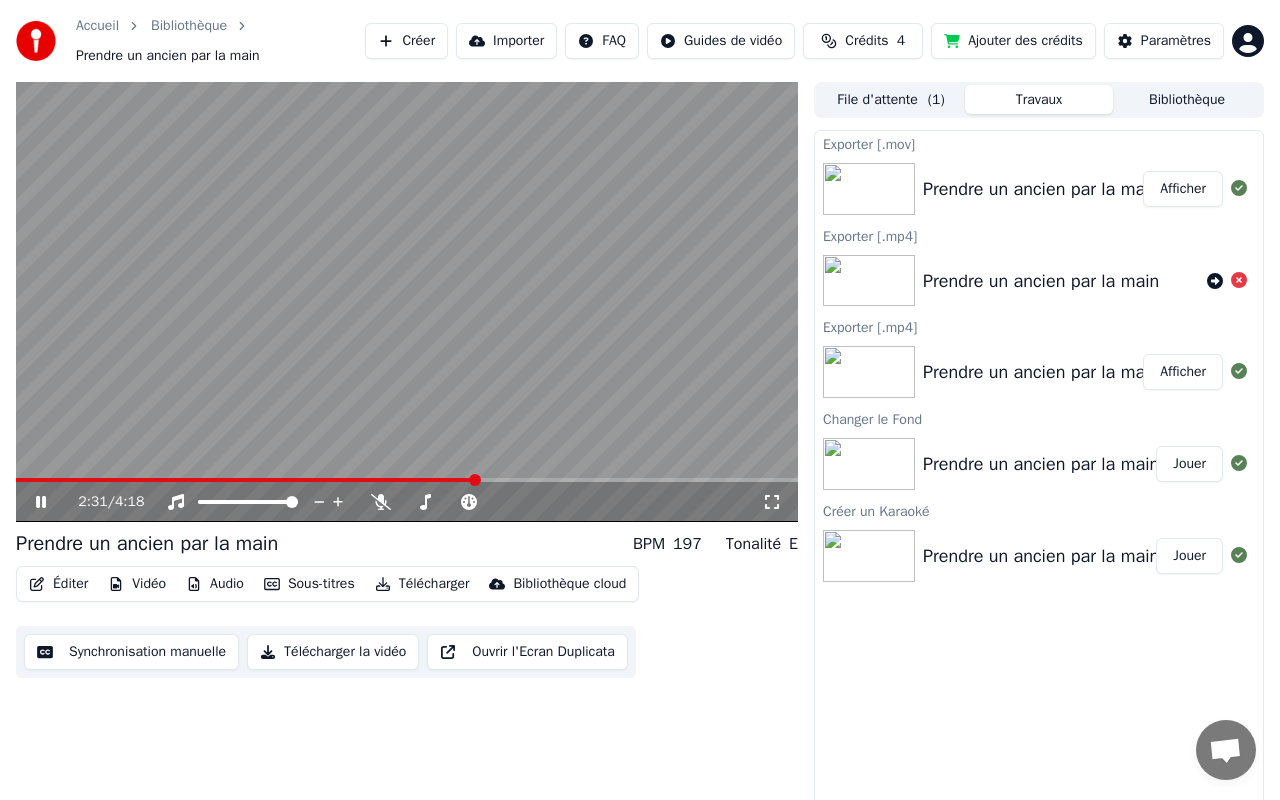 click 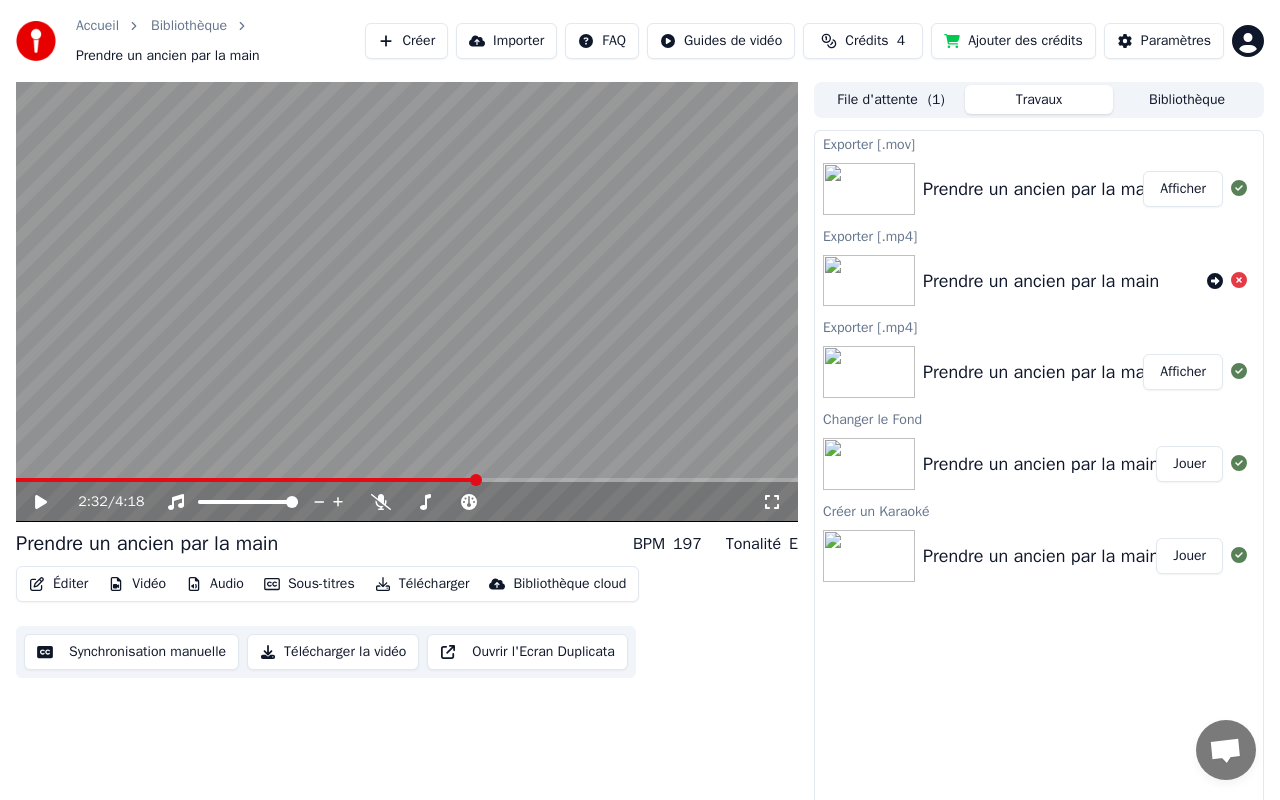 click on "2:32  /  4:18" at bounding box center [407, 502] 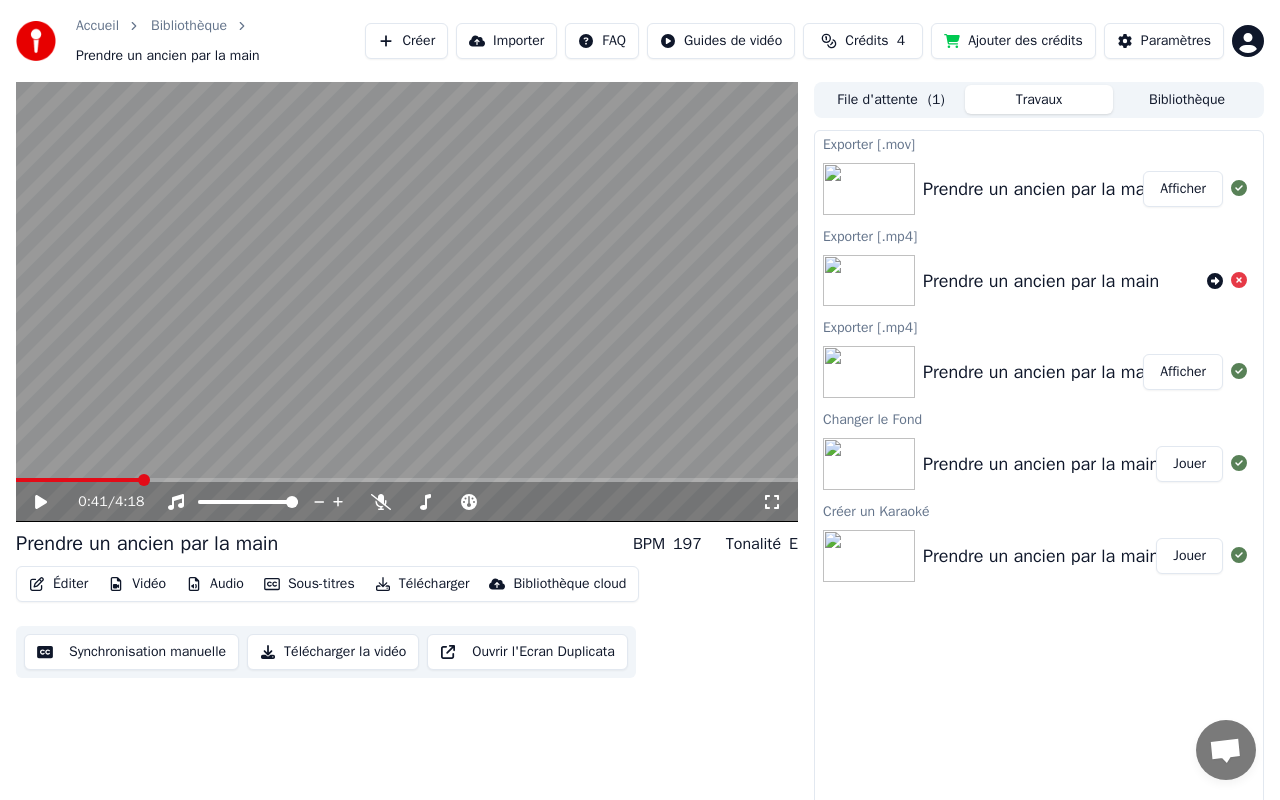 click at bounding box center [144, 480] 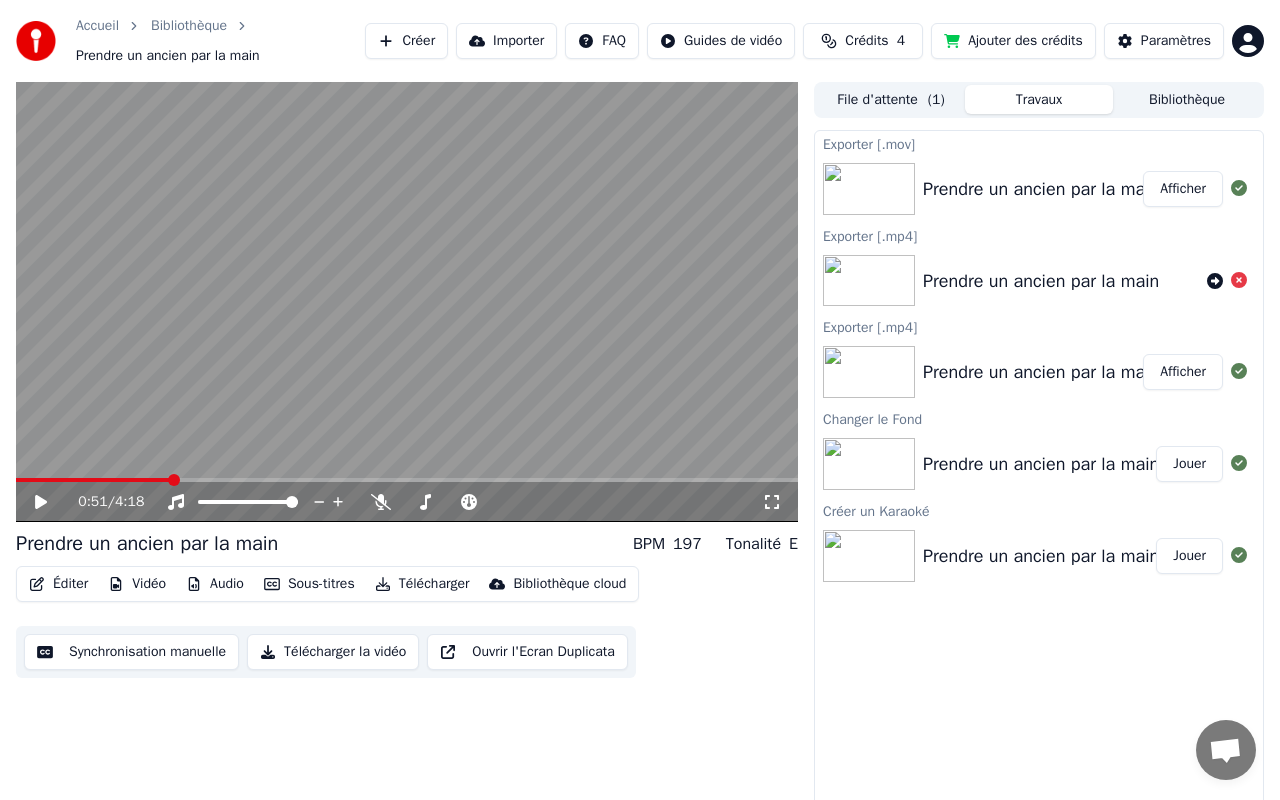 click at bounding box center (174, 480) 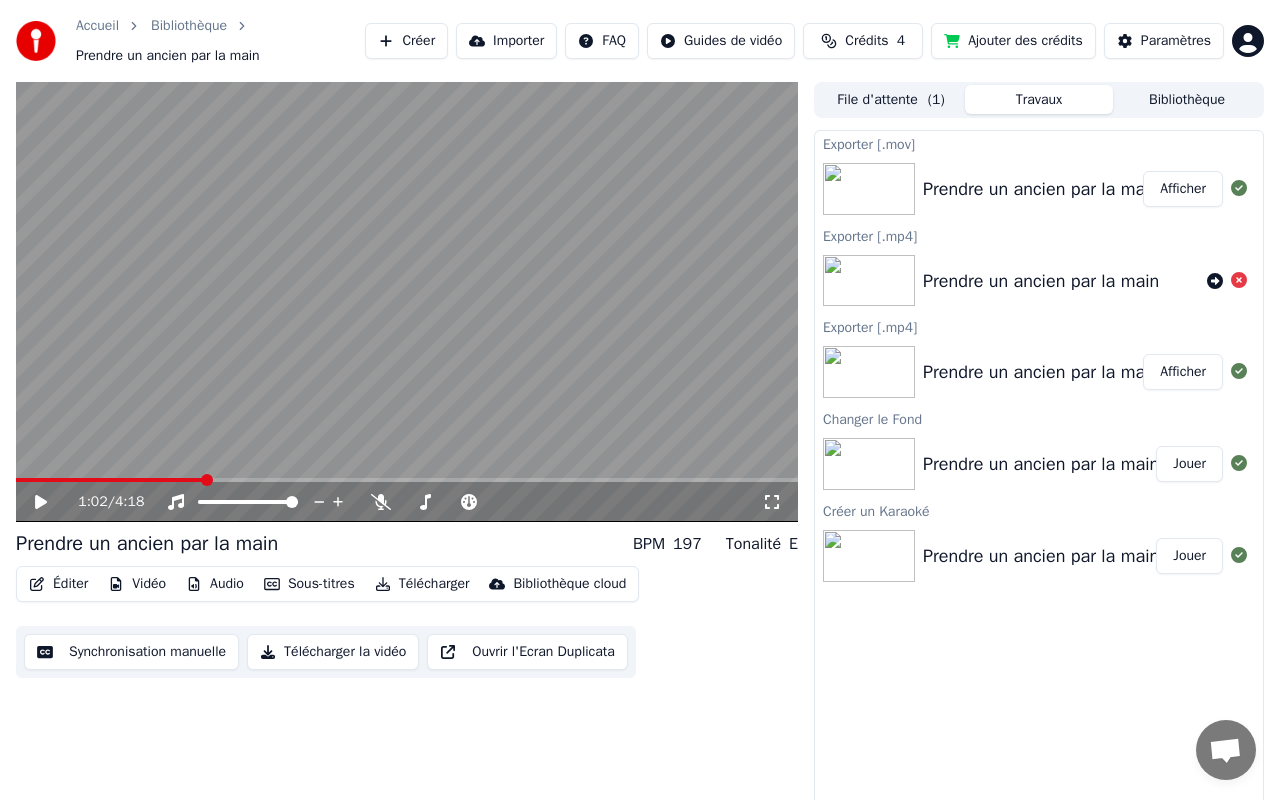click at bounding box center (207, 480) 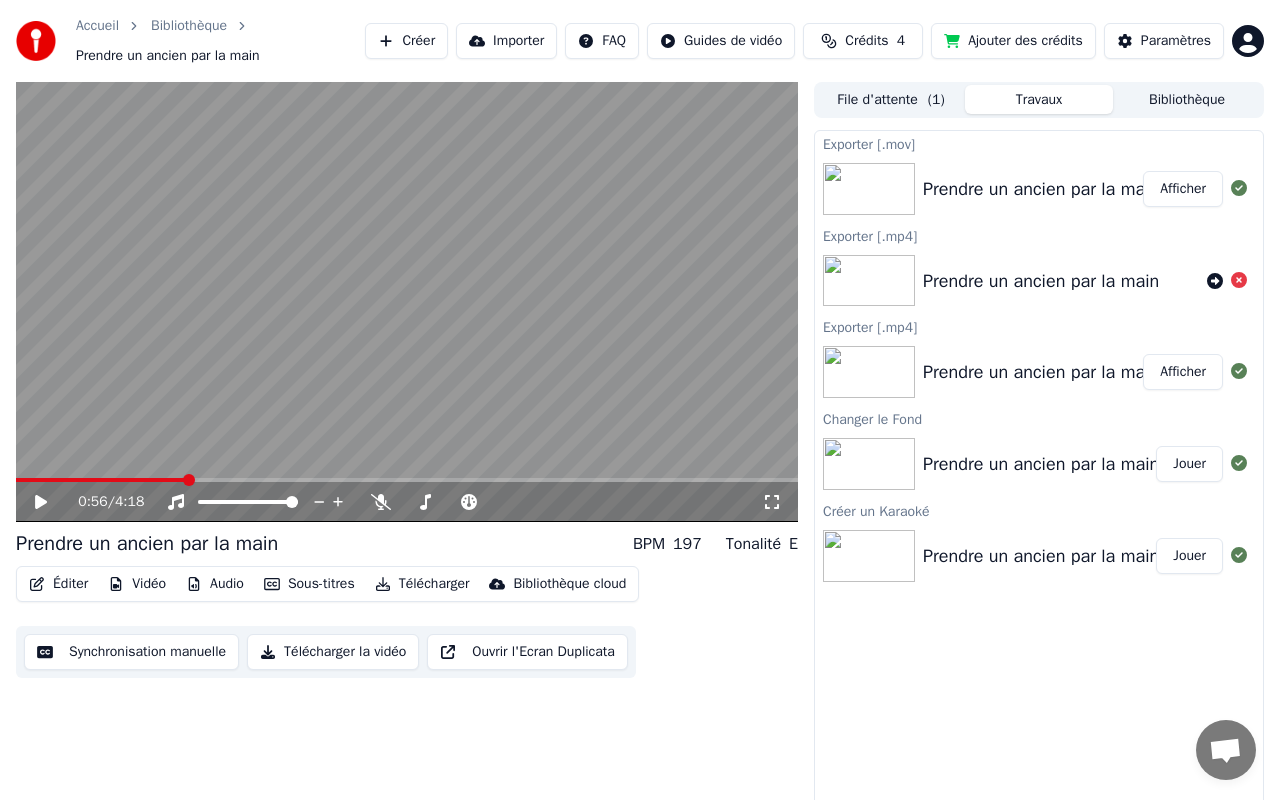 click at bounding box center [189, 480] 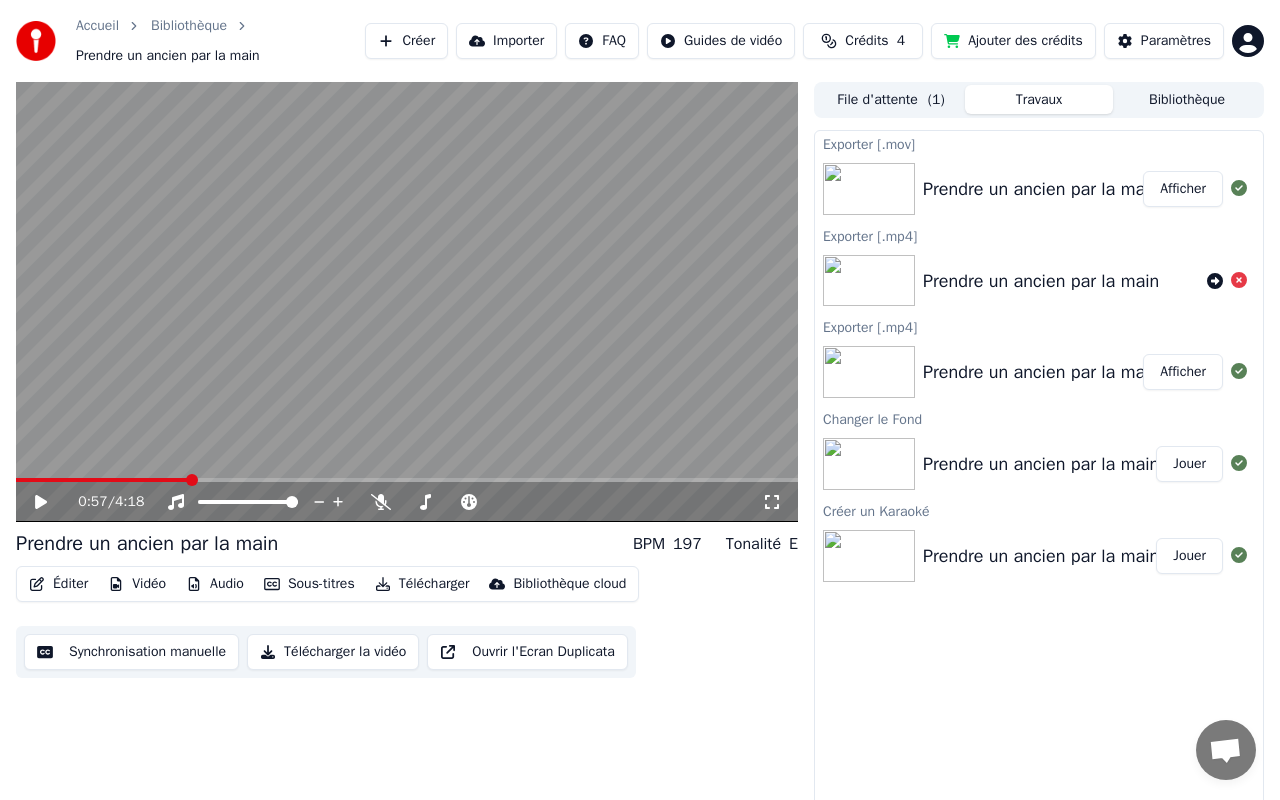 click at bounding box center [192, 480] 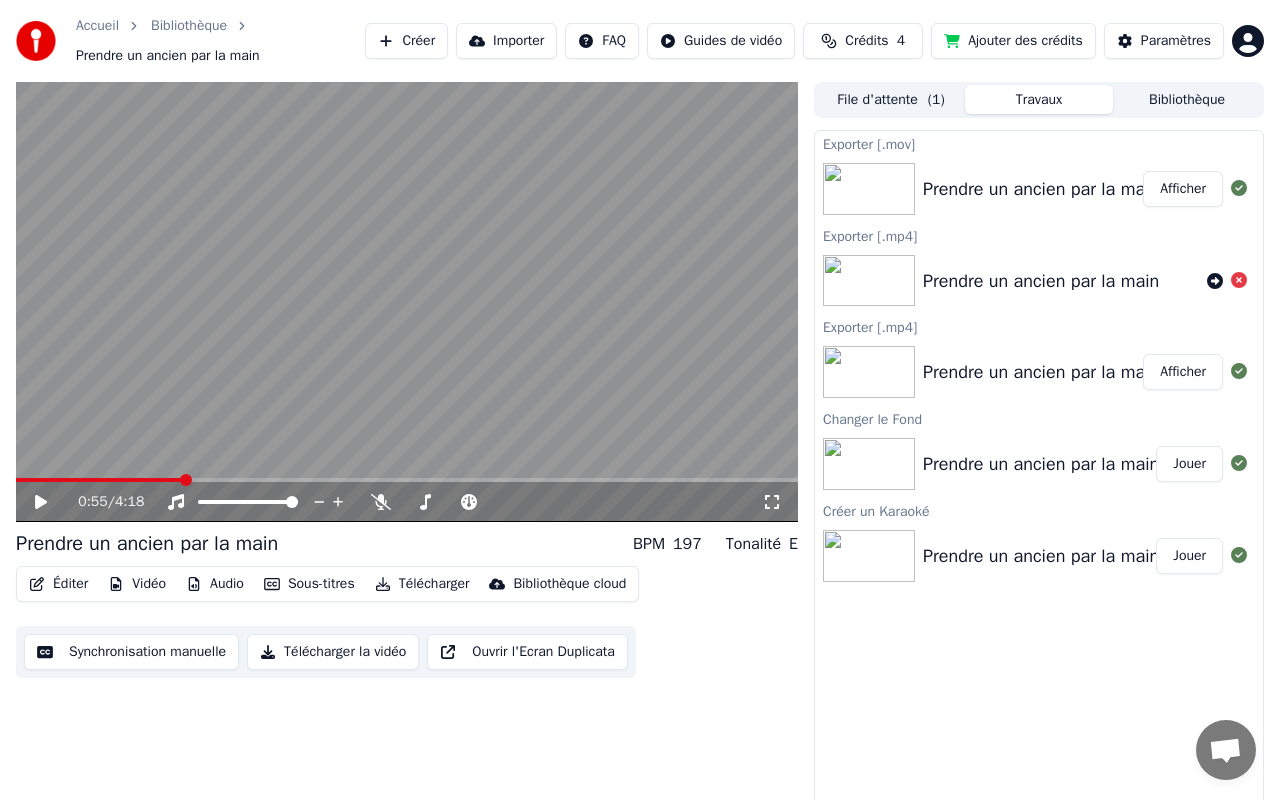 click at bounding box center (186, 480) 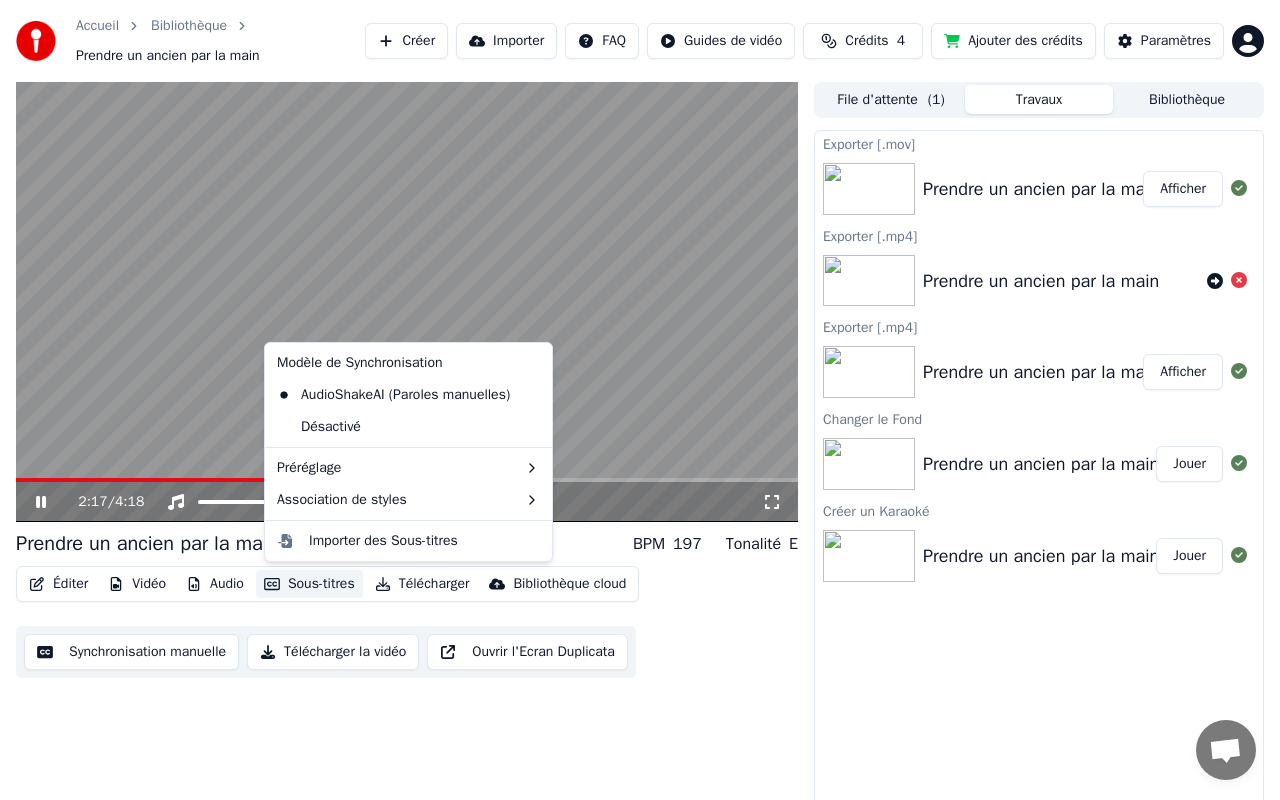 click on "Sous-titres" at bounding box center (309, 584) 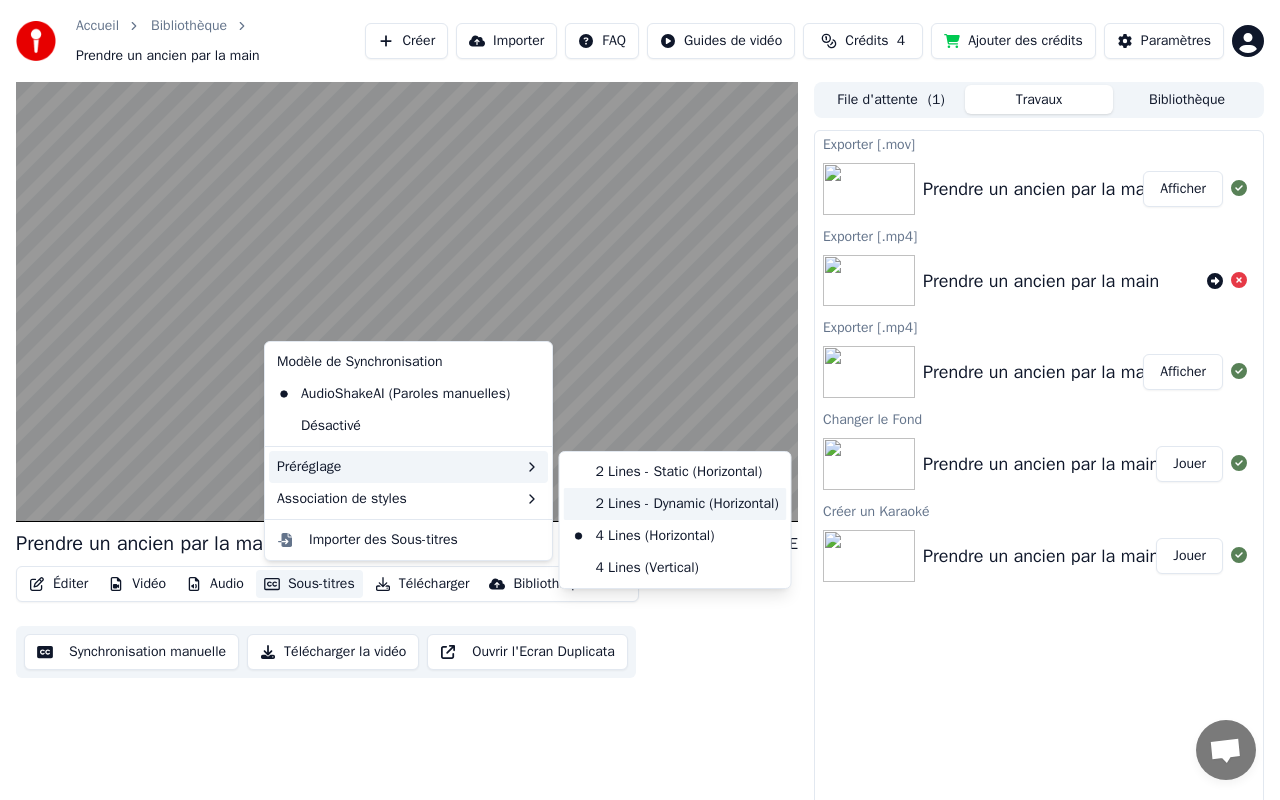scroll, scrollTop: 10, scrollLeft: 0, axis: vertical 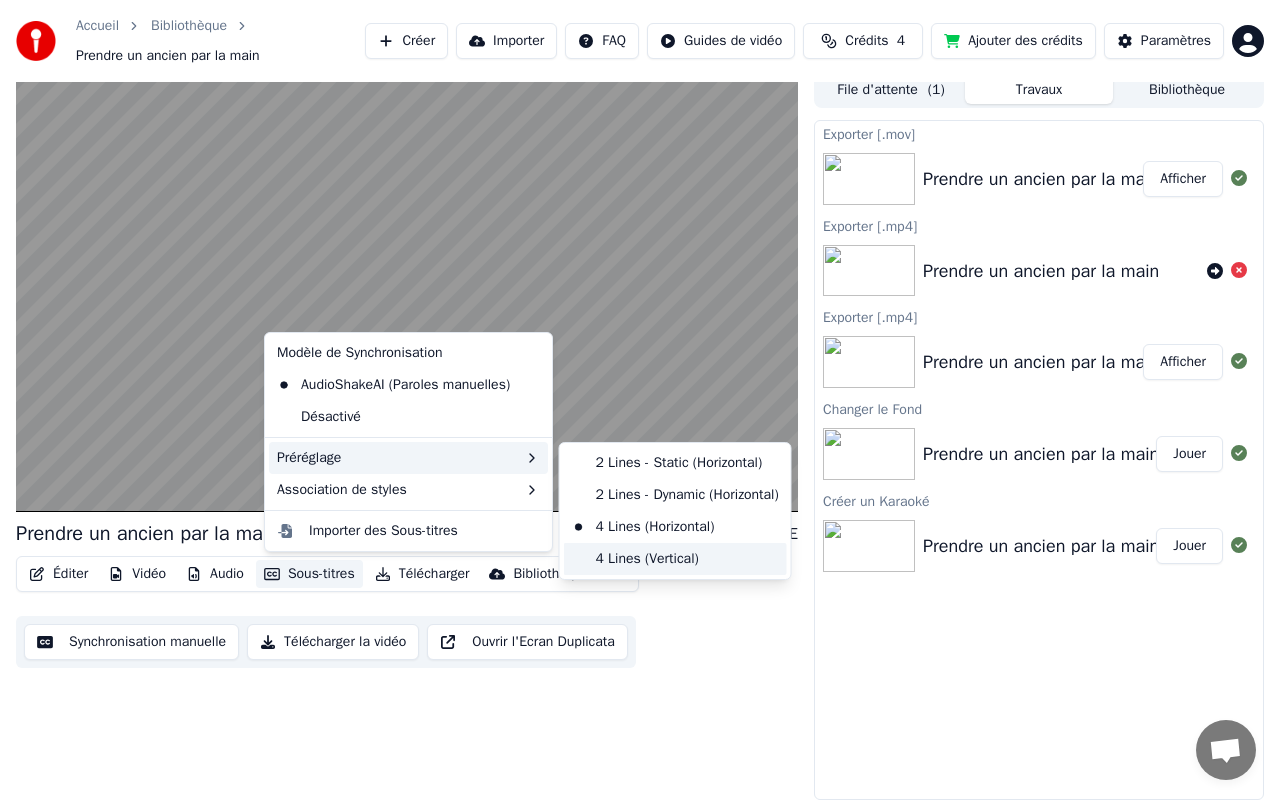 click on "4 Lines (Vertical)" at bounding box center [675, 559] 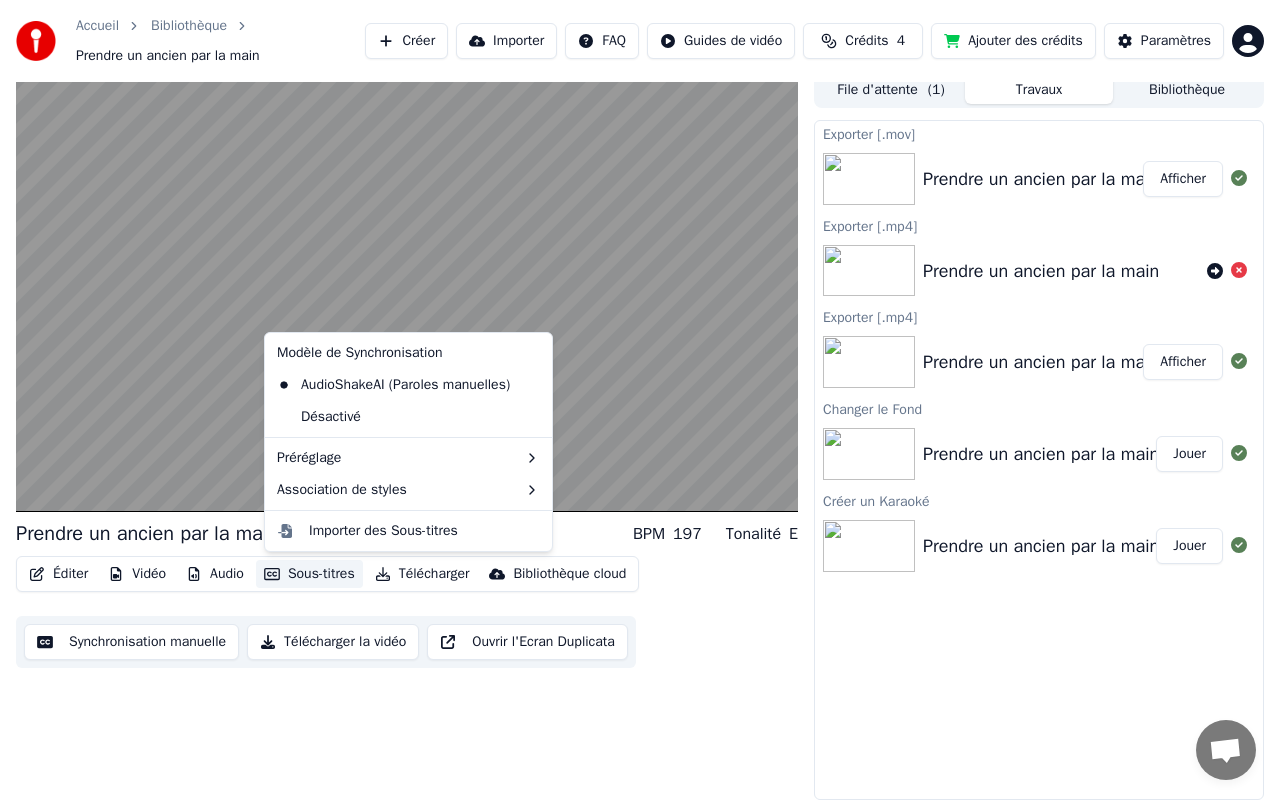 click on "Sous-titres" at bounding box center (309, 574) 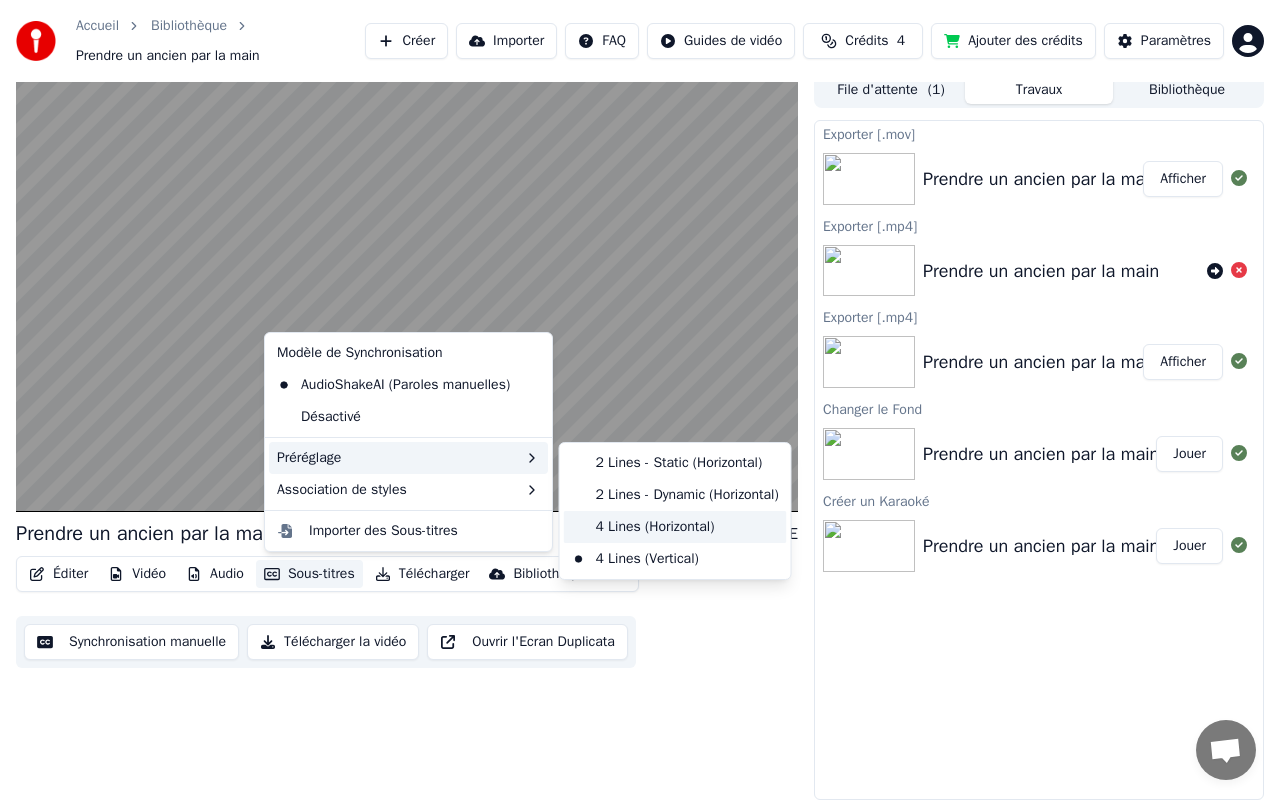 click on "4 Lines (Horizontal)" at bounding box center (675, 527) 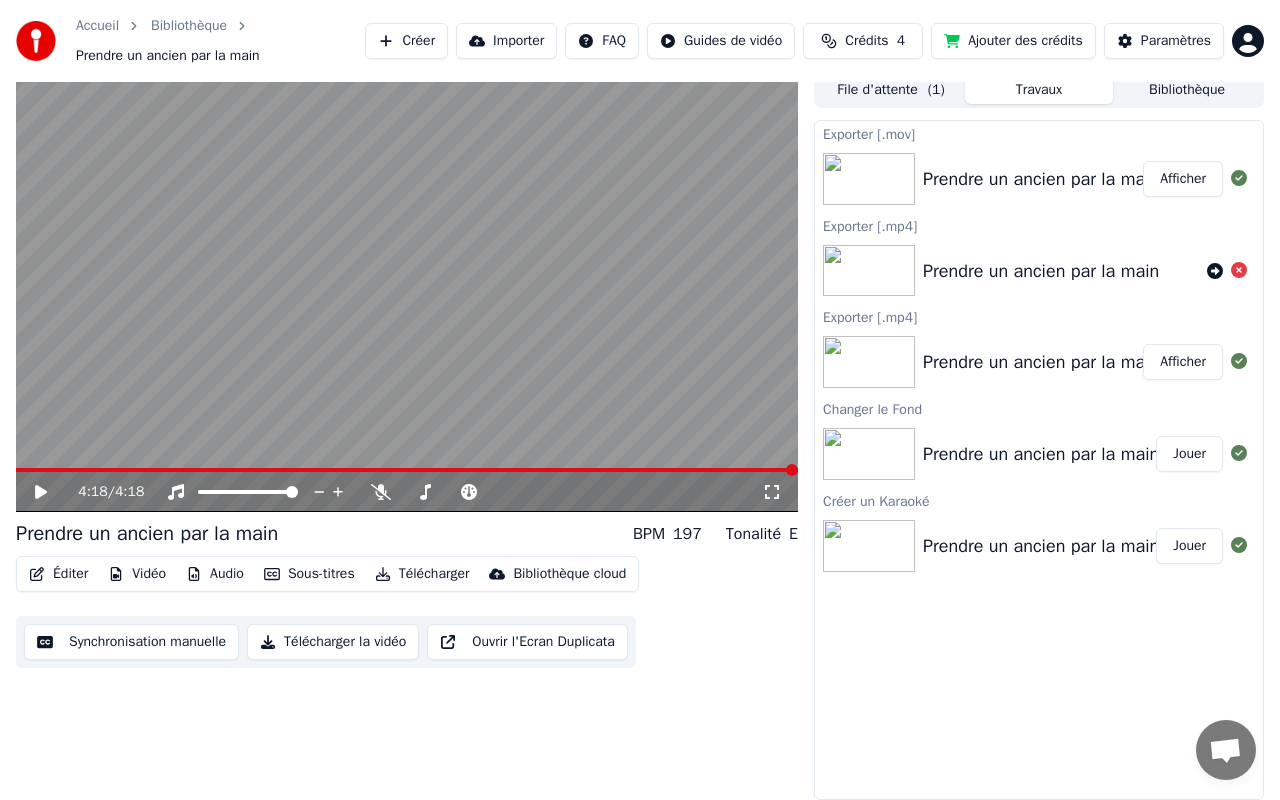 click on "Audio" at bounding box center (215, 574) 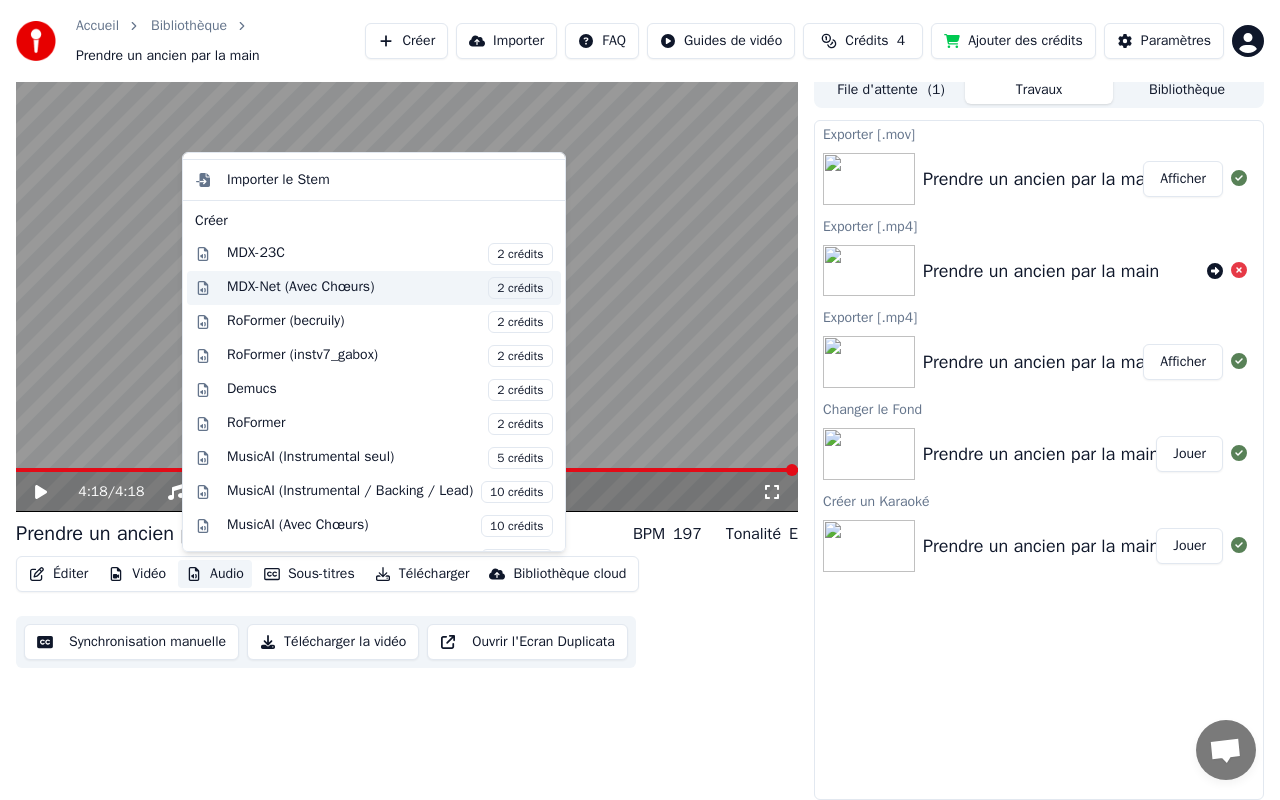 scroll, scrollTop: 148, scrollLeft: 0, axis: vertical 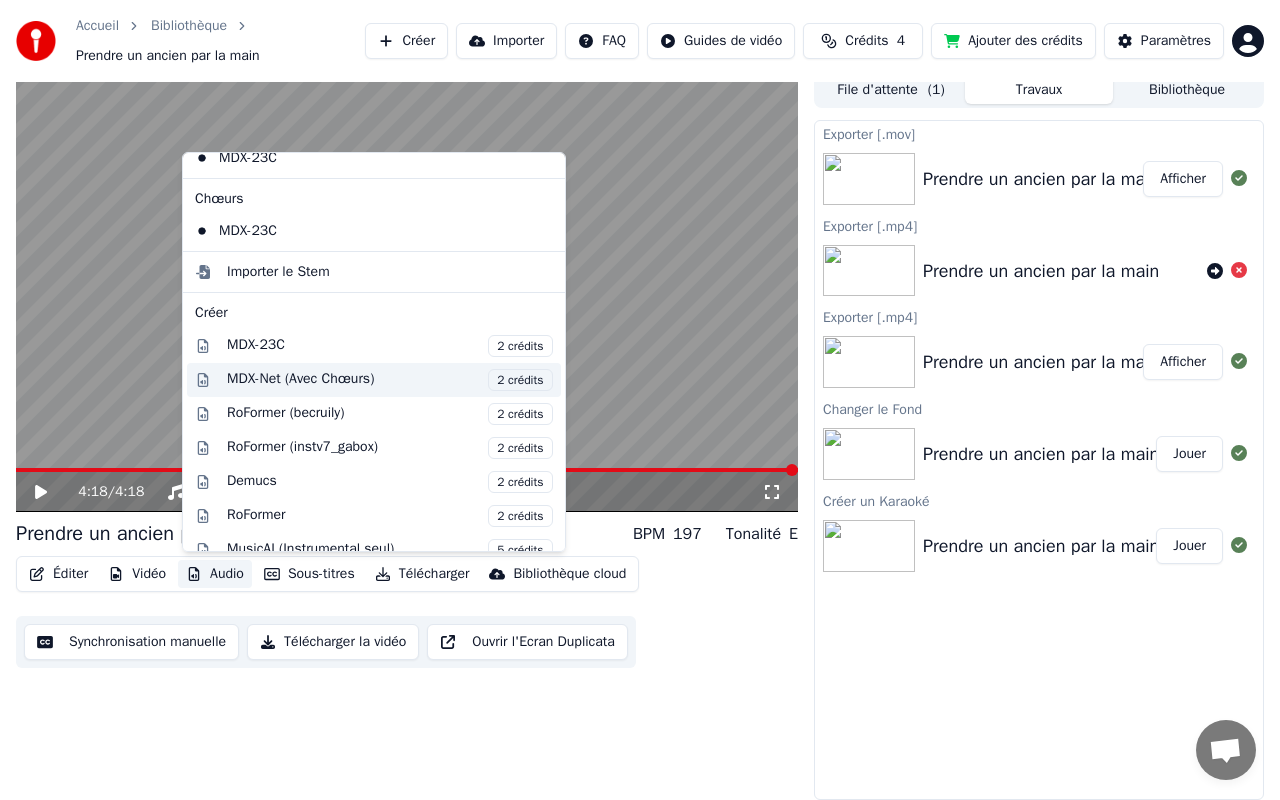 click on "MDX-Net (Avec Chœurs) 2 crédits" at bounding box center [390, 380] 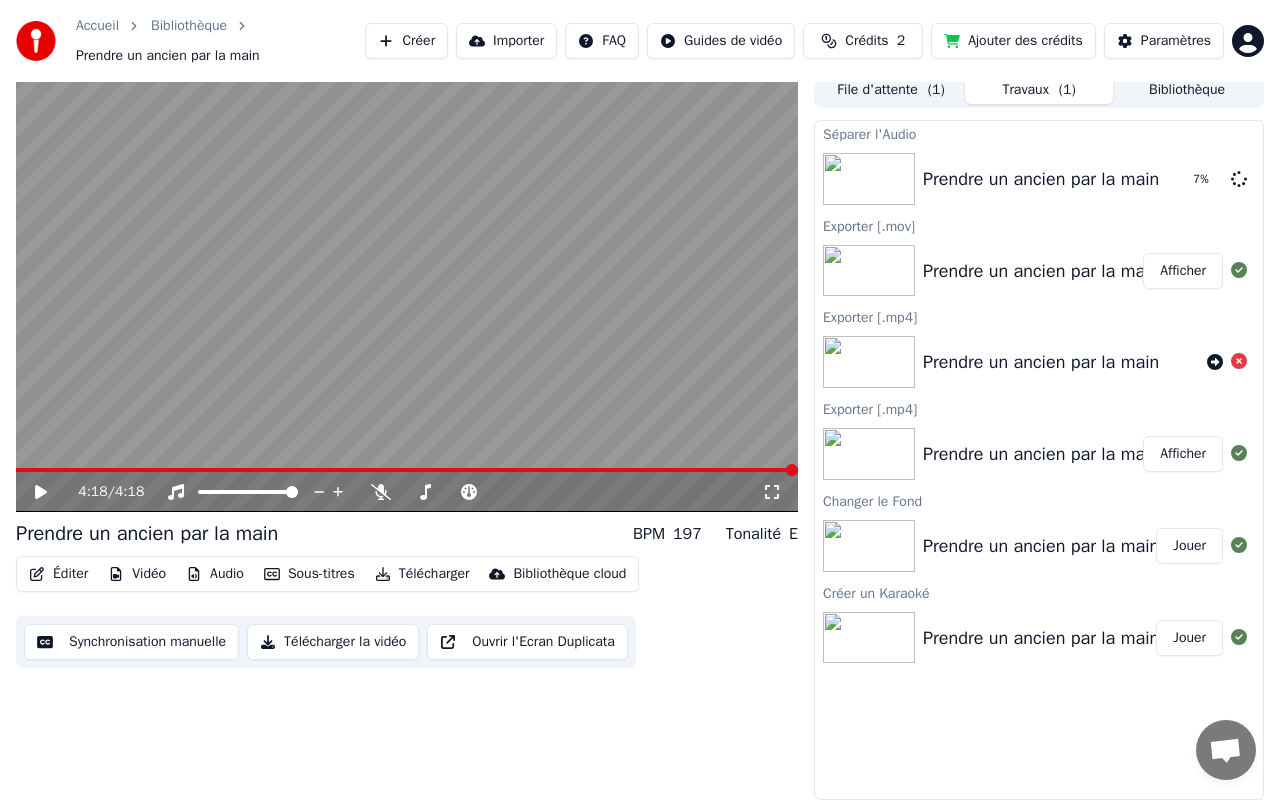 click 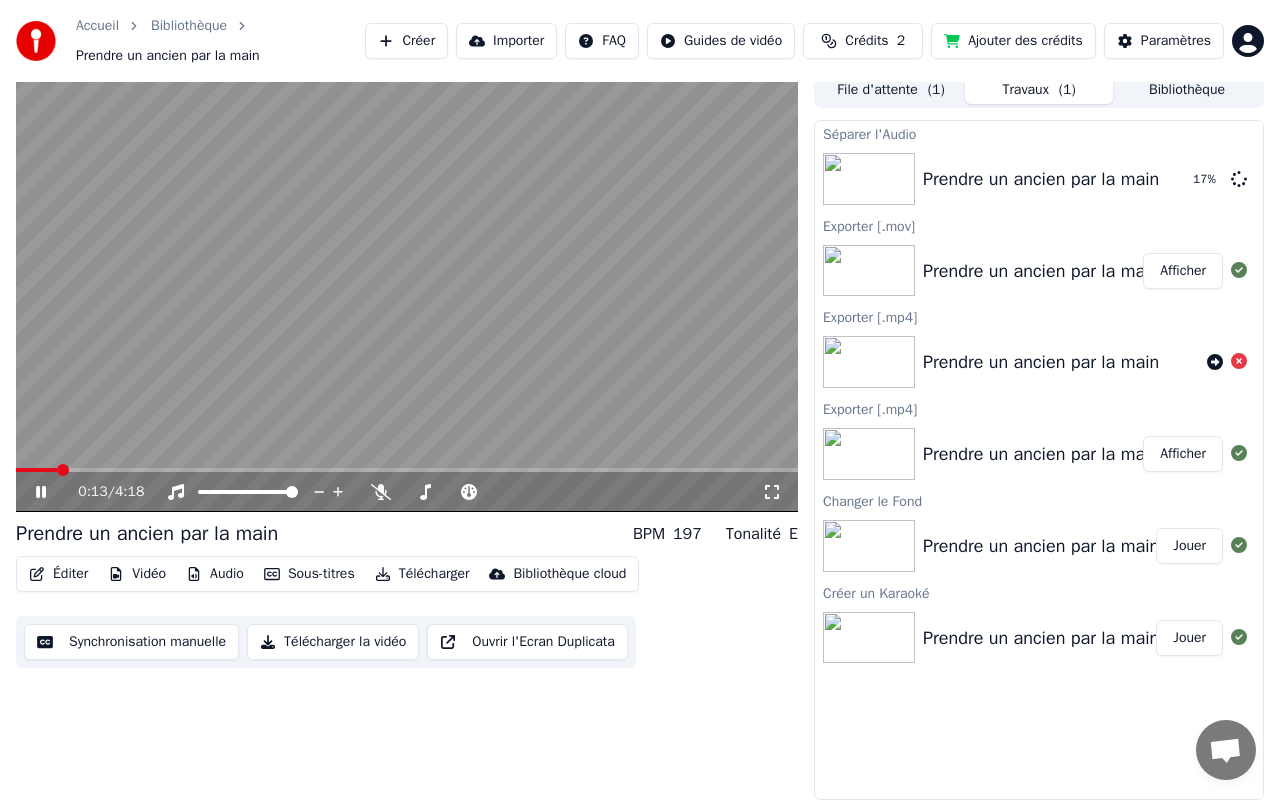 click 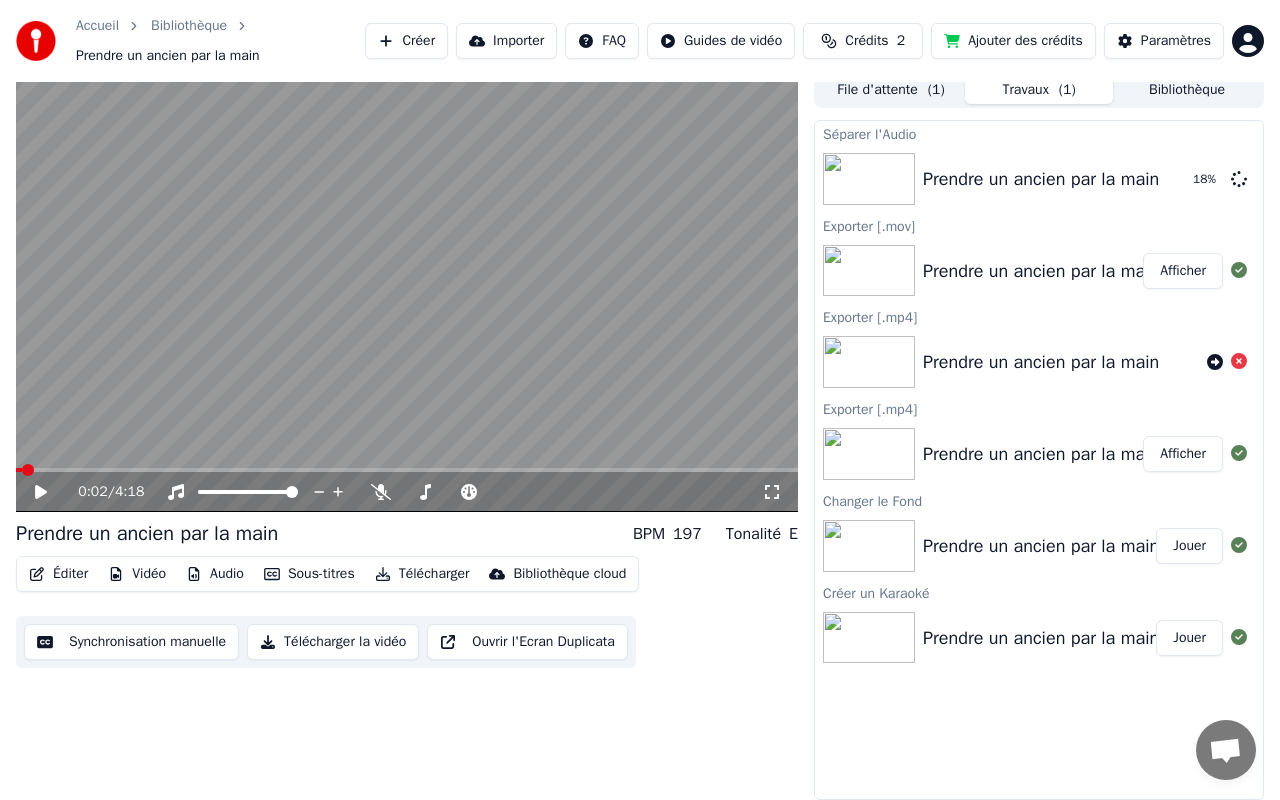 click at bounding box center (19, 470) 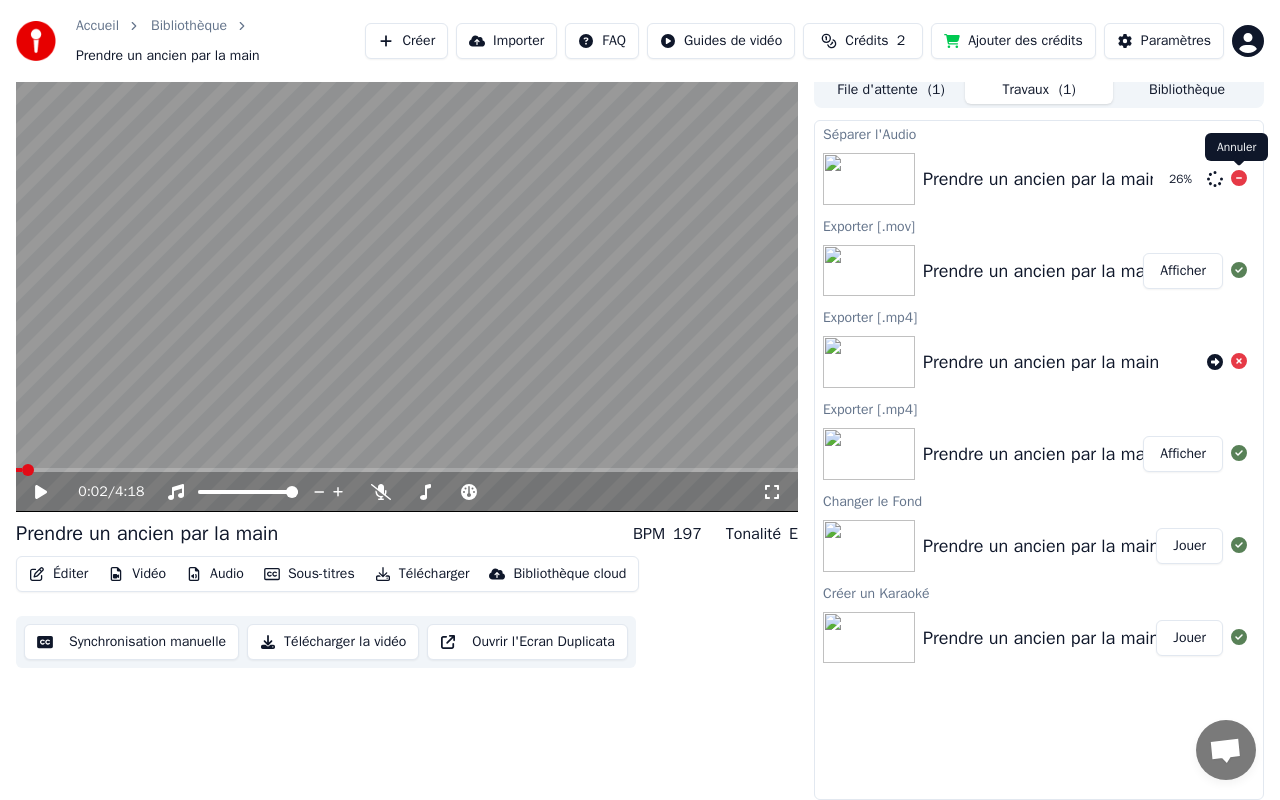 click 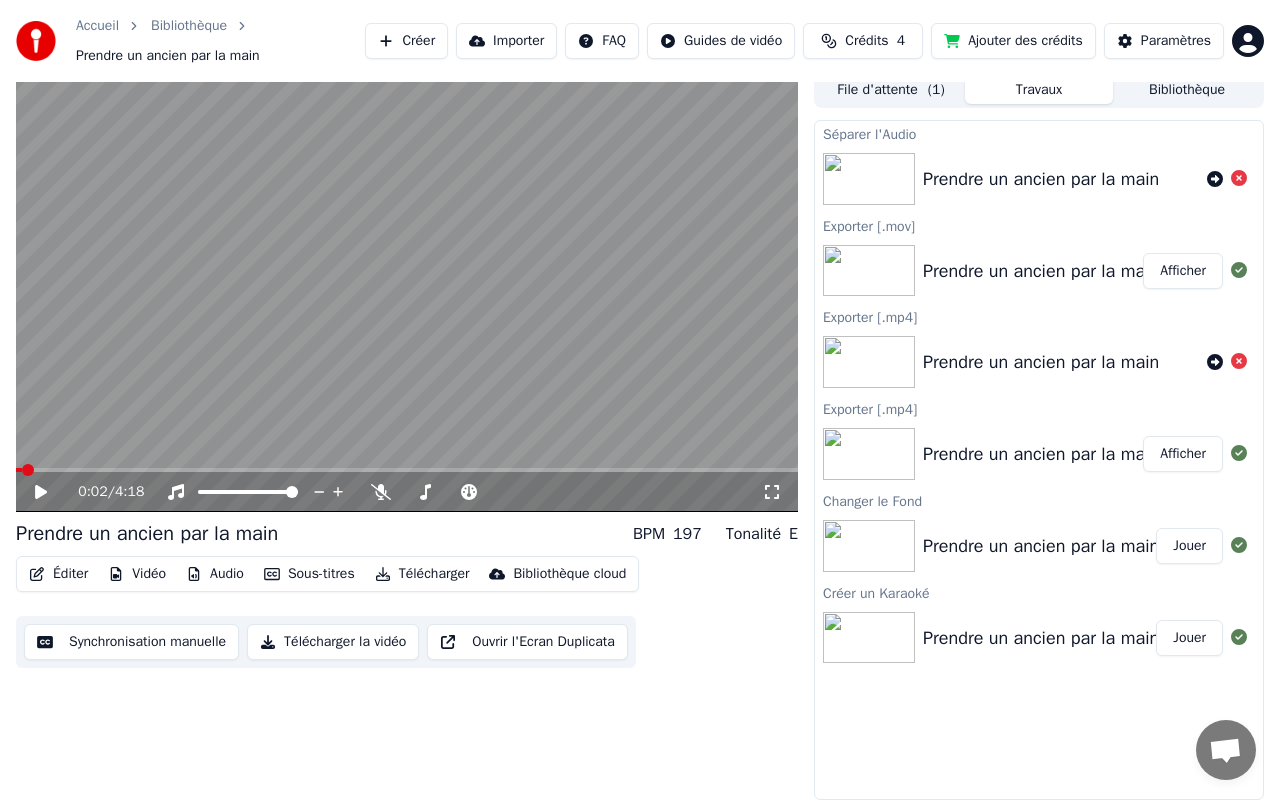 click 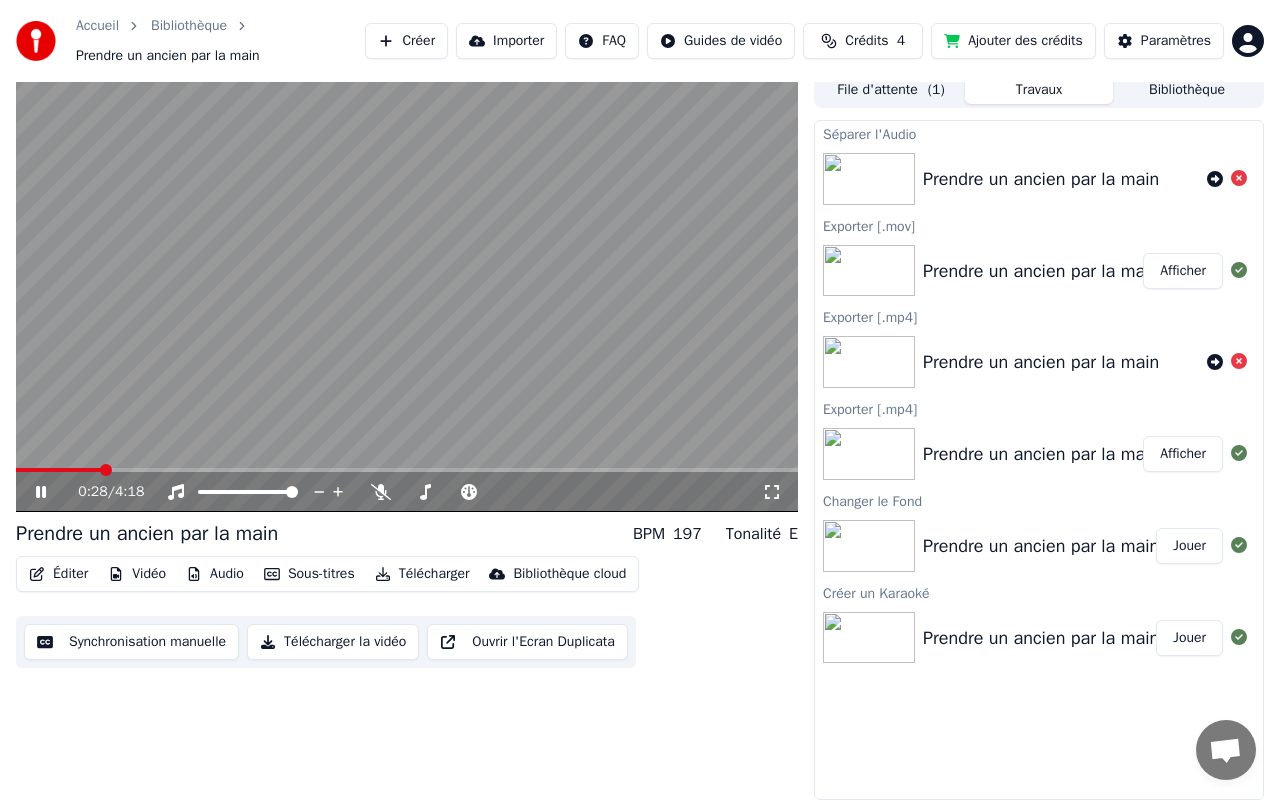 click at bounding box center [407, 470] 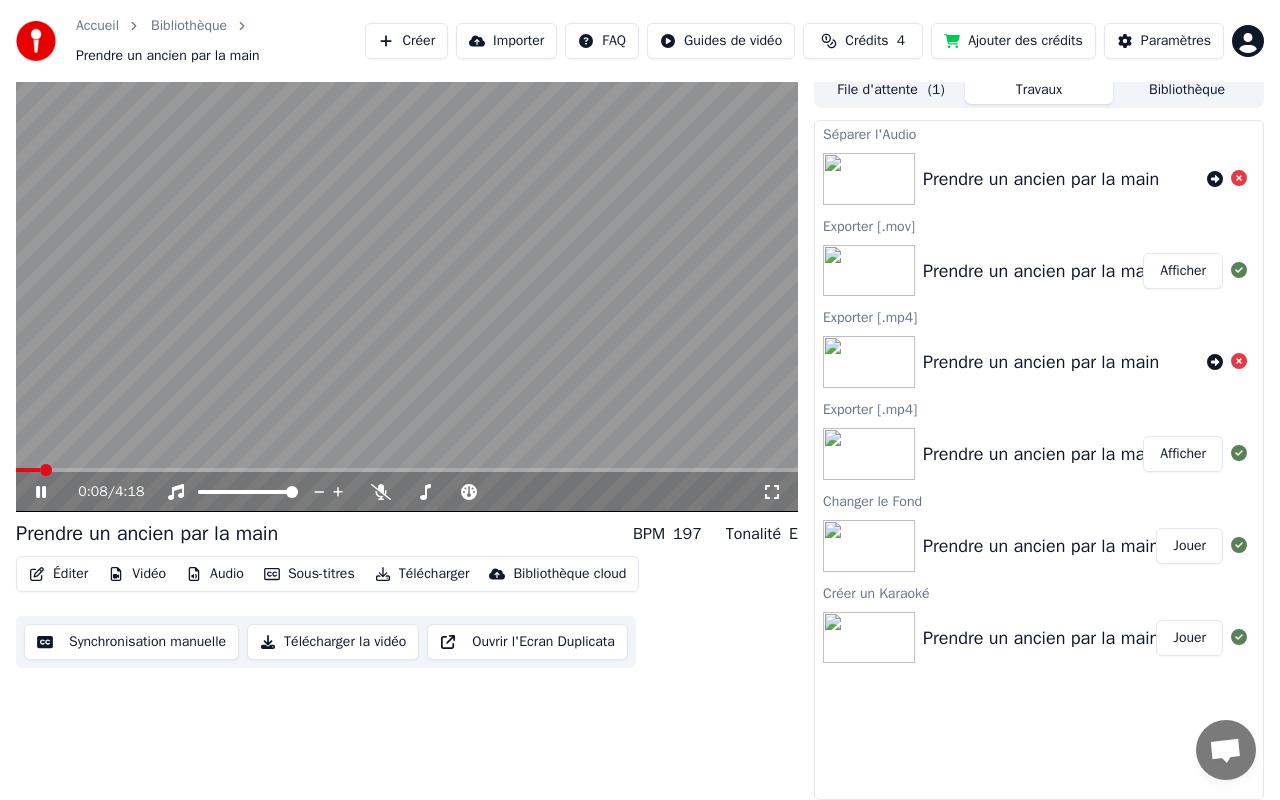 click at bounding box center (407, 470) 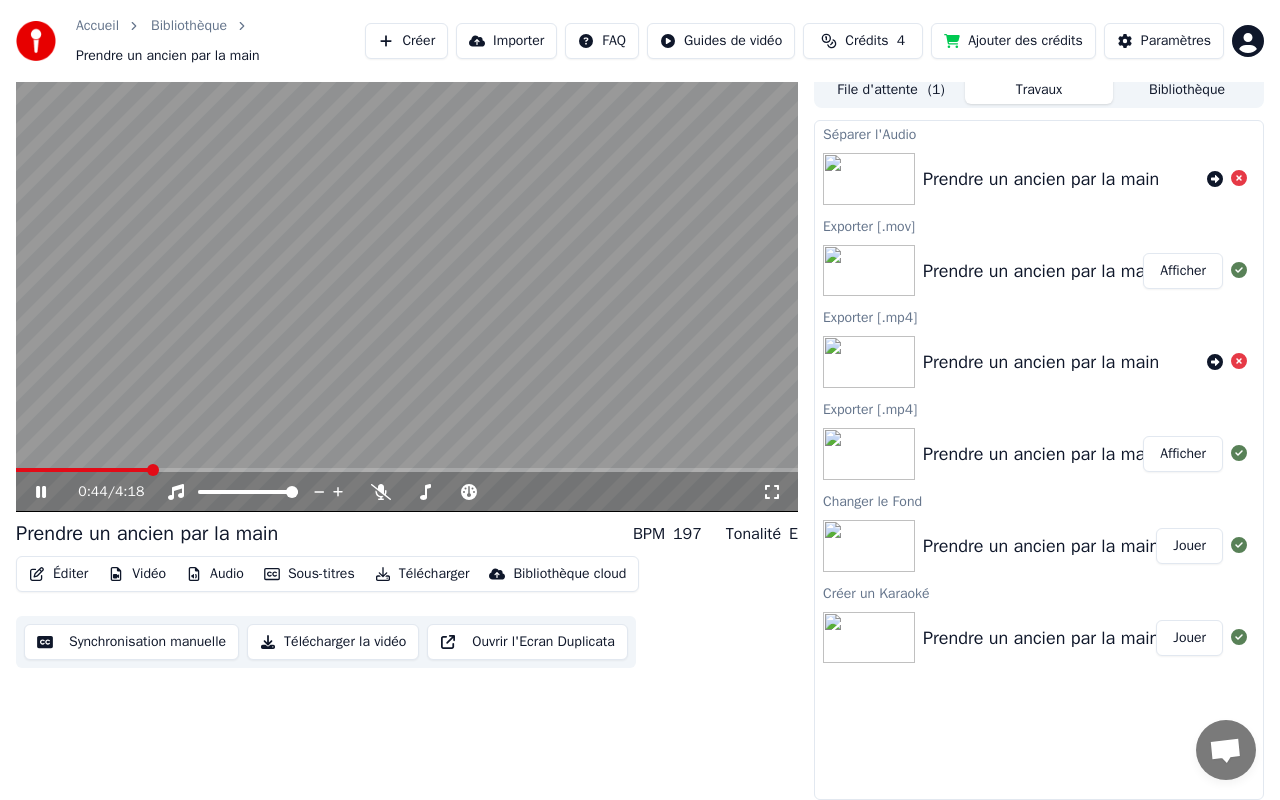 click at bounding box center (407, 470) 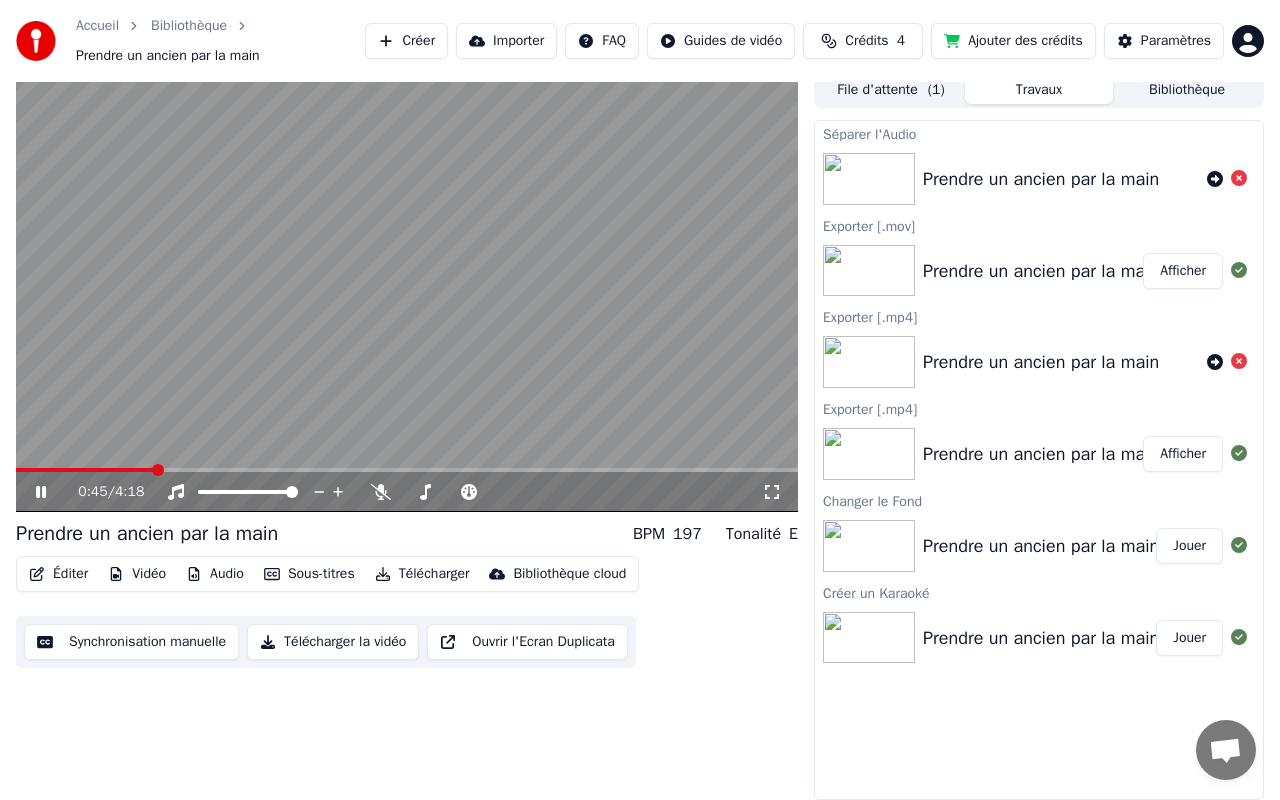 click at bounding box center [407, 470] 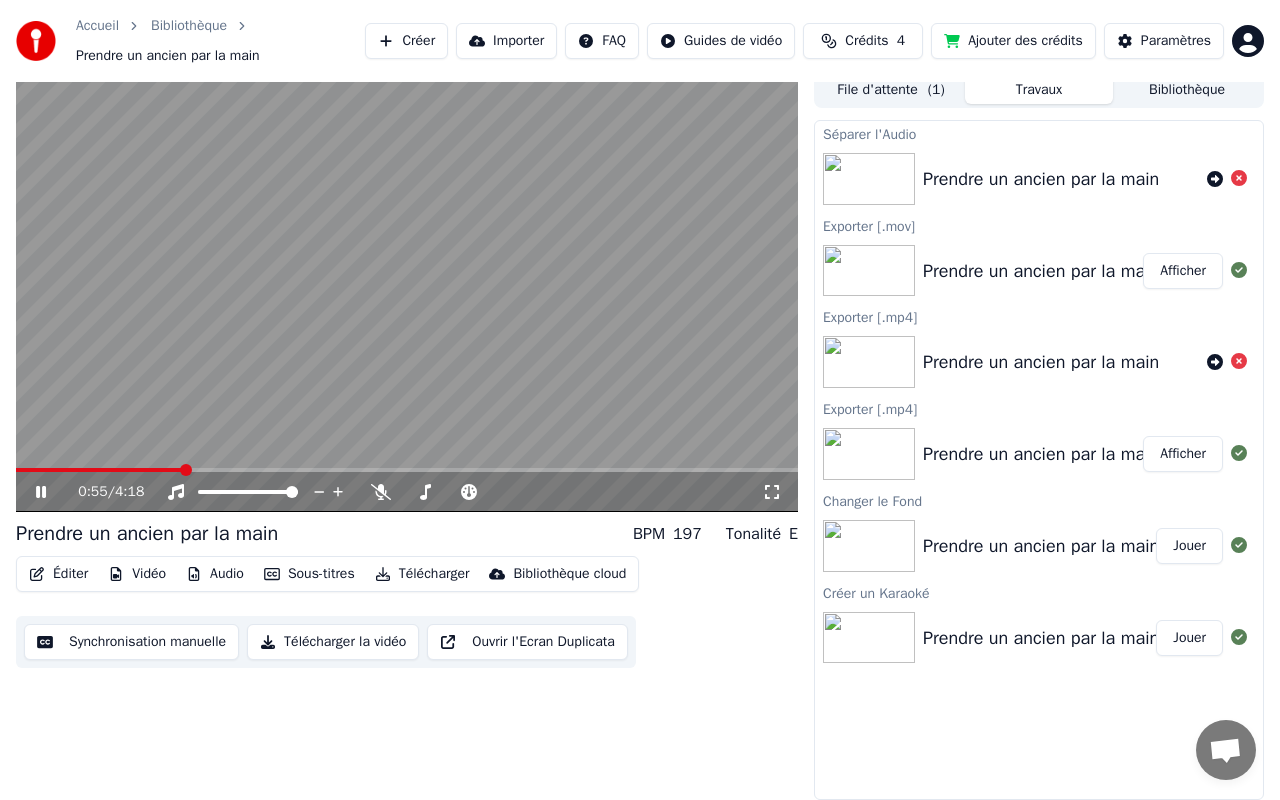 click at bounding box center [407, 470] 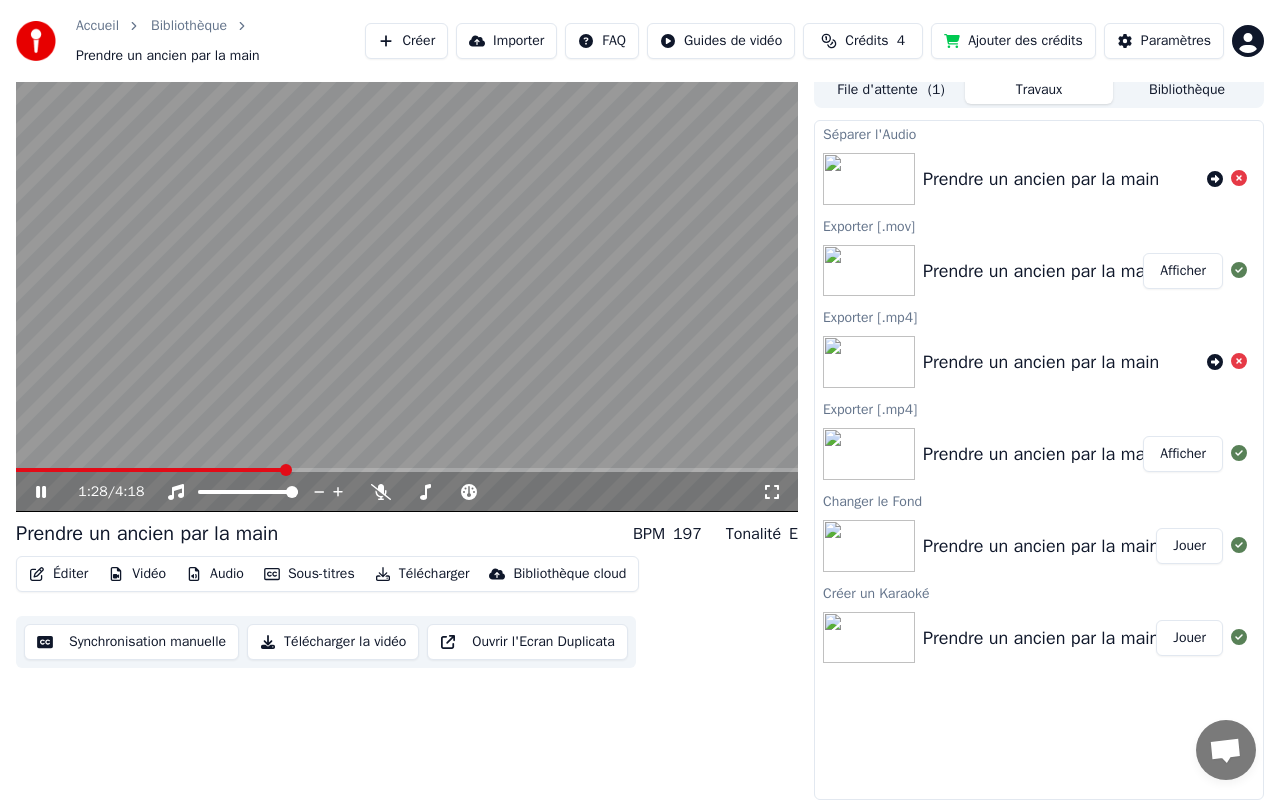 click on "Télécharger" at bounding box center [422, 574] 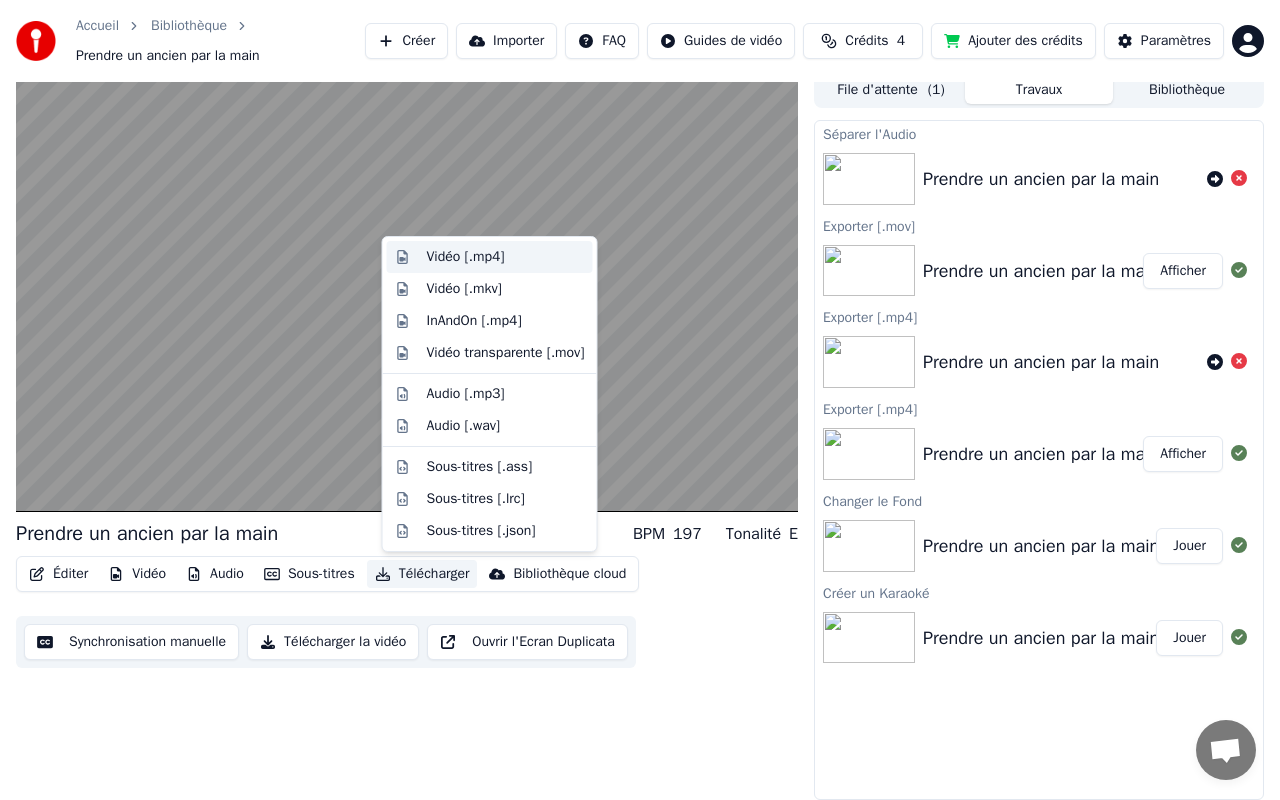 click on "Vidéo [.mp4]" at bounding box center (466, 257) 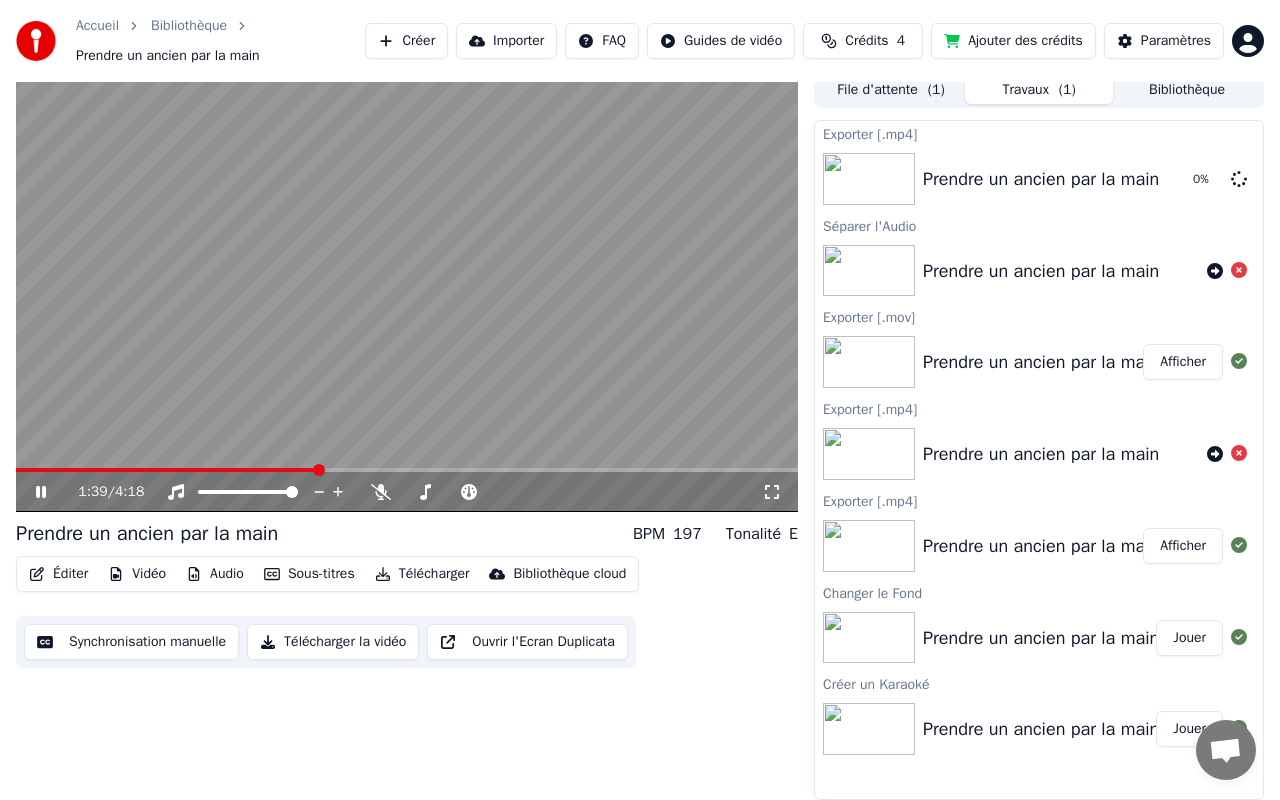 click 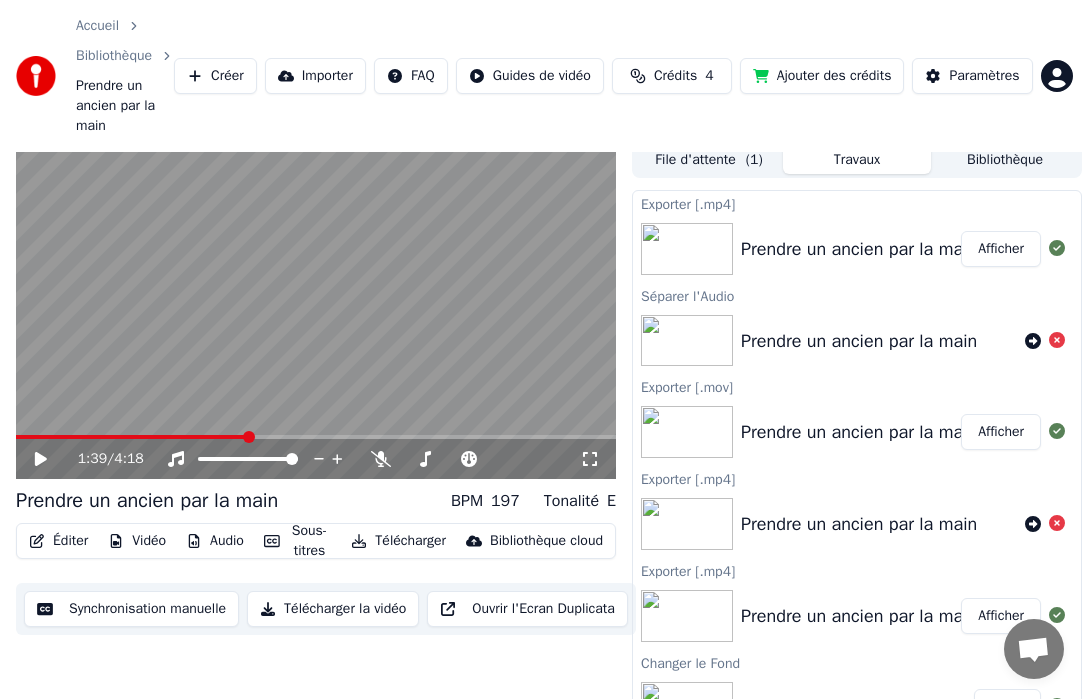 scroll, scrollTop: 0, scrollLeft: 0, axis: both 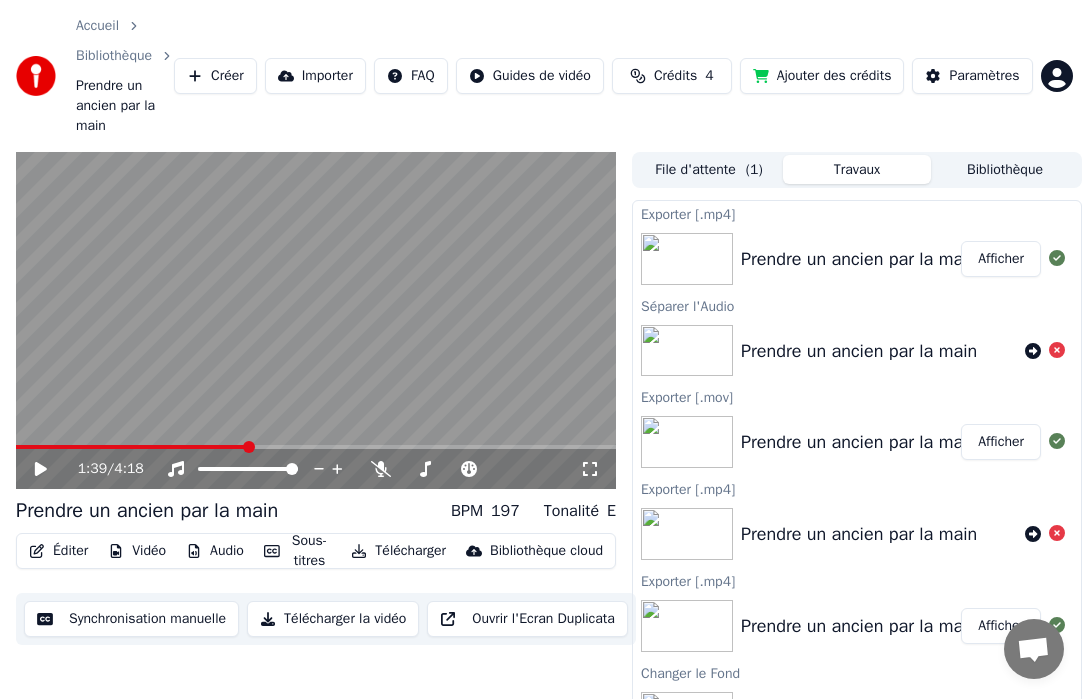 click on "Prendre un ancien par la main" at bounding box center [859, 259] 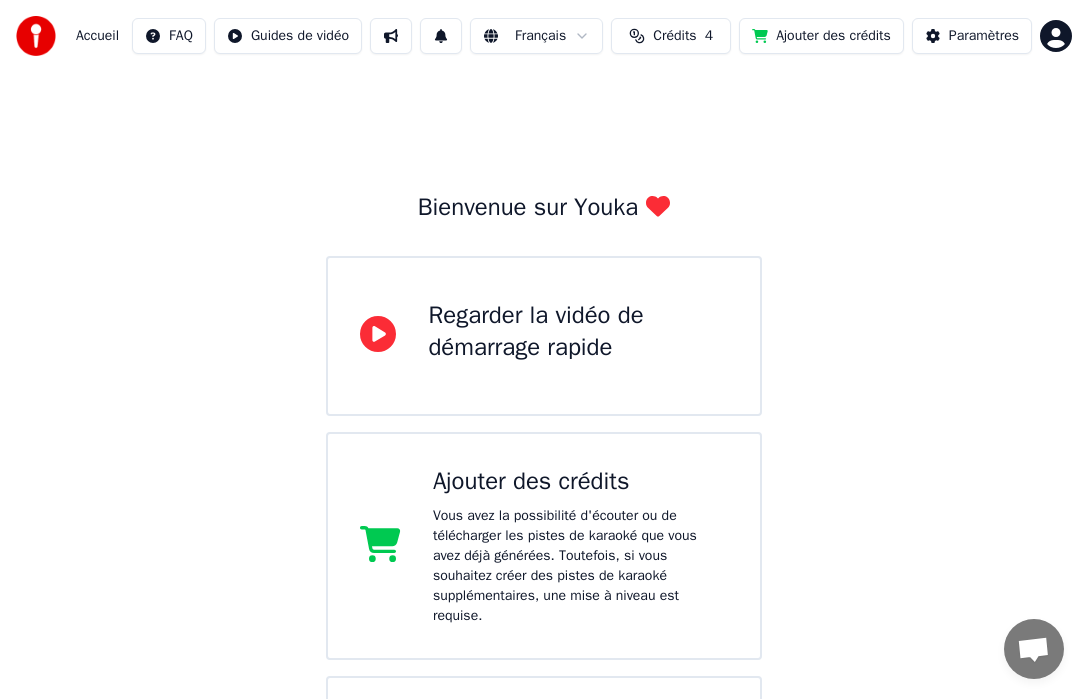 click on "Ajouter des crédits" at bounding box center (821, 36) 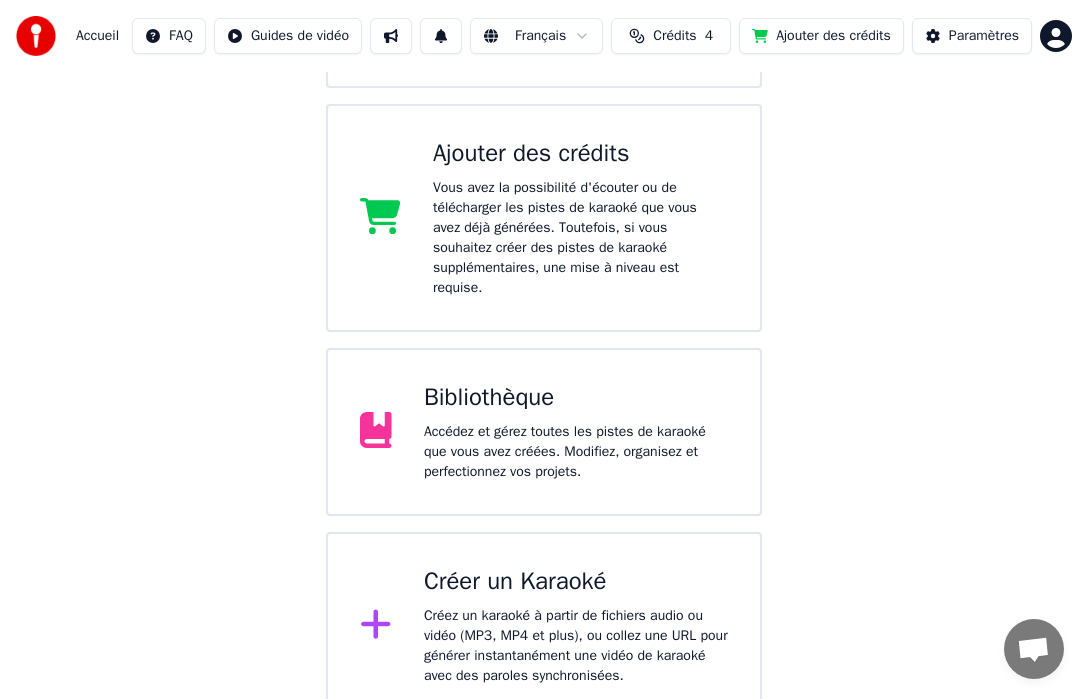scroll, scrollTop: 331, scrollLeft: 0, axis: vertical 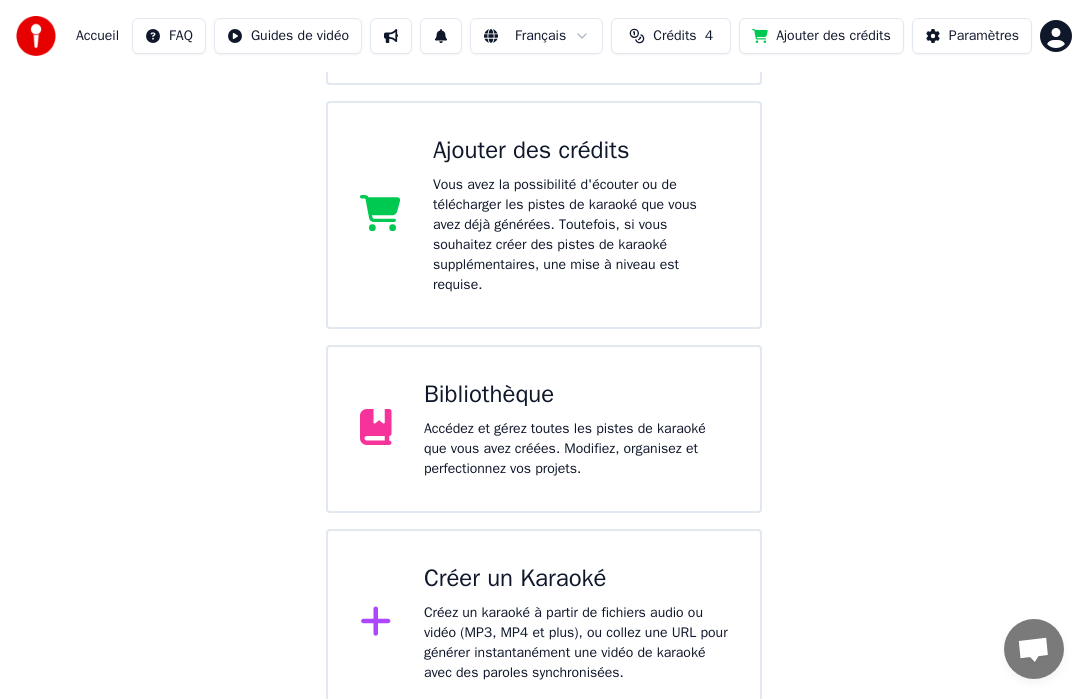 click on "Accédez et gérez toutes les pistes de karaoké que vous avez créées. Modifiez, organisez et perfectionnez vos projets." at bounding box center [576, 449] 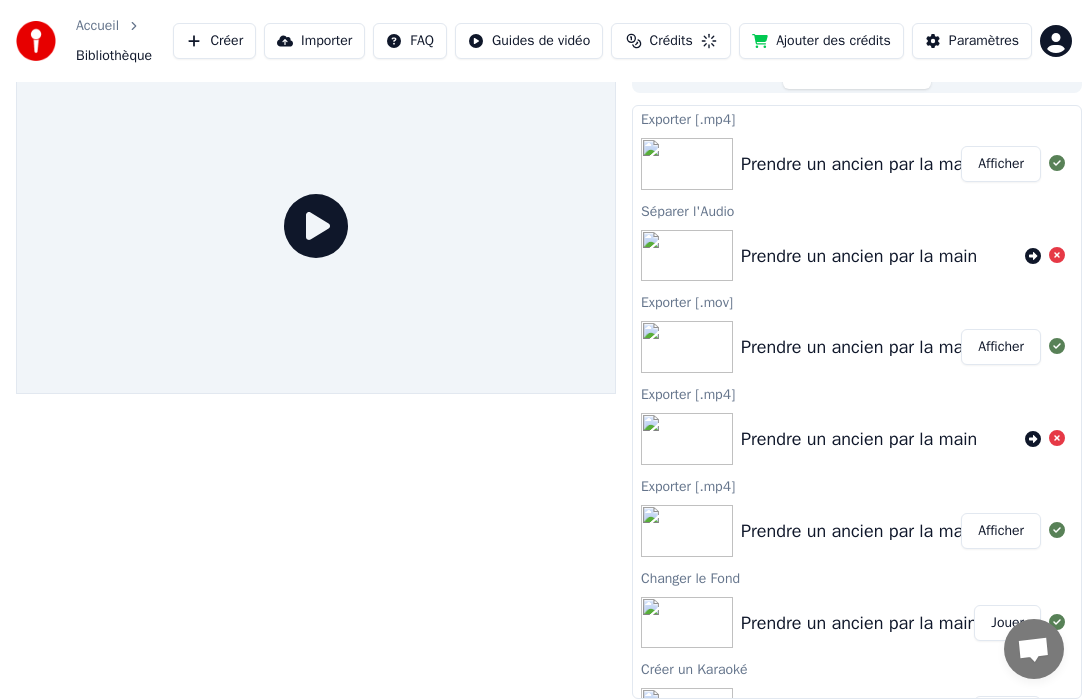 scroll, scrollTop: 25, scrollLeft: 0, axis: vertical 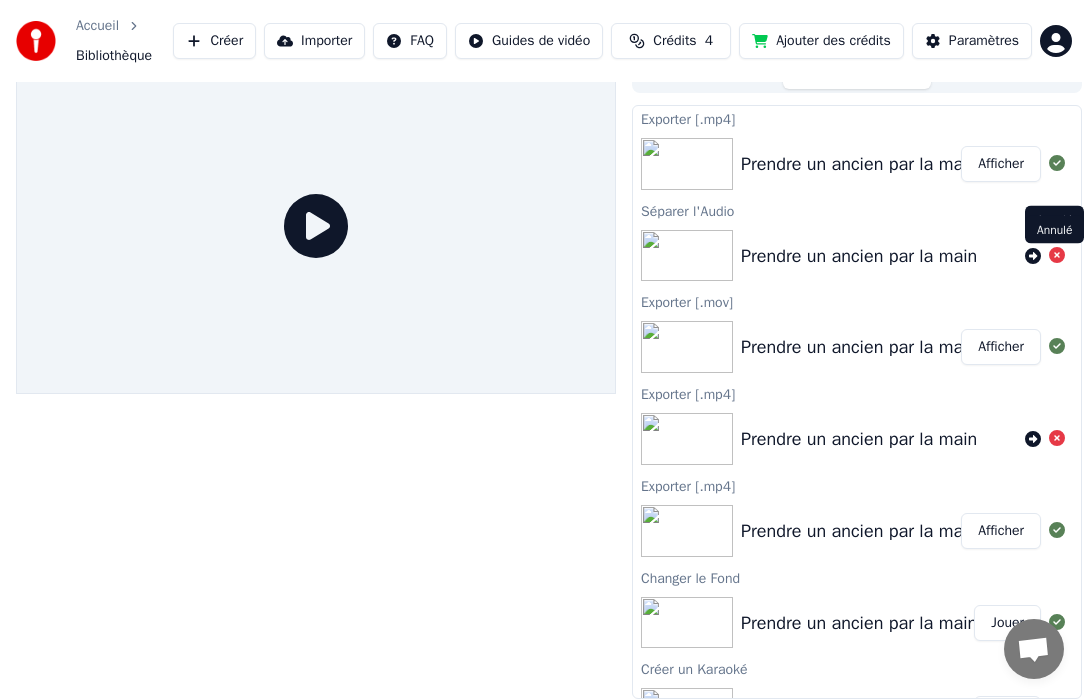 click 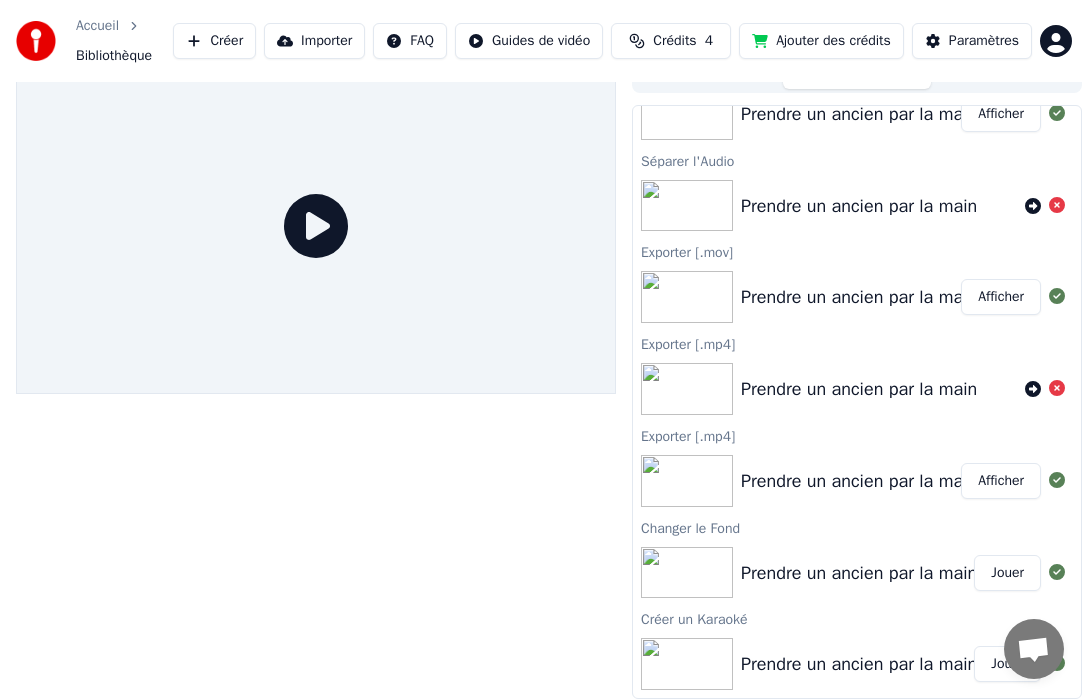 scroll, scrollTop: 0, scrollLeft: 0, axis: both 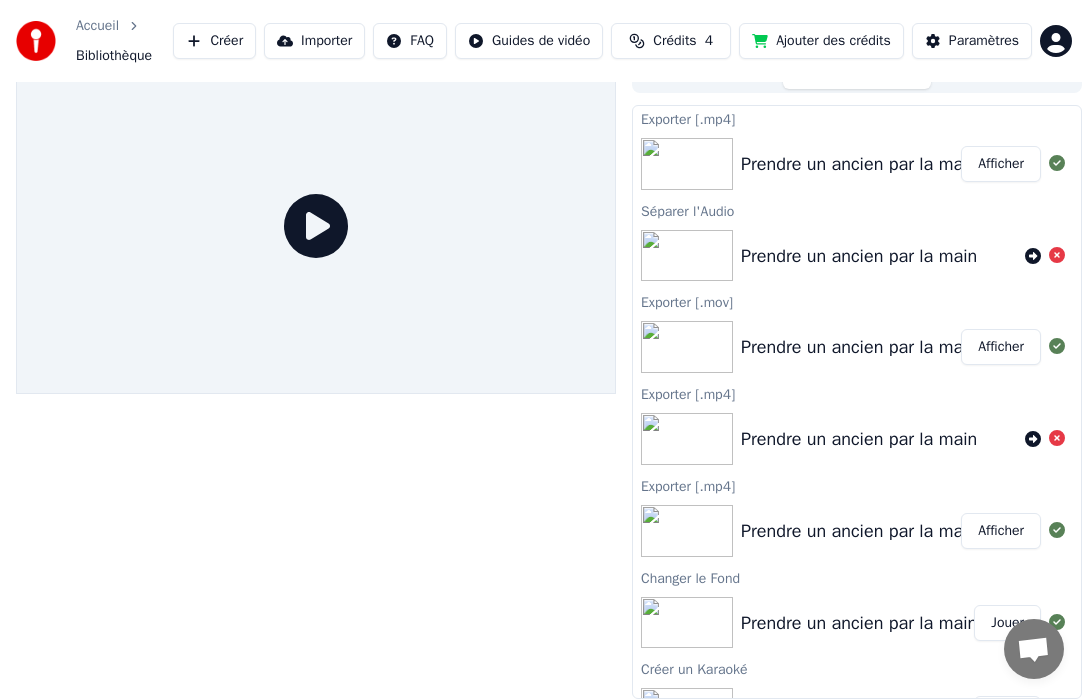 click on "Accueil" at bounding box center (97, 26) 